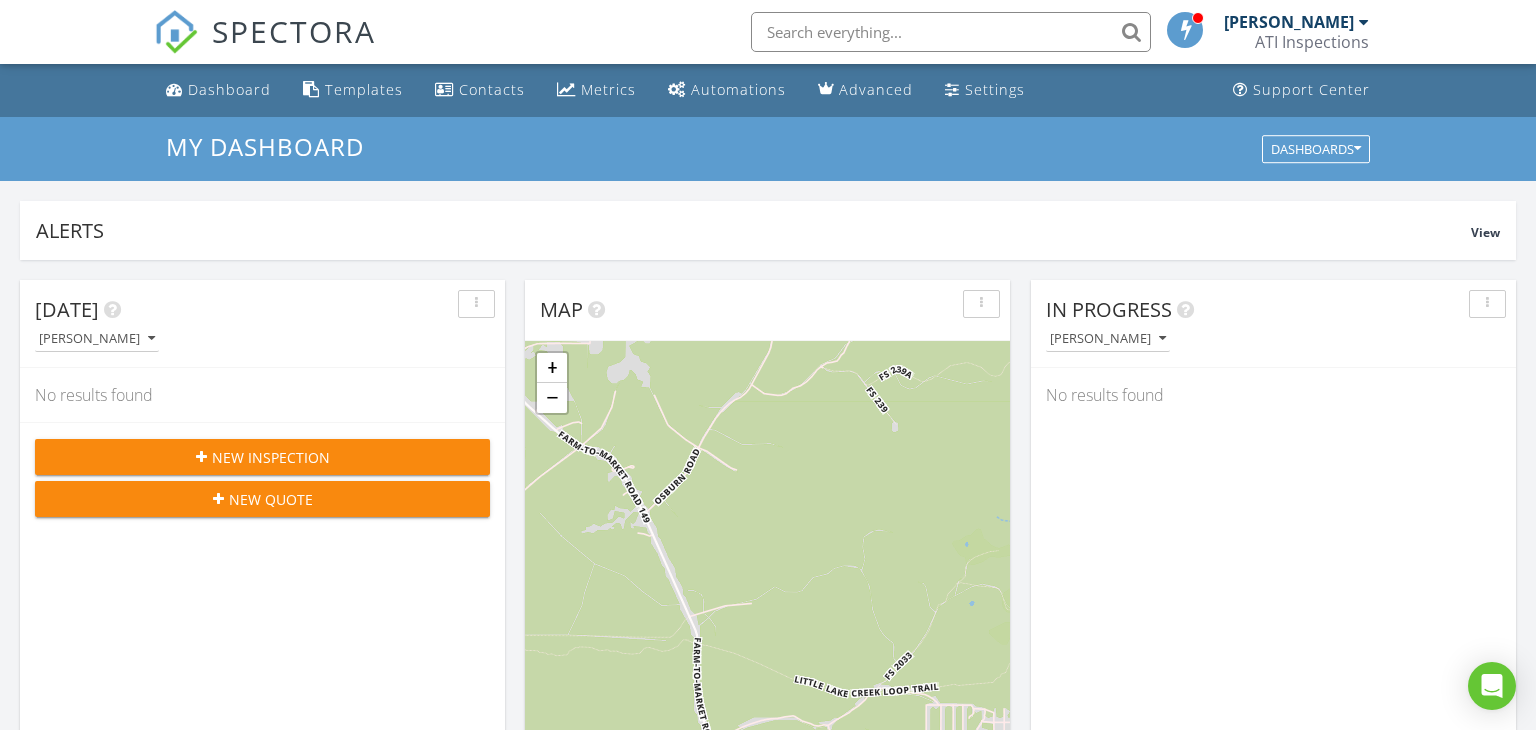 scroll, scrollTop: 206, scrollLeft: 0, axis: vertical 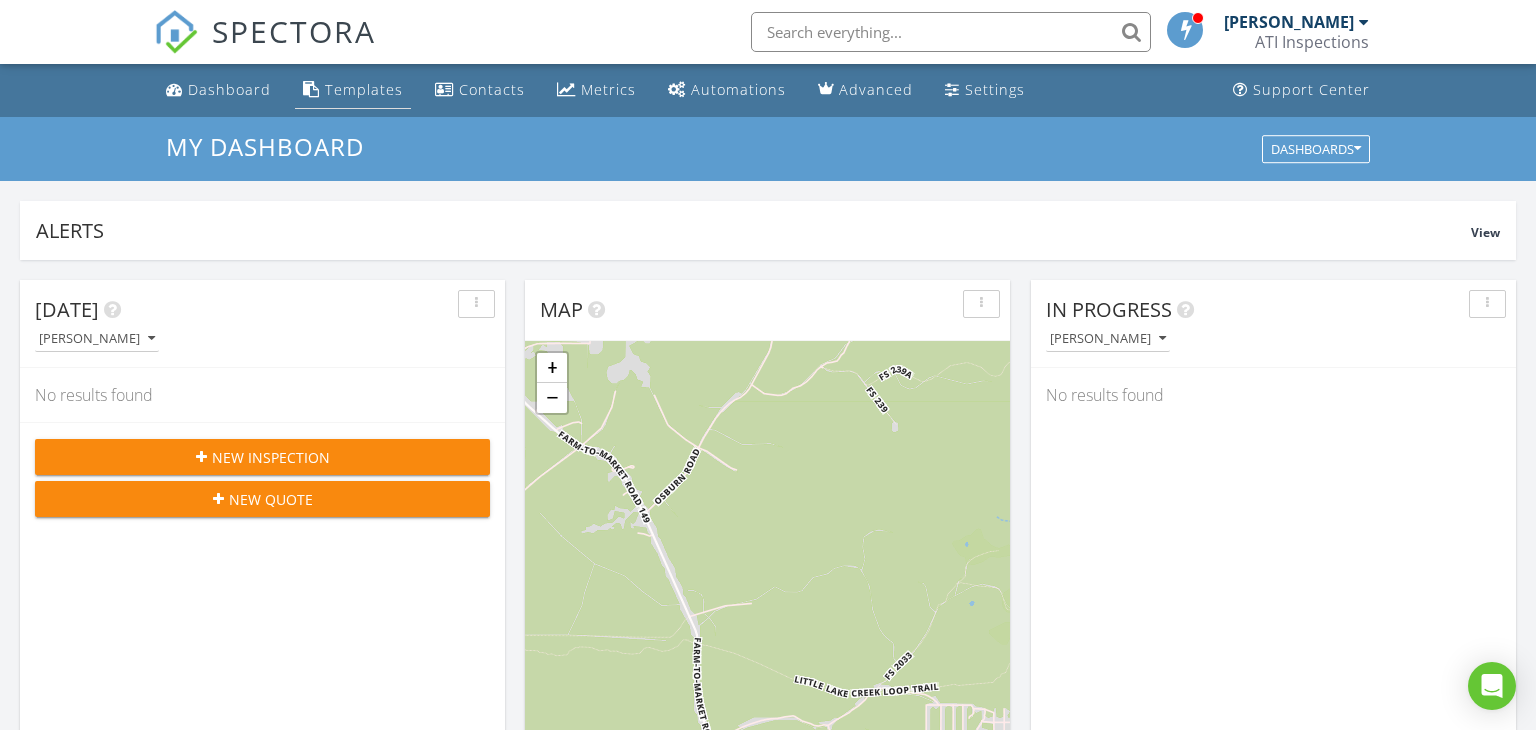 click on "Templates" at bounding box center [364, 89] 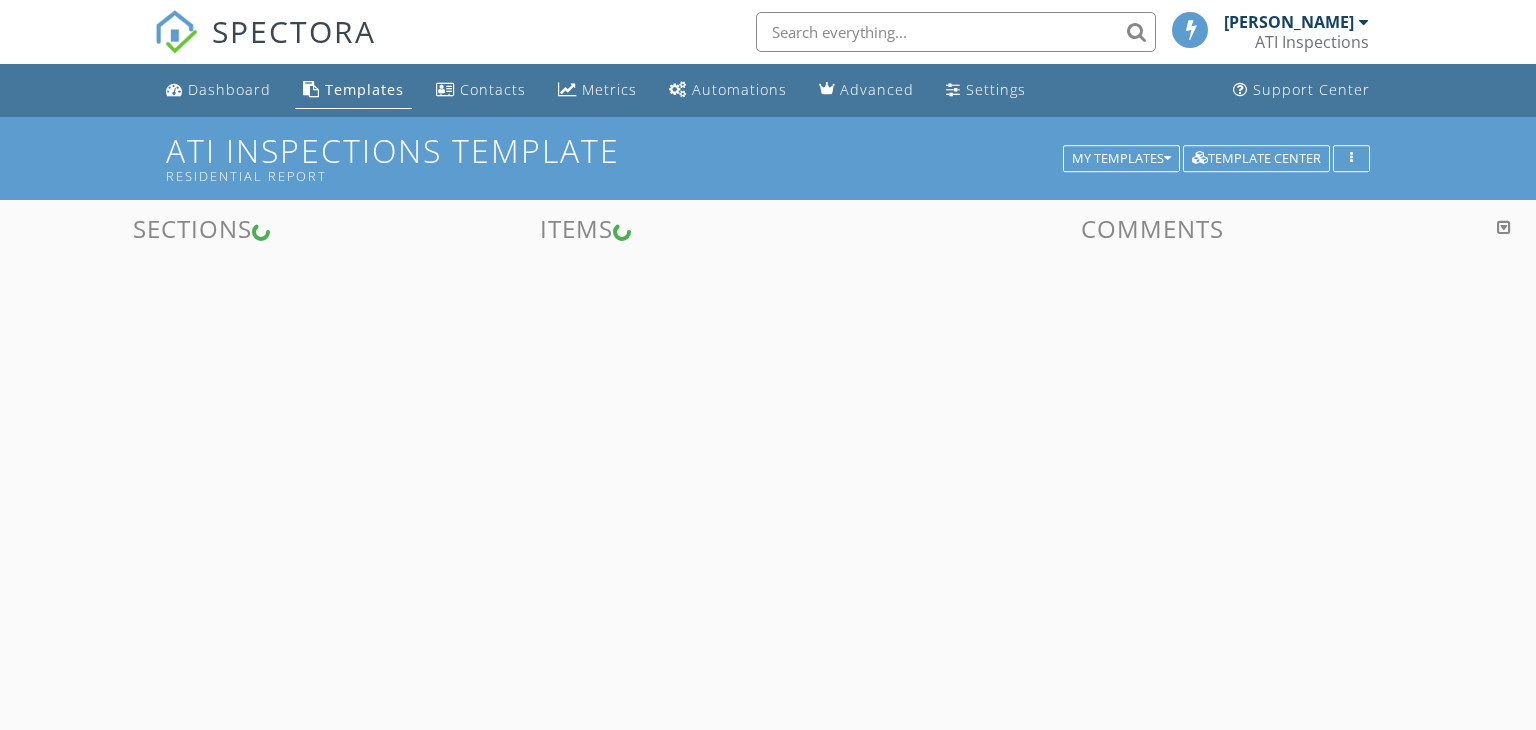 scroll, scrollTop: 0, scrollLeft: 0, axis: both 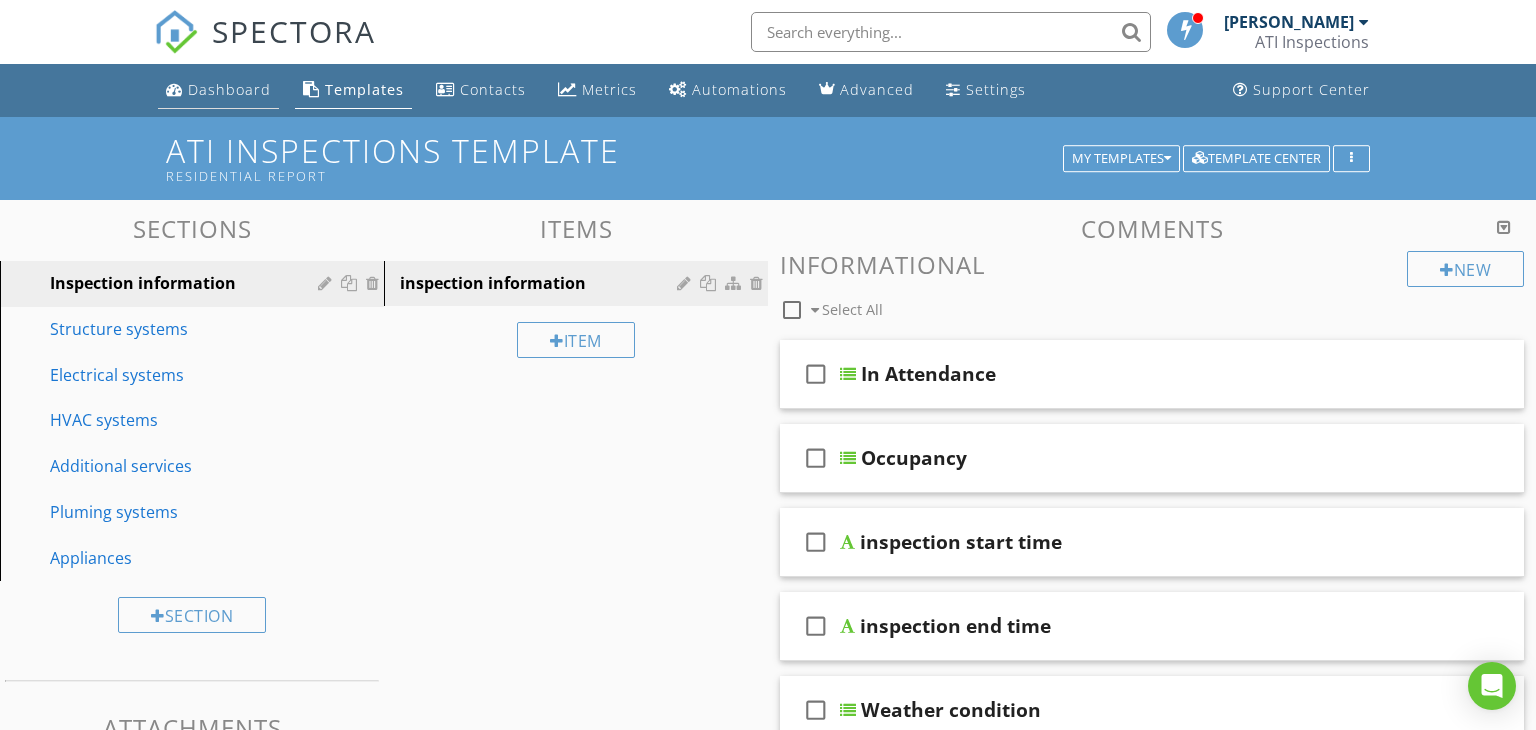 click on "Dashboard" at bounding box center [229, 89] 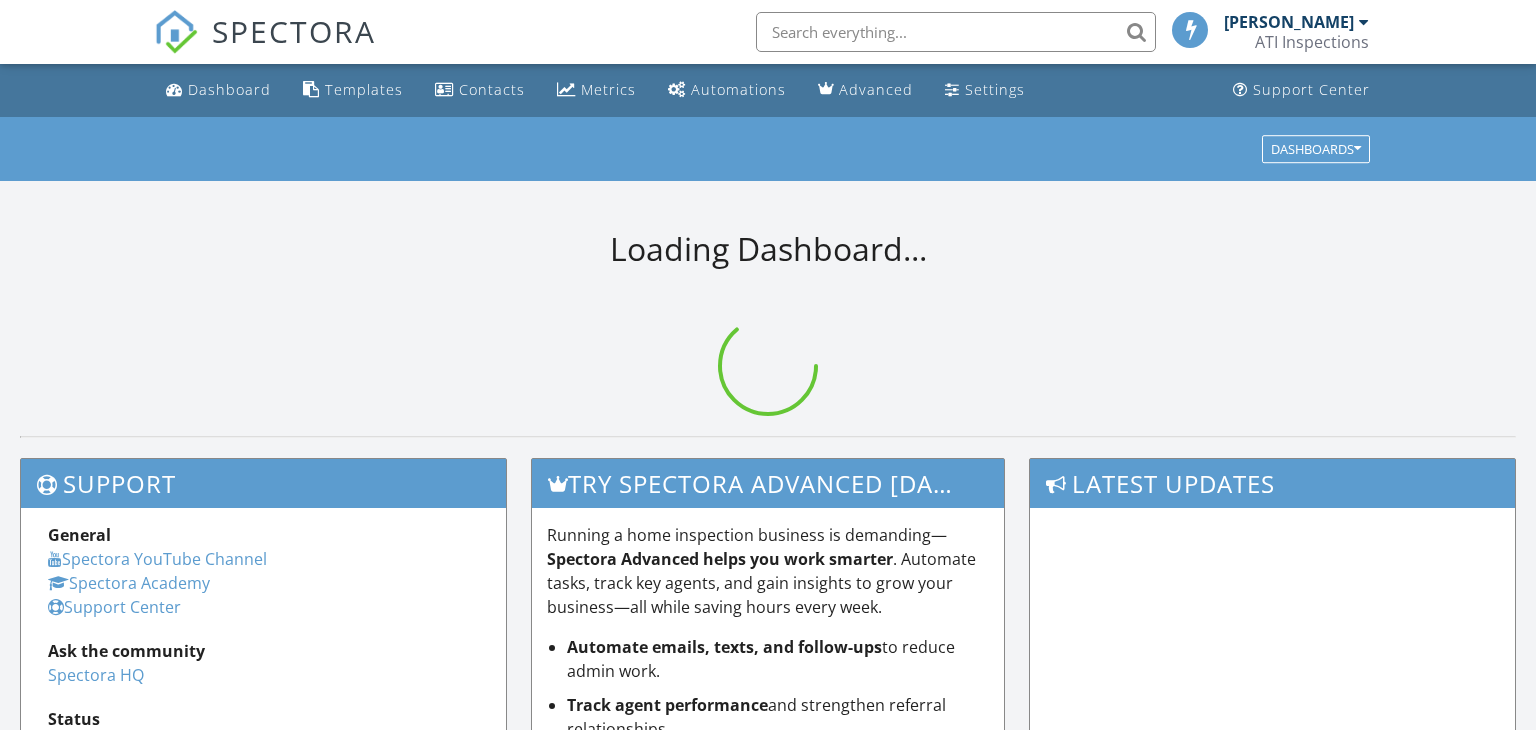 scroll, scrollTop: 0, scrollLeft: 0, axis: both 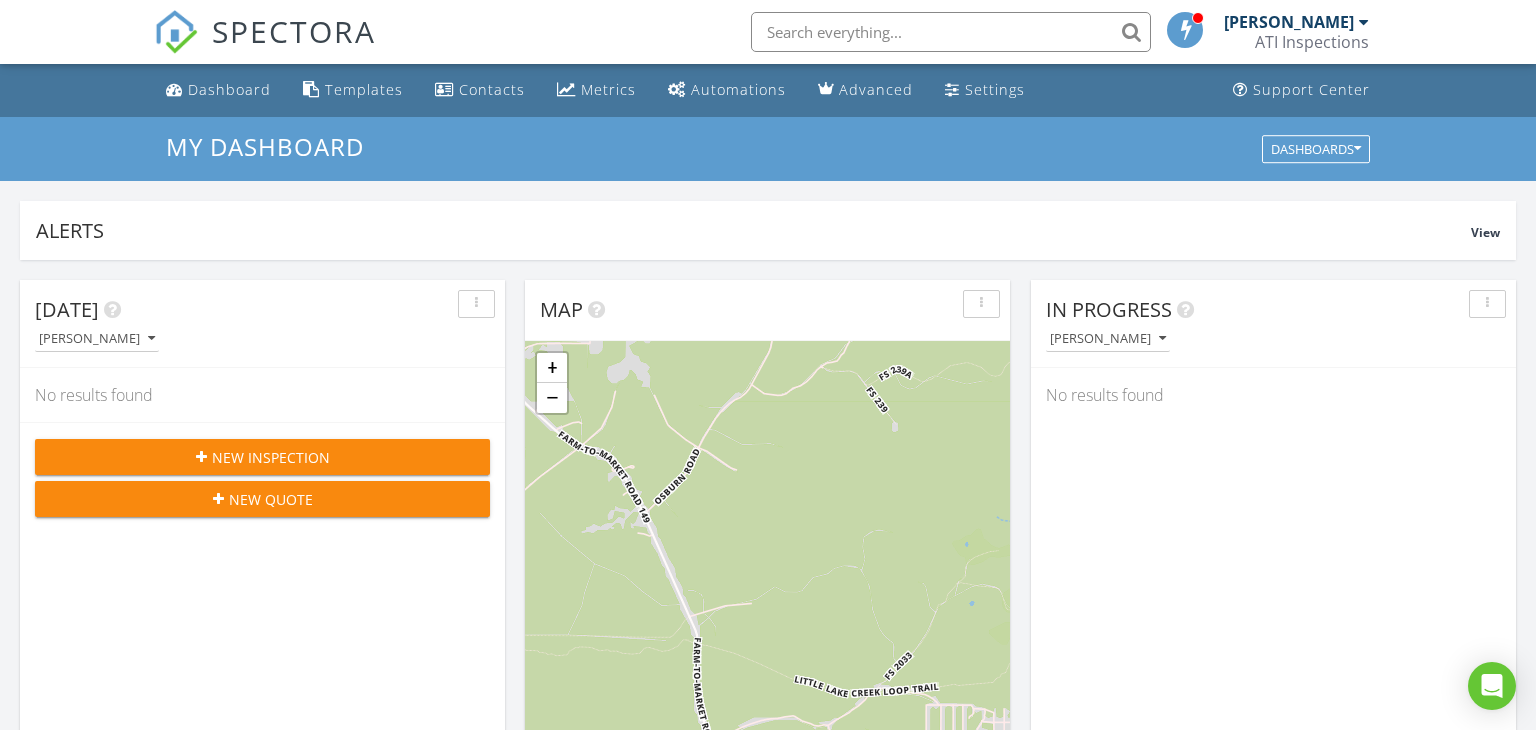 click on "New Inspection" at bounding box center (262, 457) 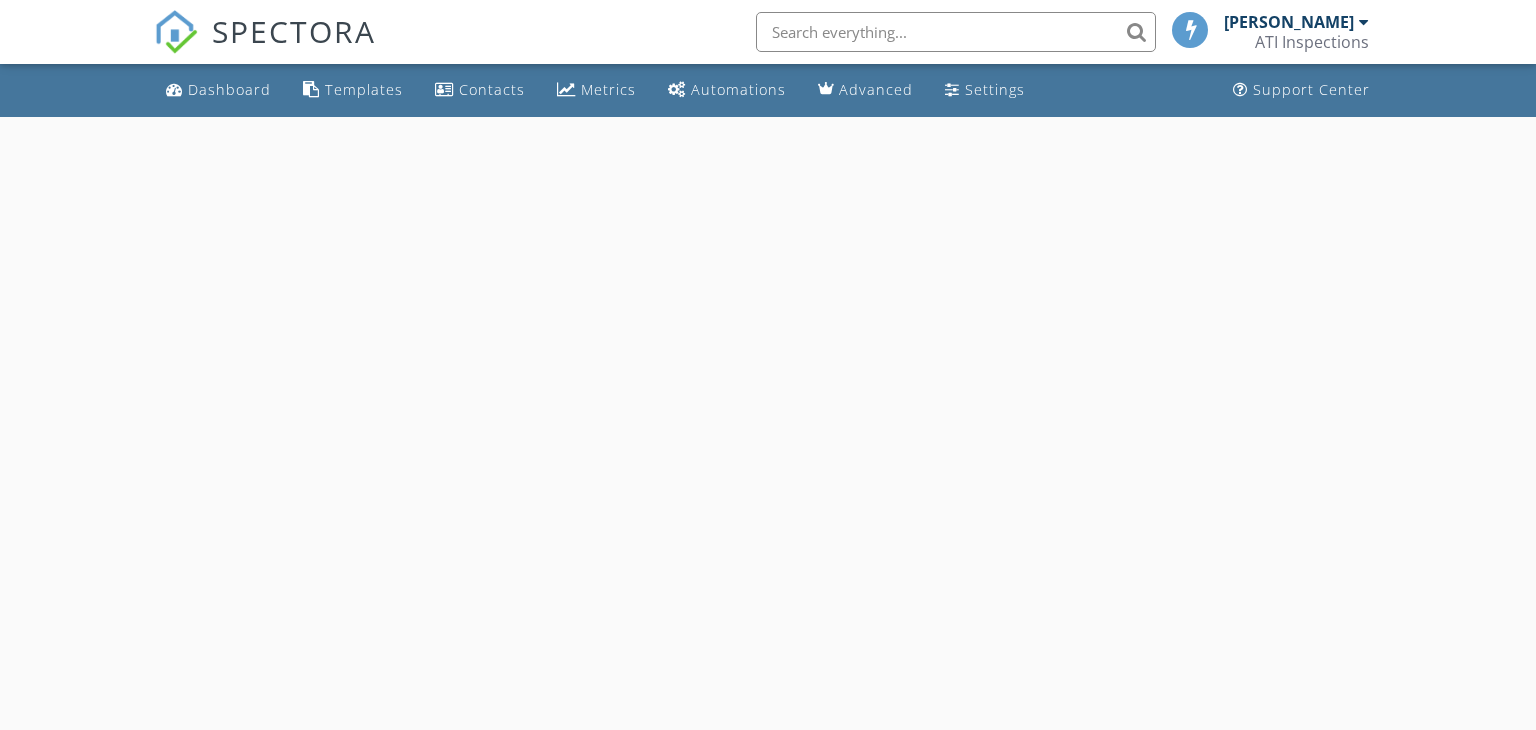 scroll, scrollTop: 0, scrollLeft: 0, axis: both 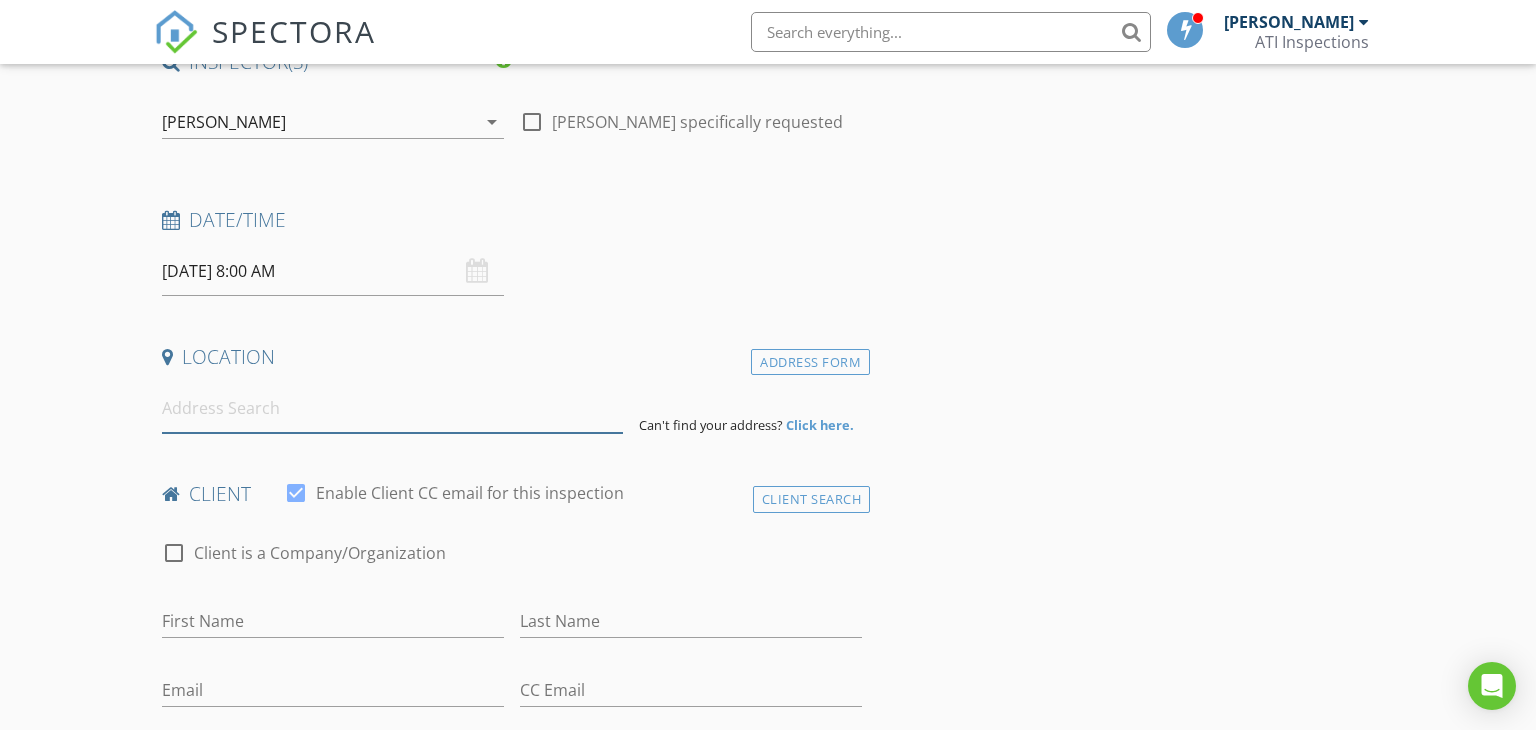 click at bounding box center [393, 408] 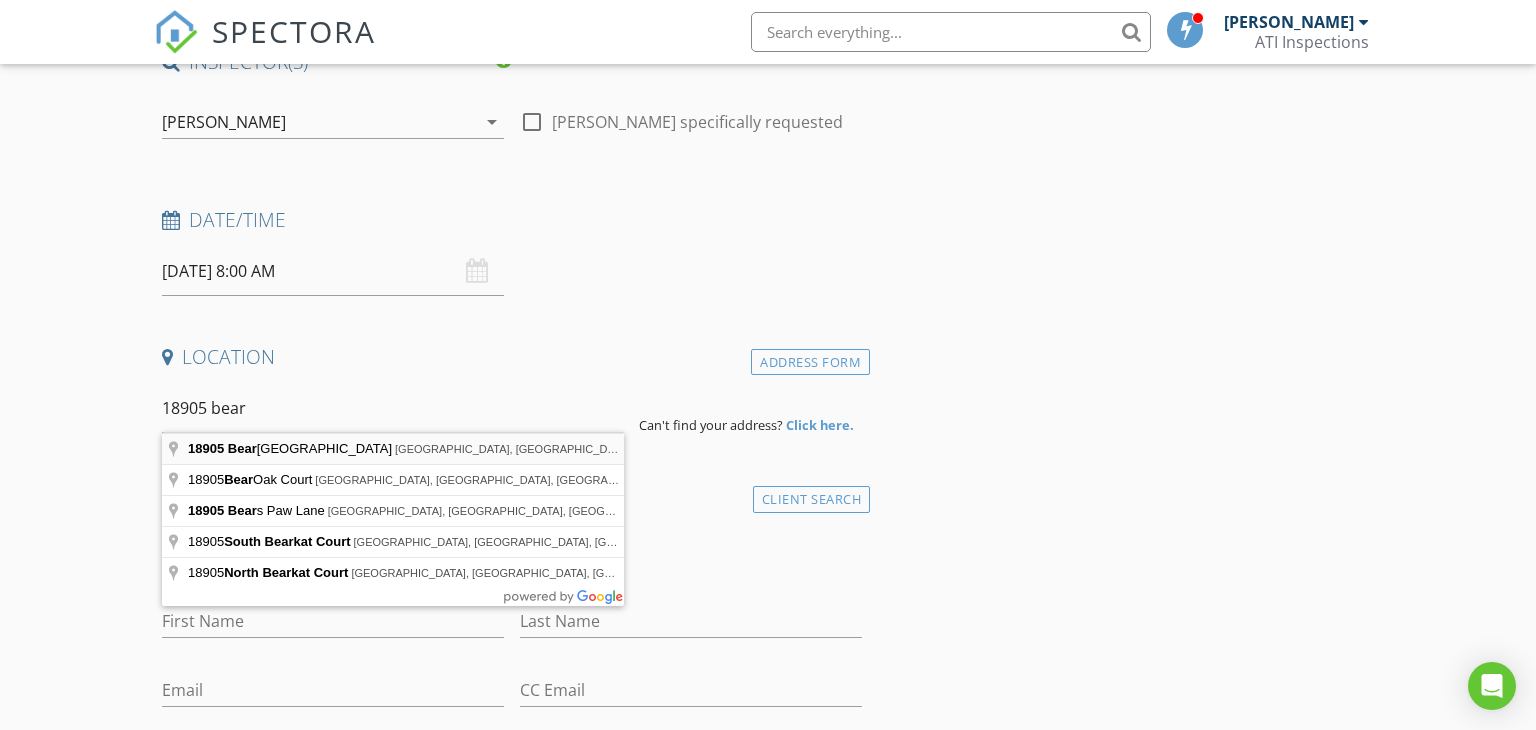 type on "18905 Bear Canyon Drive, Montgomery, TX, USA" 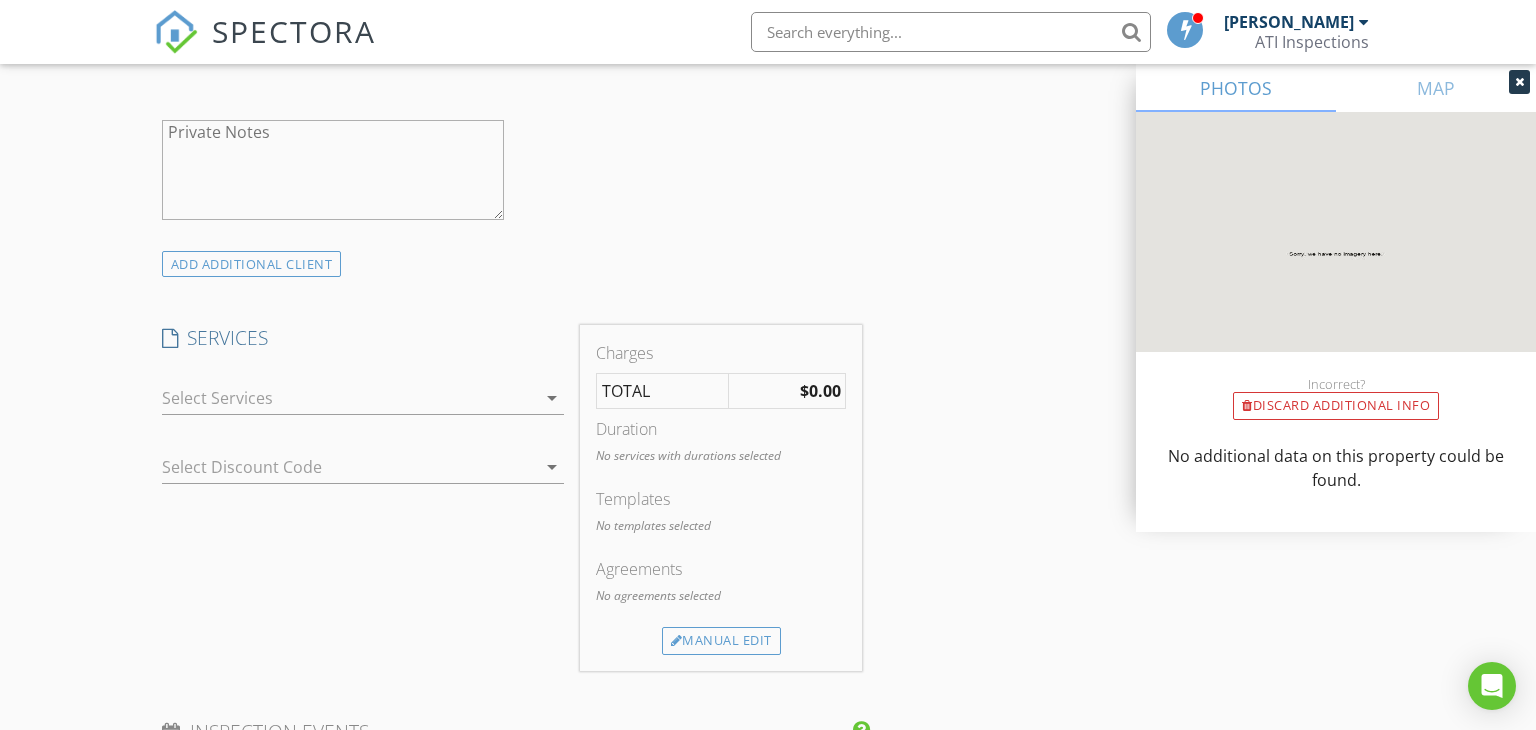 scroll, scrollTop: 1420, scrollLeft: 0, axis: vertical 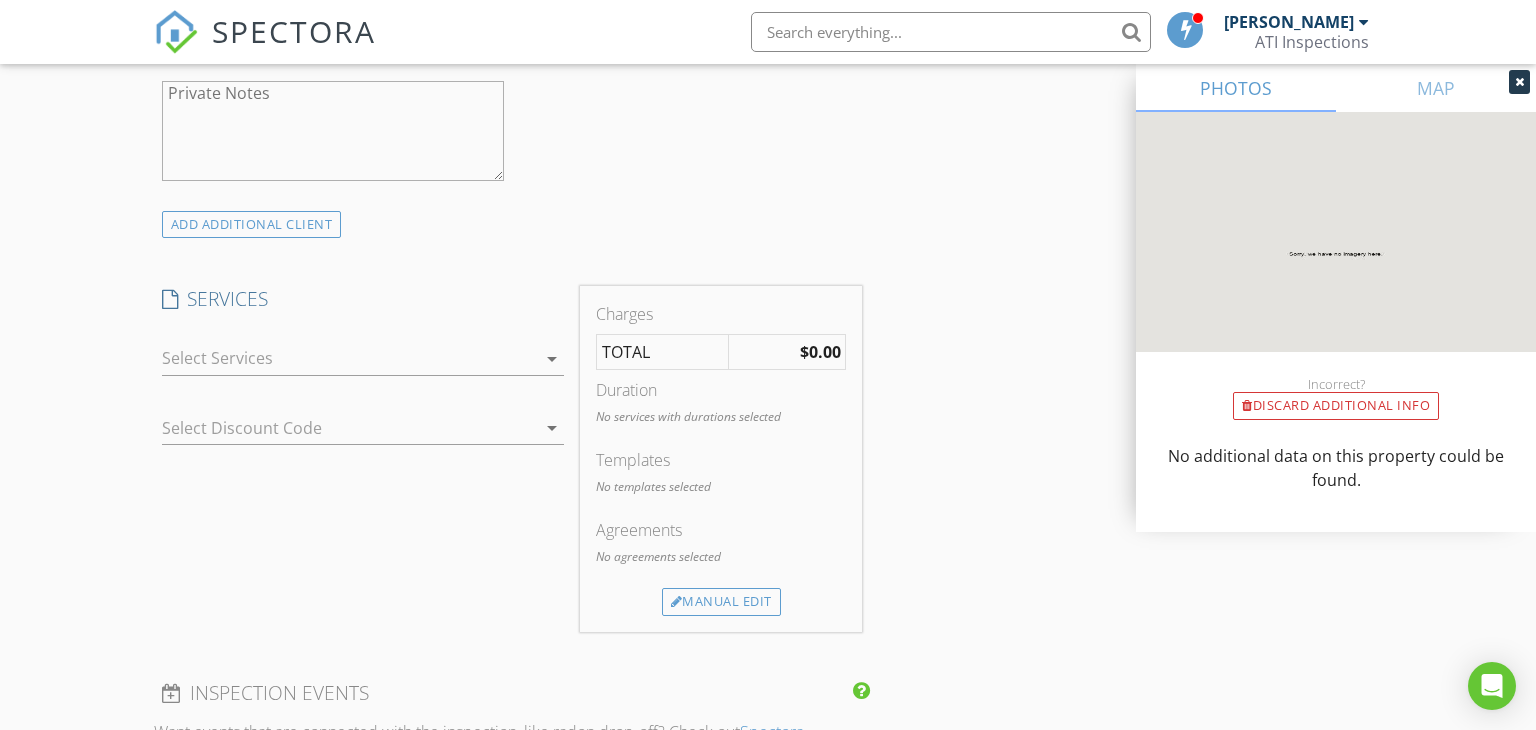 click at bounding box center (349, 358) 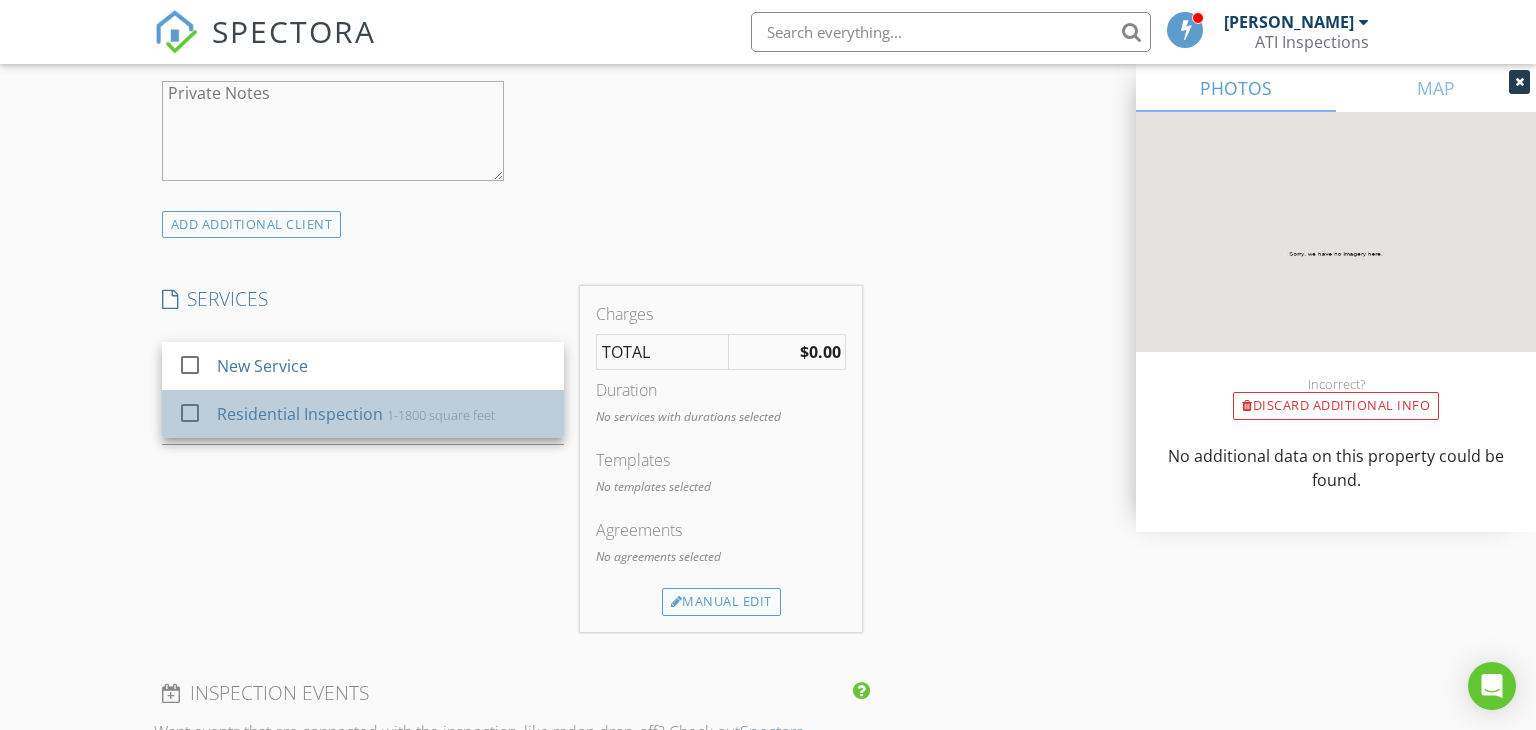 click on "1-1800 square feet" at bounding box center [440, 415] 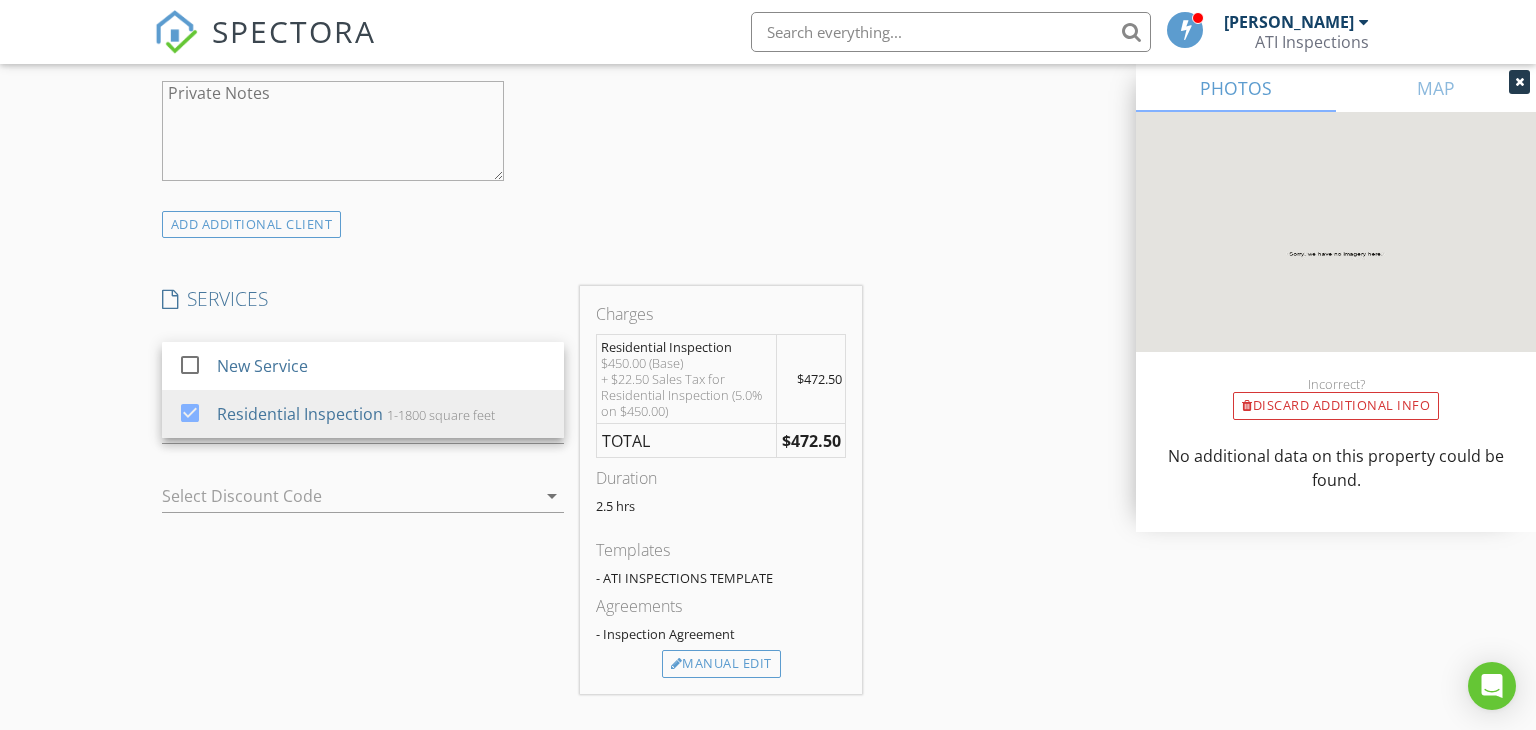 click at bounding box center [524, 496] 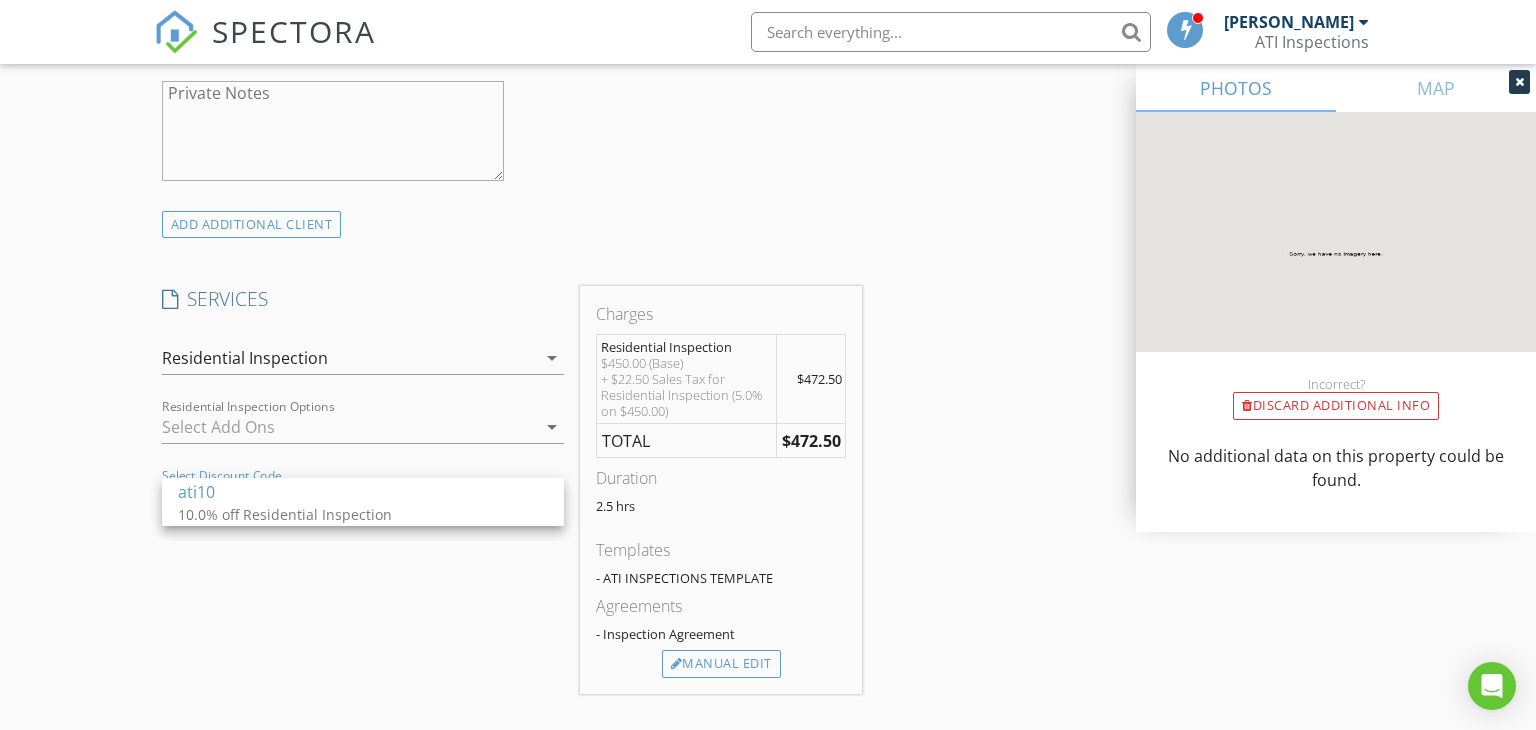 click on "SERVICES
check_box_outline_blank   New Service   check_box   Residential Inspection   1-1800 square feet Residential Inspection arrow_drop_down   check_box_outline_blank   sewer scope    inspection of the sewer pipe check_box_outline_blank   septic    septic inspection  check_box_outline_blank   Add On   Residential Inspection Options arrow_drop_down   Select Discount Code arrow_drop_down" at bounding box center (363, 490) 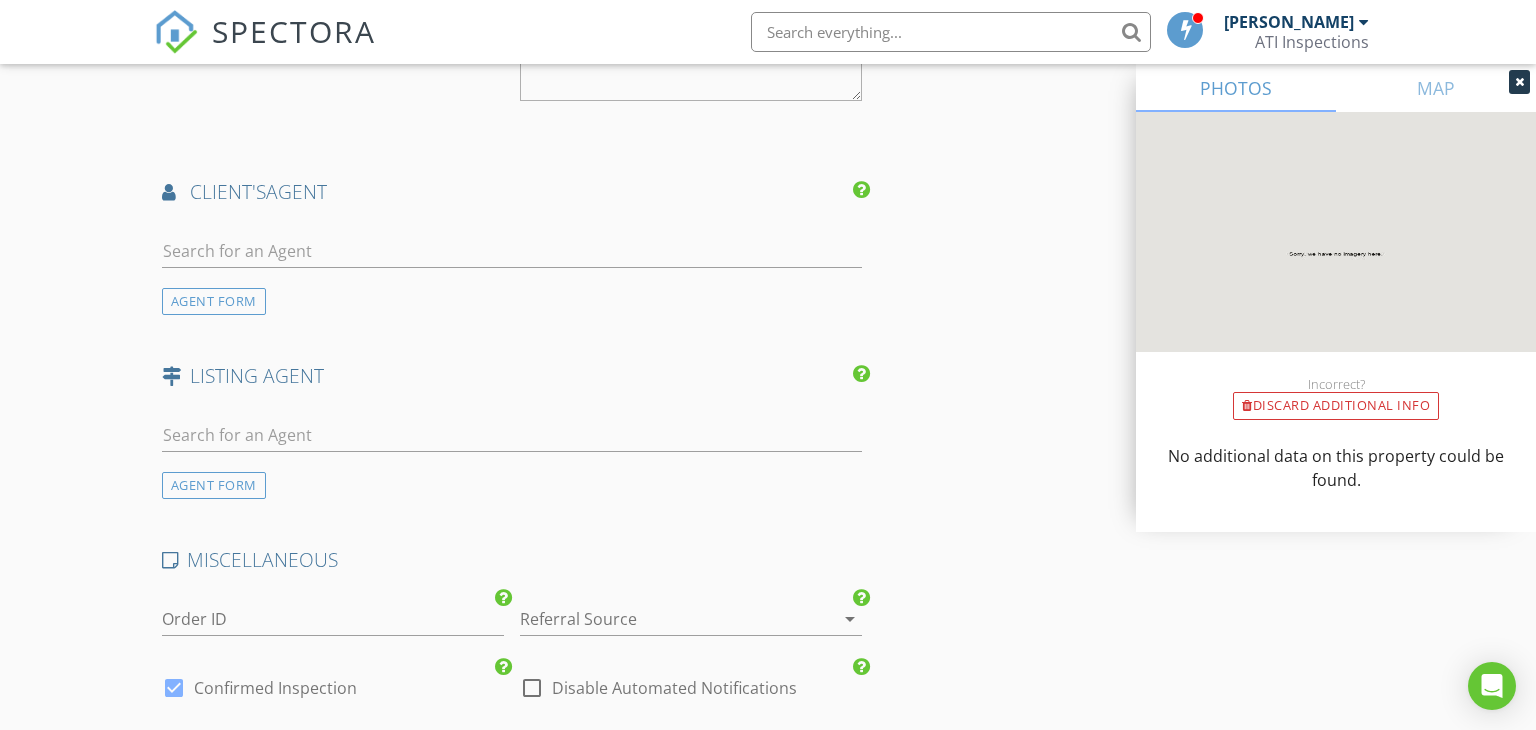 scroll, scrollTop: 2887, scrollLeft: 0, axis: vertical 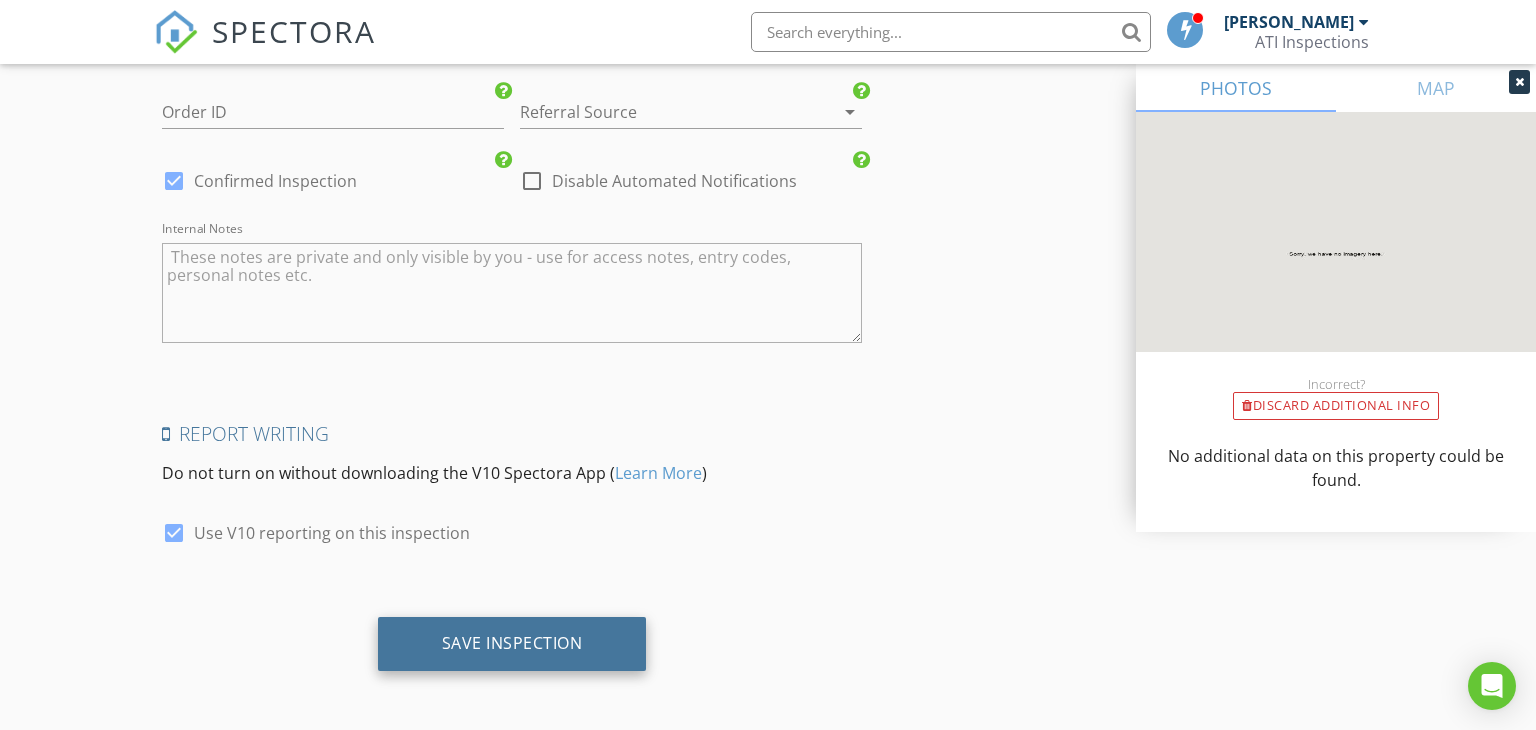 click on "Save Inspection" at bounding box center [512, 644] 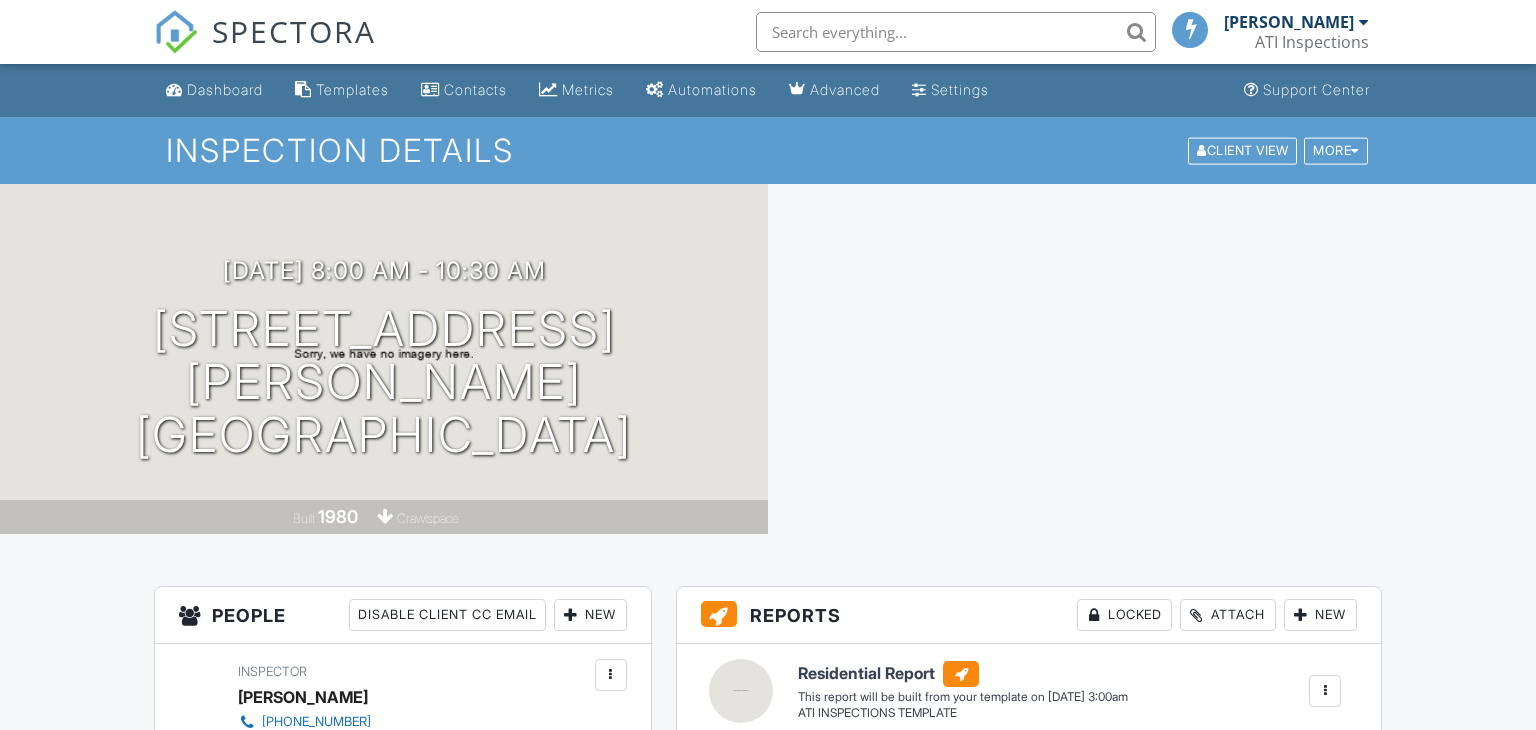 scroll, scrollTop: 0, scrollLeft: 0, axis: both 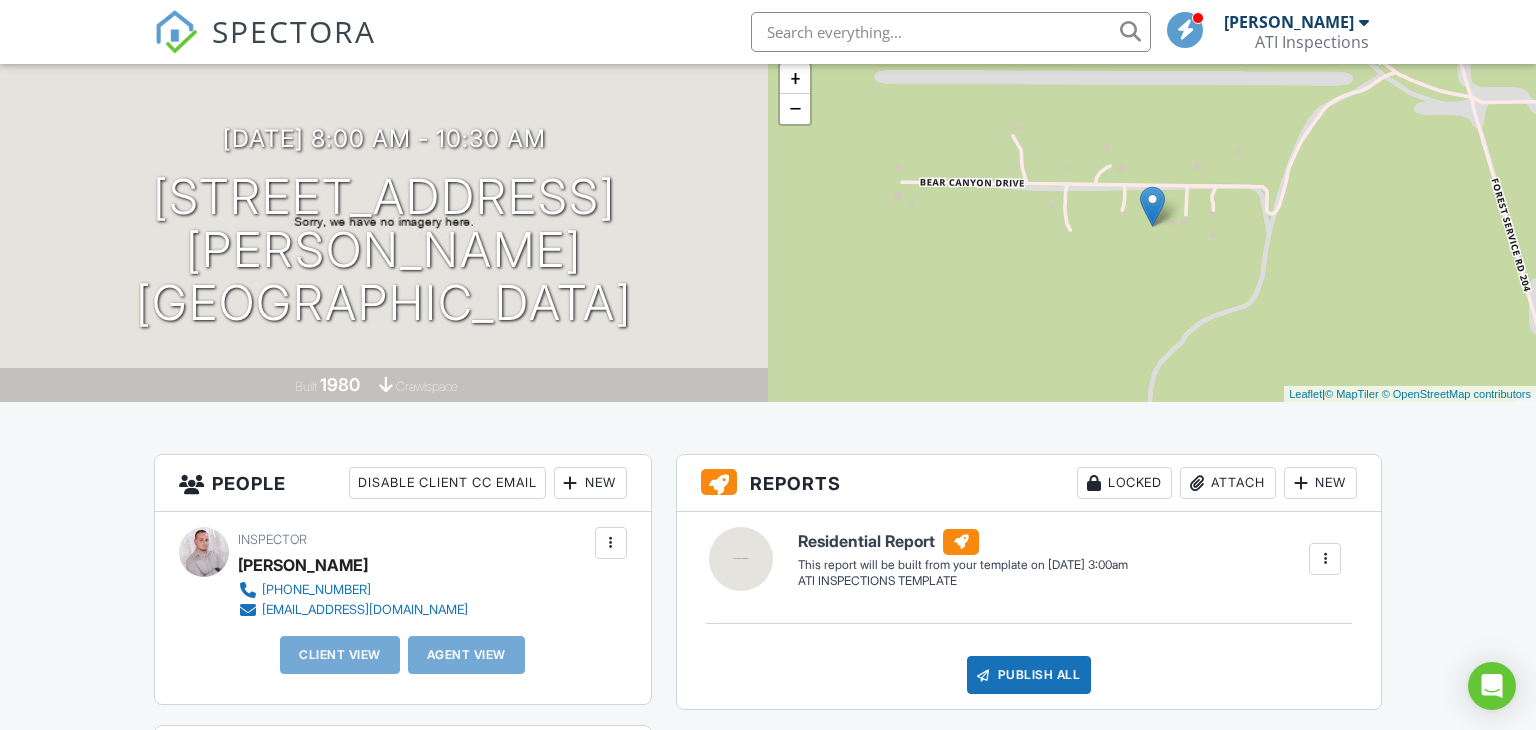 click on "Residential Report
ATI INSPECTIONS TEMPLATE
Edit
View
Residential Report
ATI INSPECTIONS TEMPLATE
This report will be built from your template on [DATE]  3:00am
Quick Publish
Copy
Build Now
[GEOGRAPHIC_DATA]" at bounding box center (1069, 559) 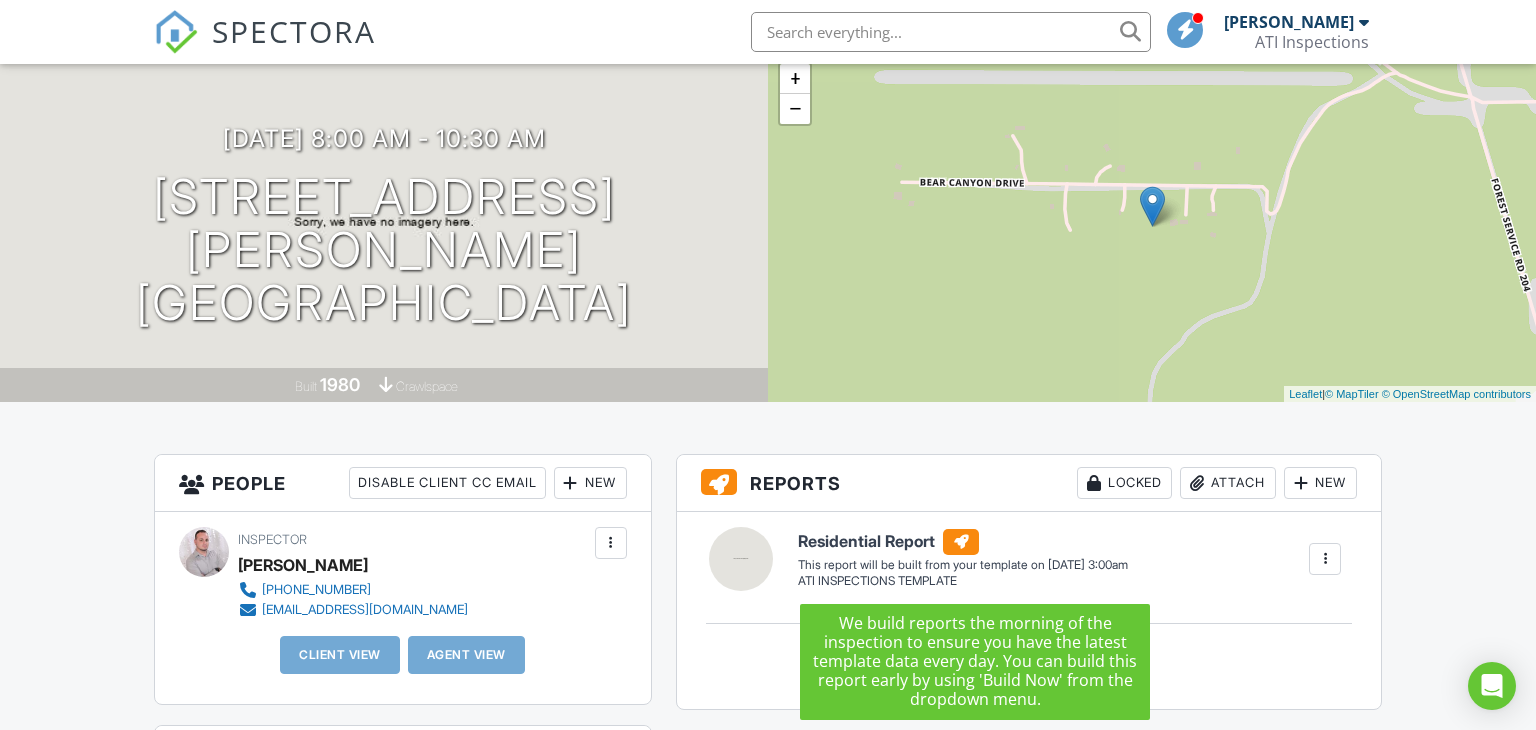 click on "Residential Report" at bounding box center [963, 542] 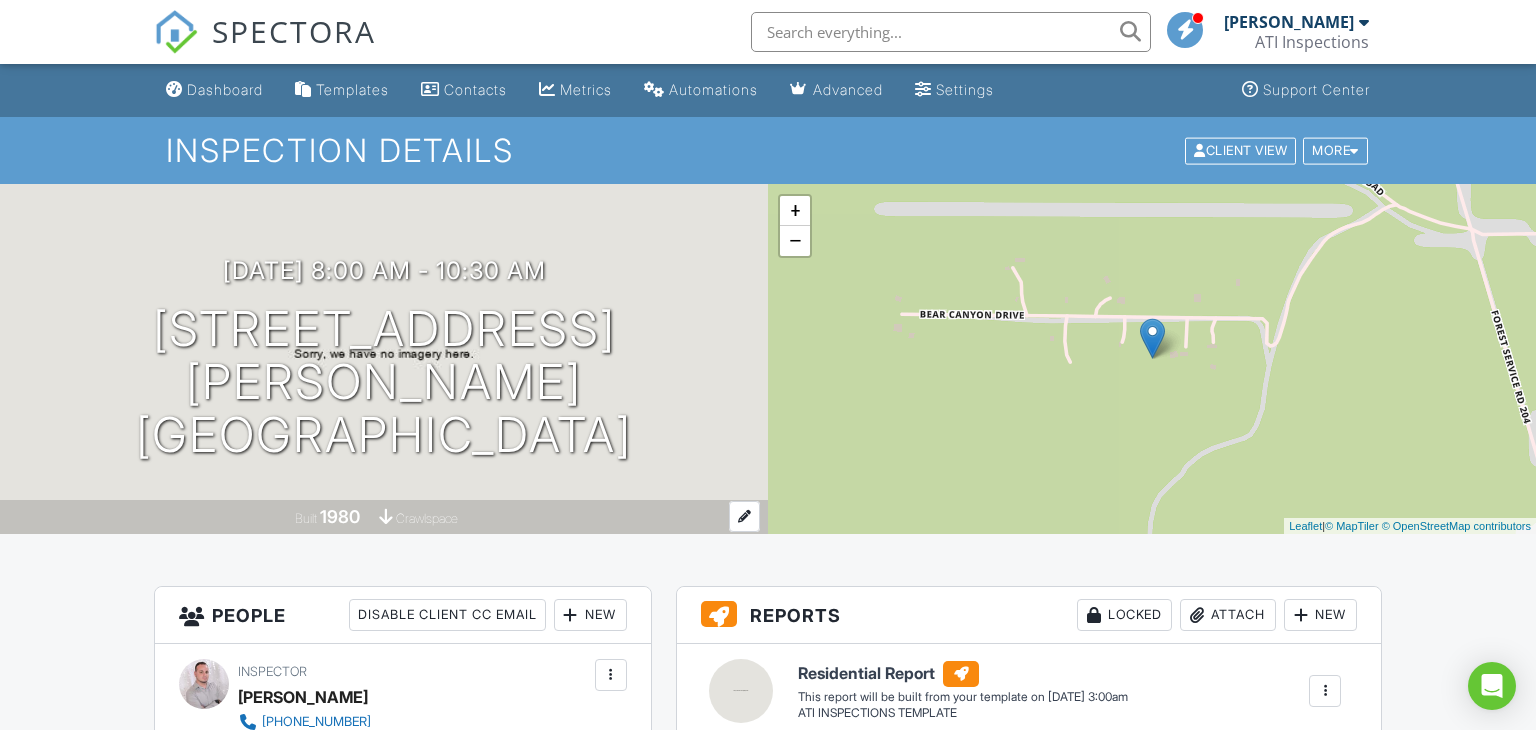 scroll, scrollTop: 0, scrollLeft: 0, axis: both 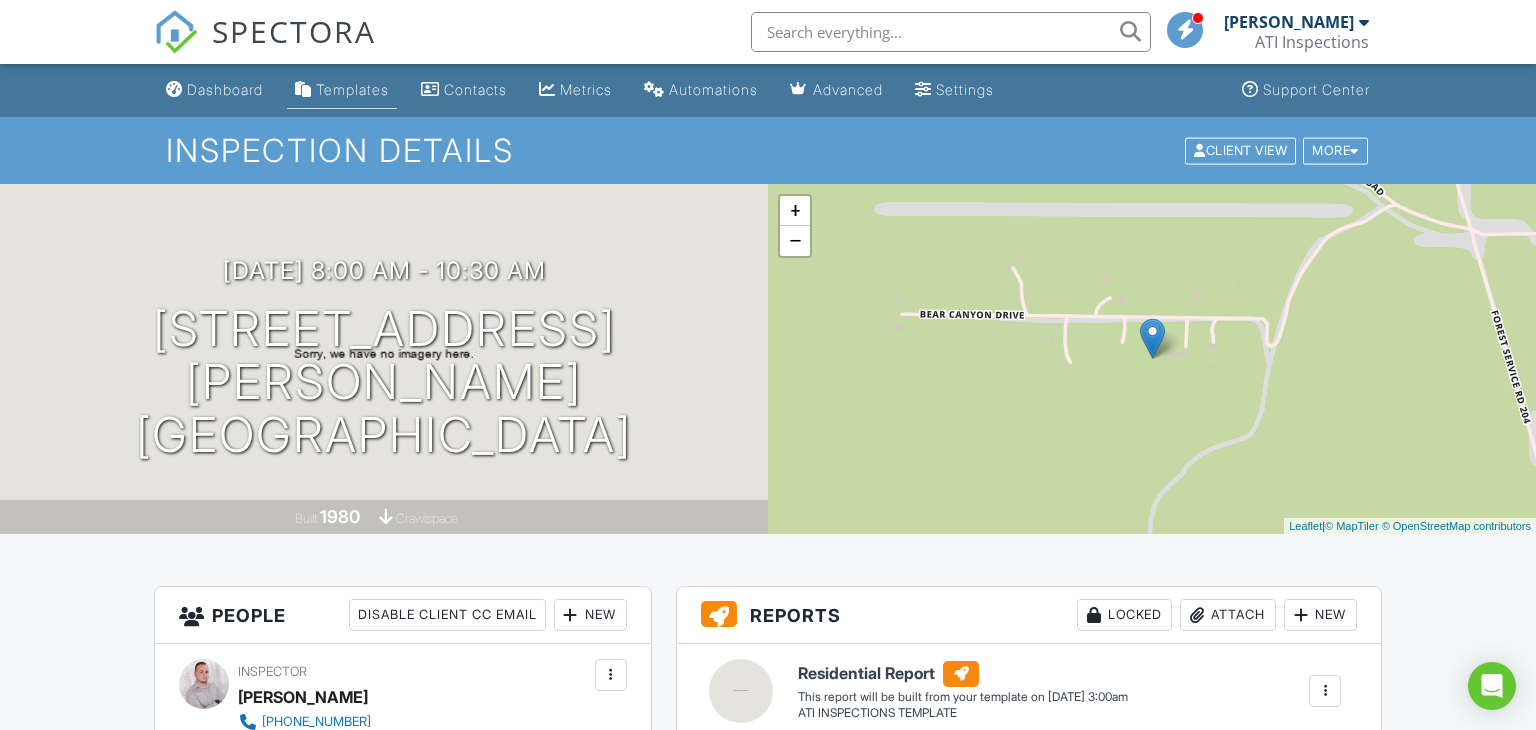 click on "Templates" at bounding box center [352, 89] 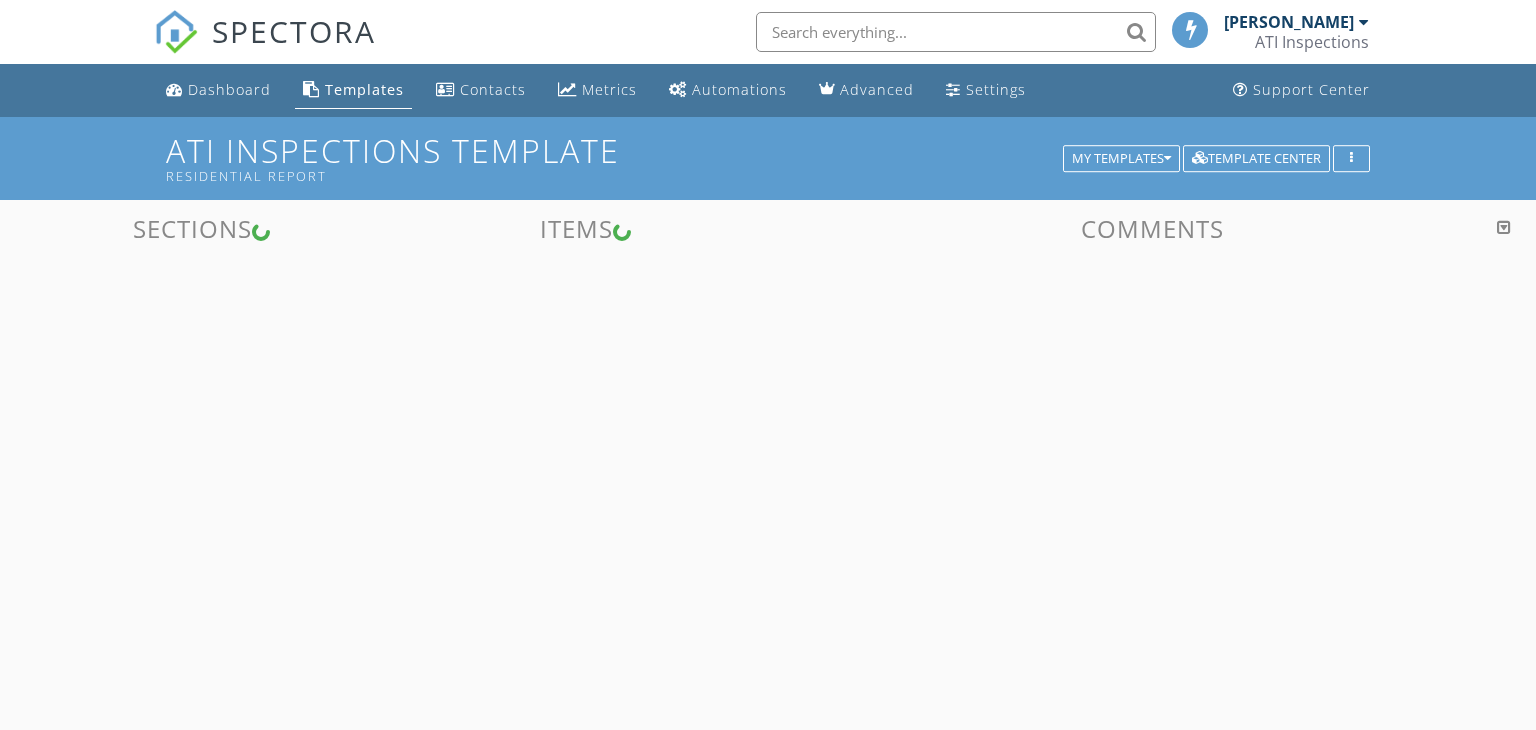 scroll, scrollTop: 0, scrollLeft: 0, axis: both 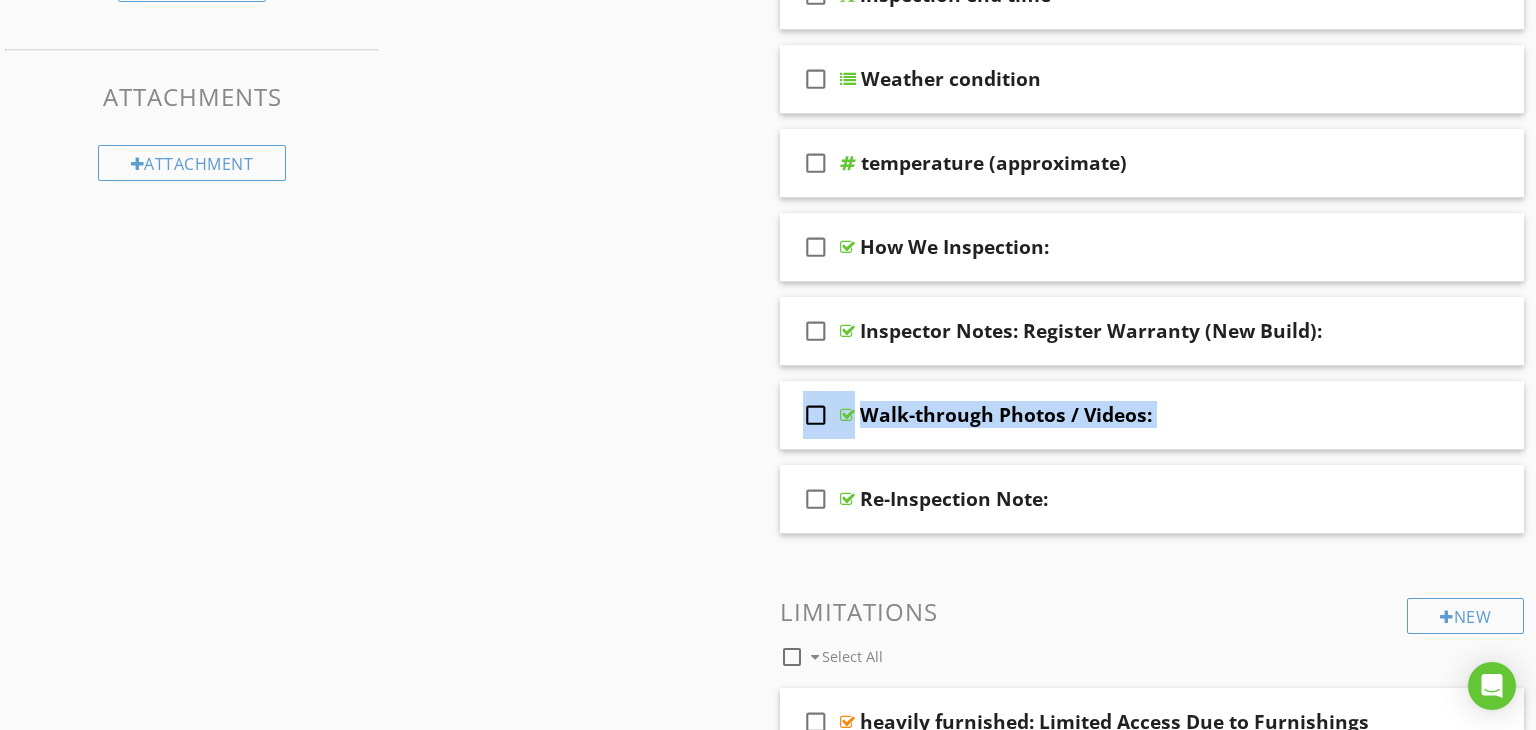 drag, startPoint x: 713, startPoint y: 440, endPoint x: 585, endPoint y: 449, distance: 128.31601 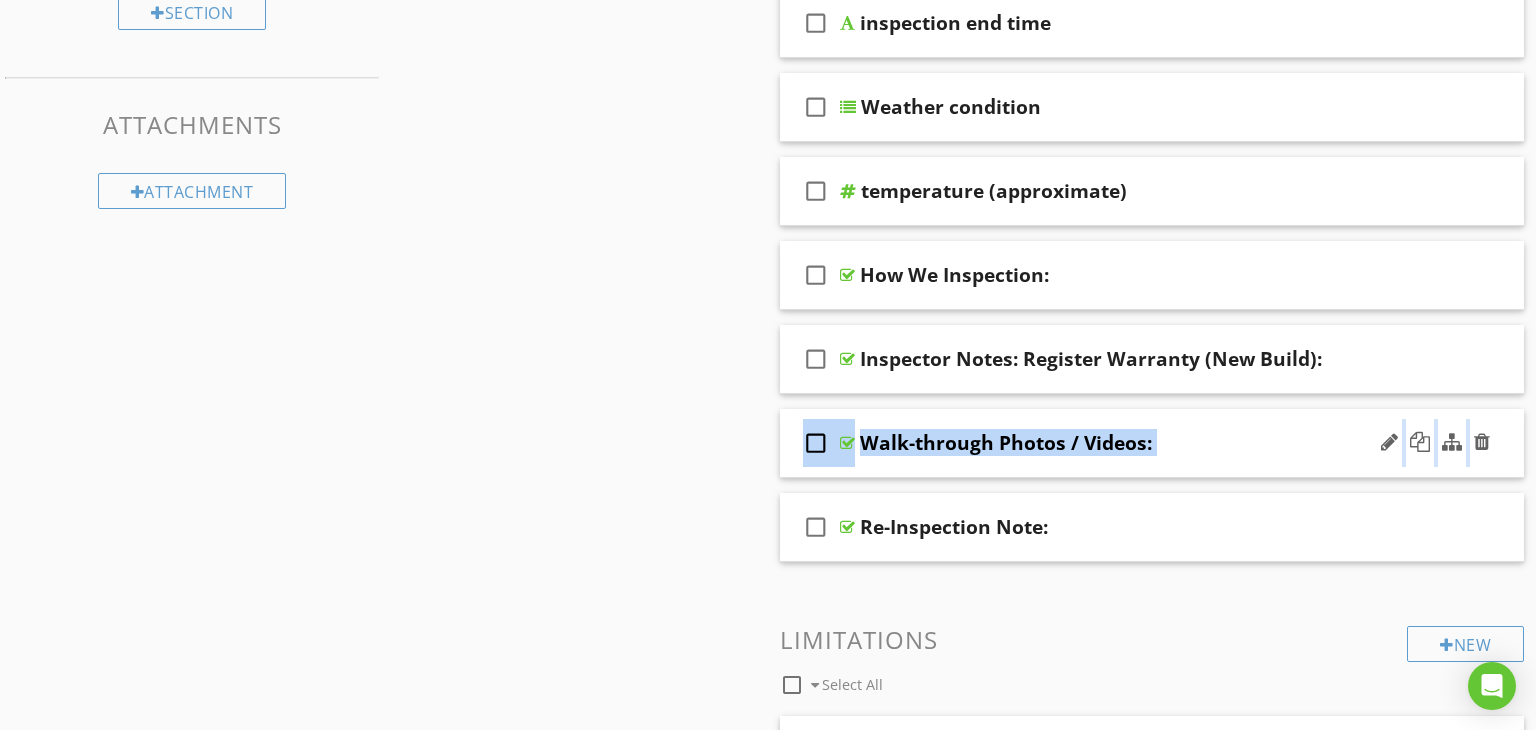 scroll, scrollTop: 600, scrollLeft: 0, axis: vertical 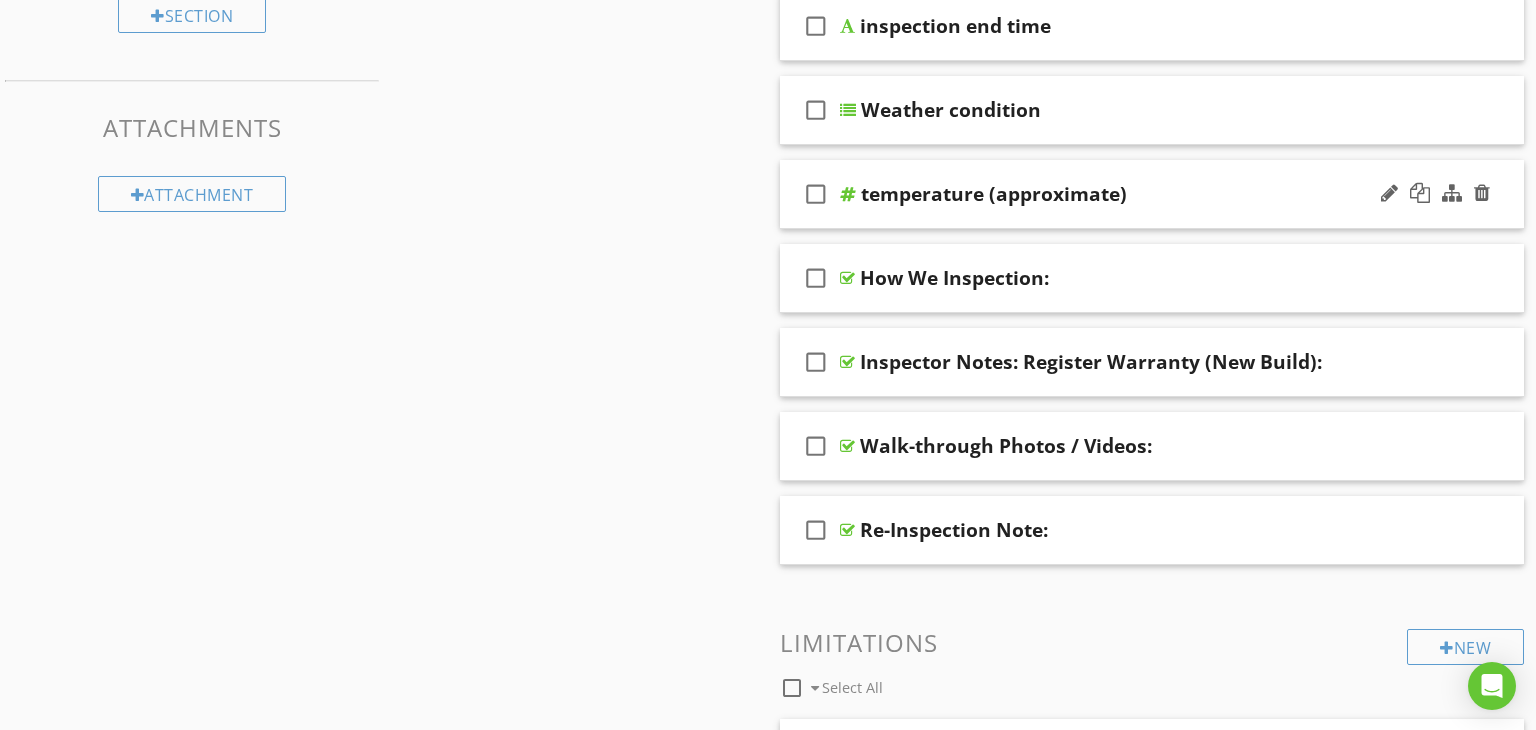 click at bounding box center [848, 194] 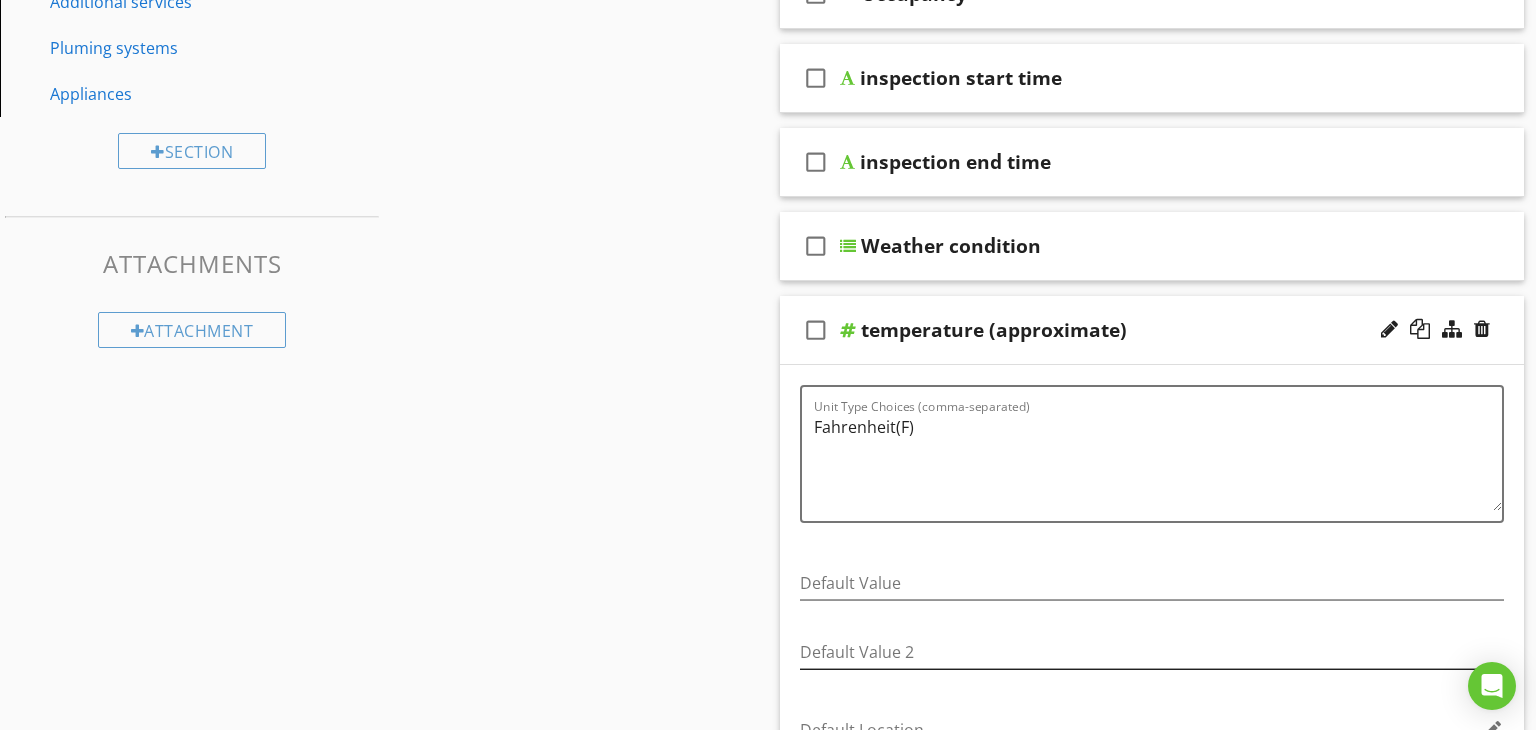 scroll, scrollTop: 459, scrollLeft: 0, axis: vertical 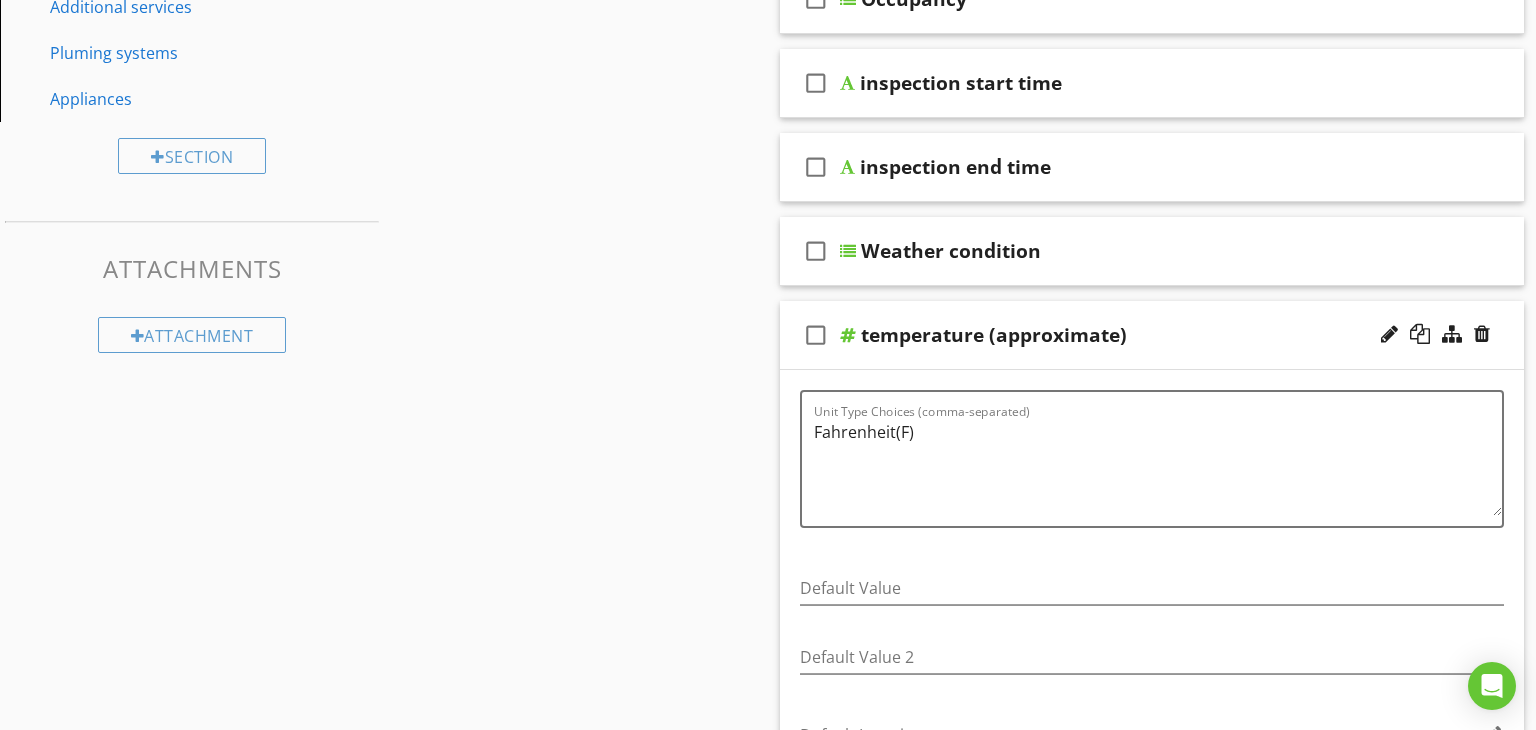 click on "temperature (approximate)" at bounding box center (994, 335) 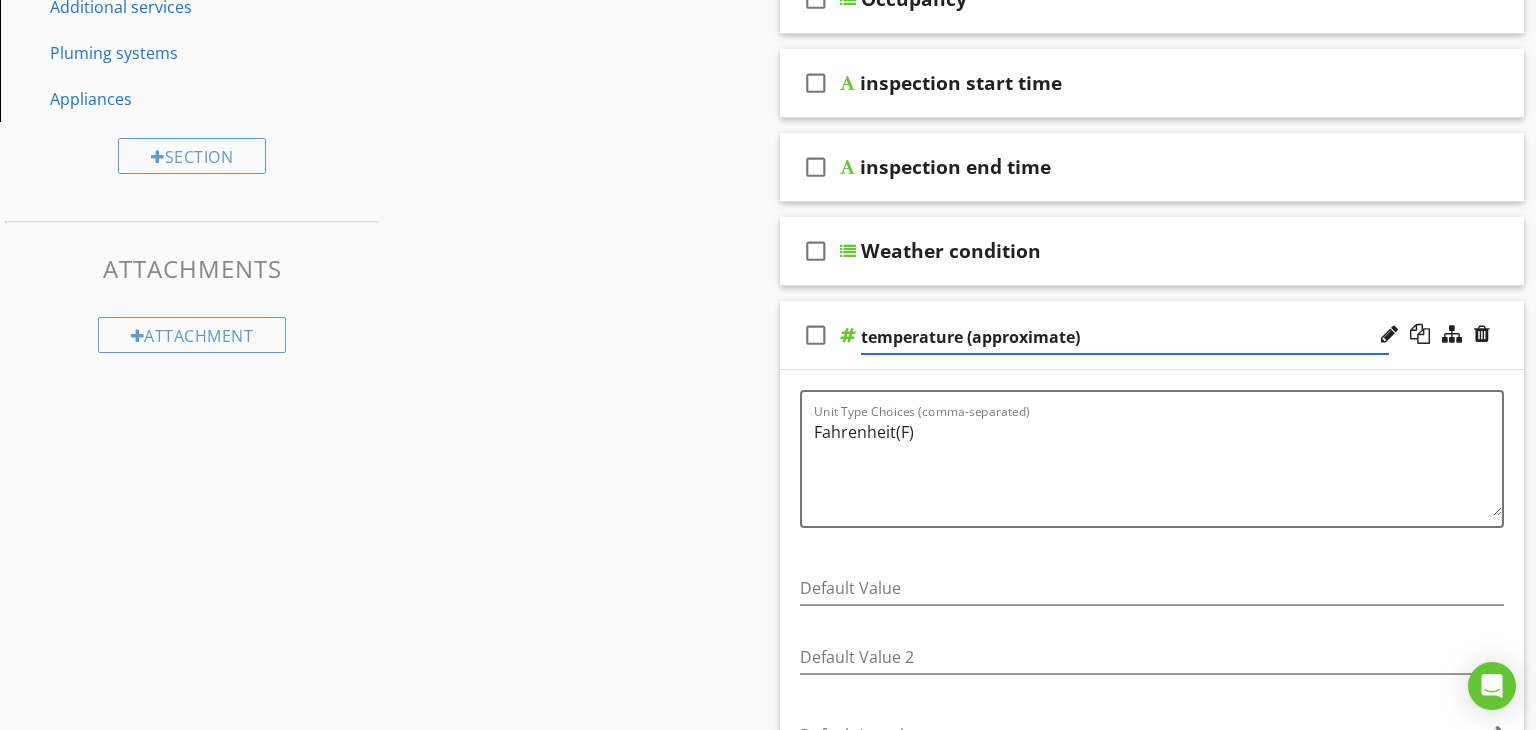 click on "temperature (approximate)" at bounding box center (1125, 337) 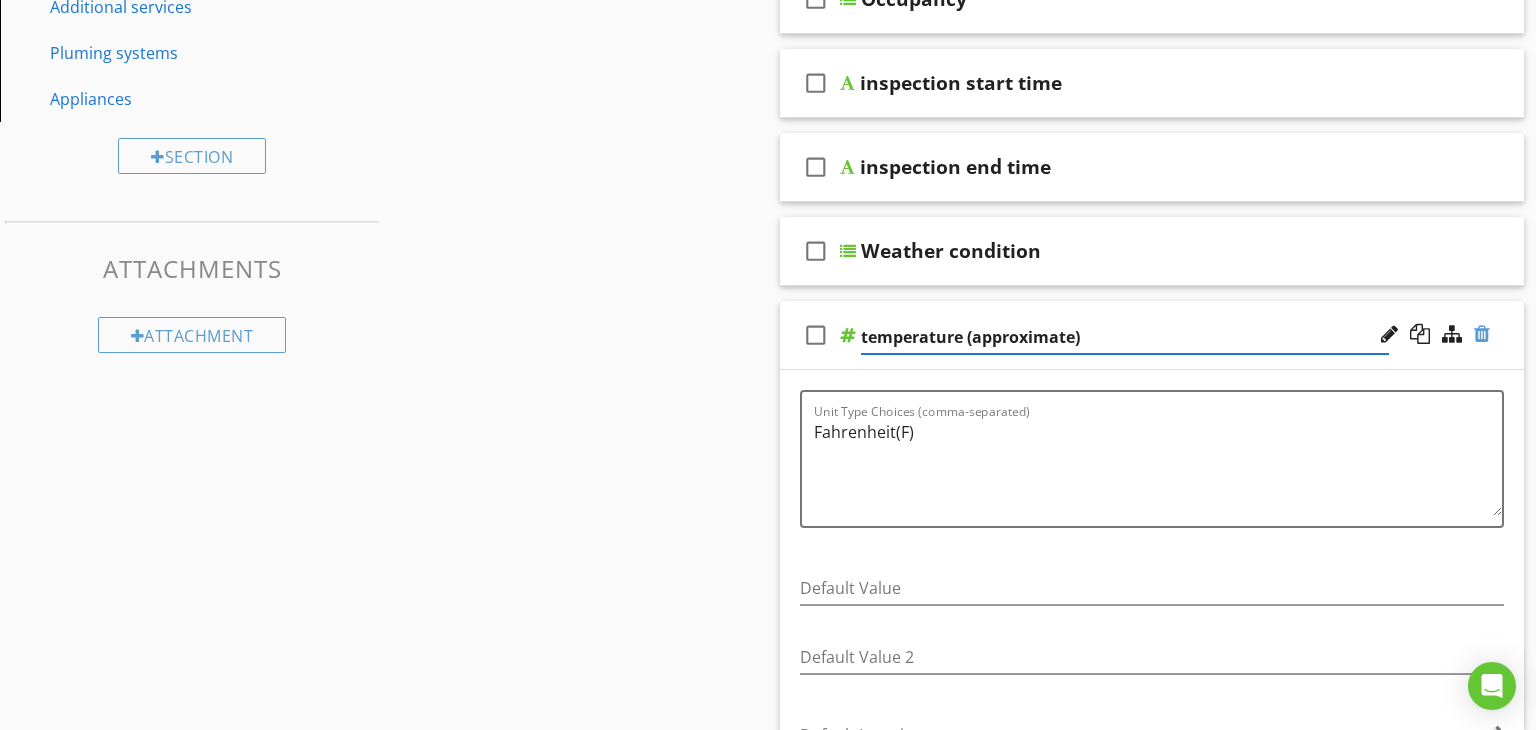 click at bounding box center [1482, 334] 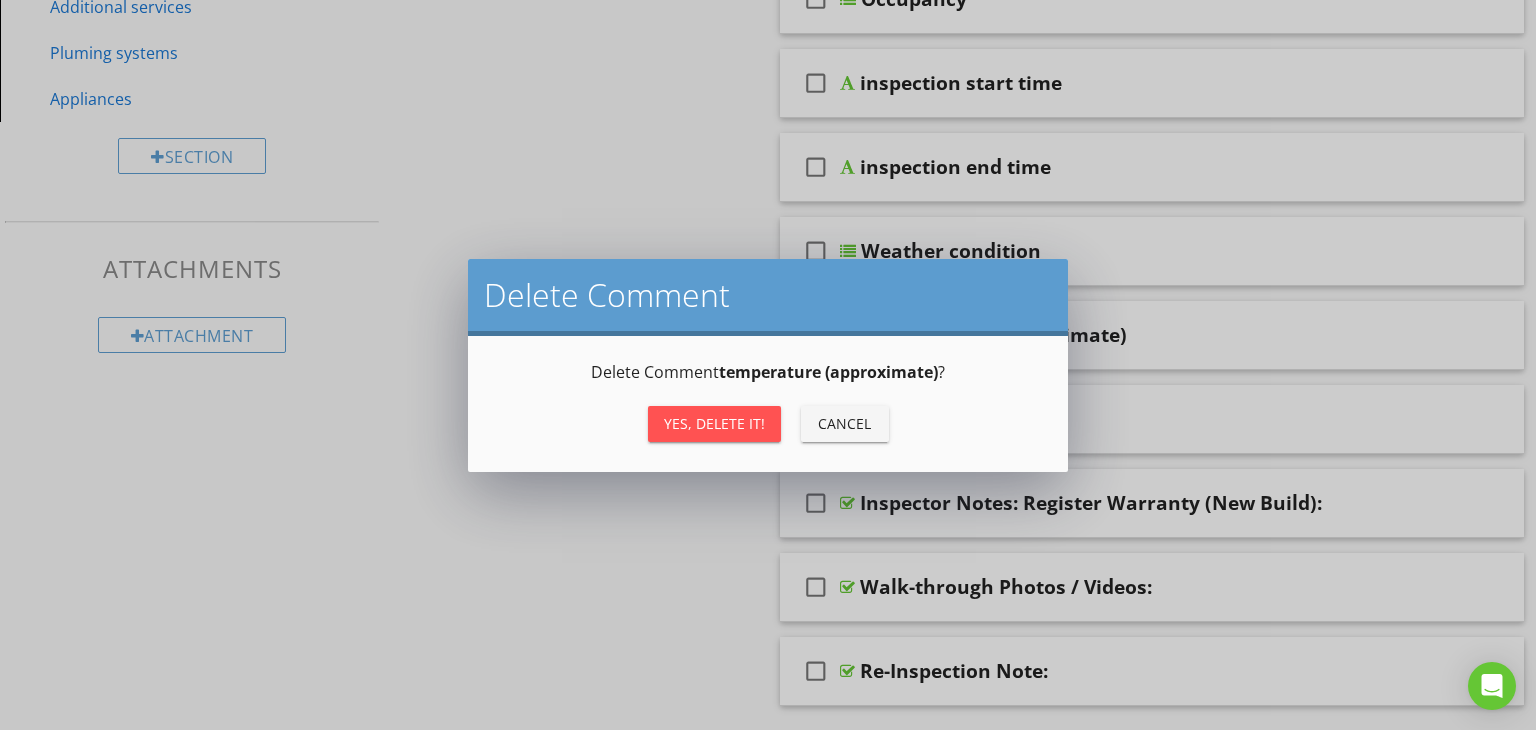click on "Yes, Delete it!" at bounding box center (714, 423) 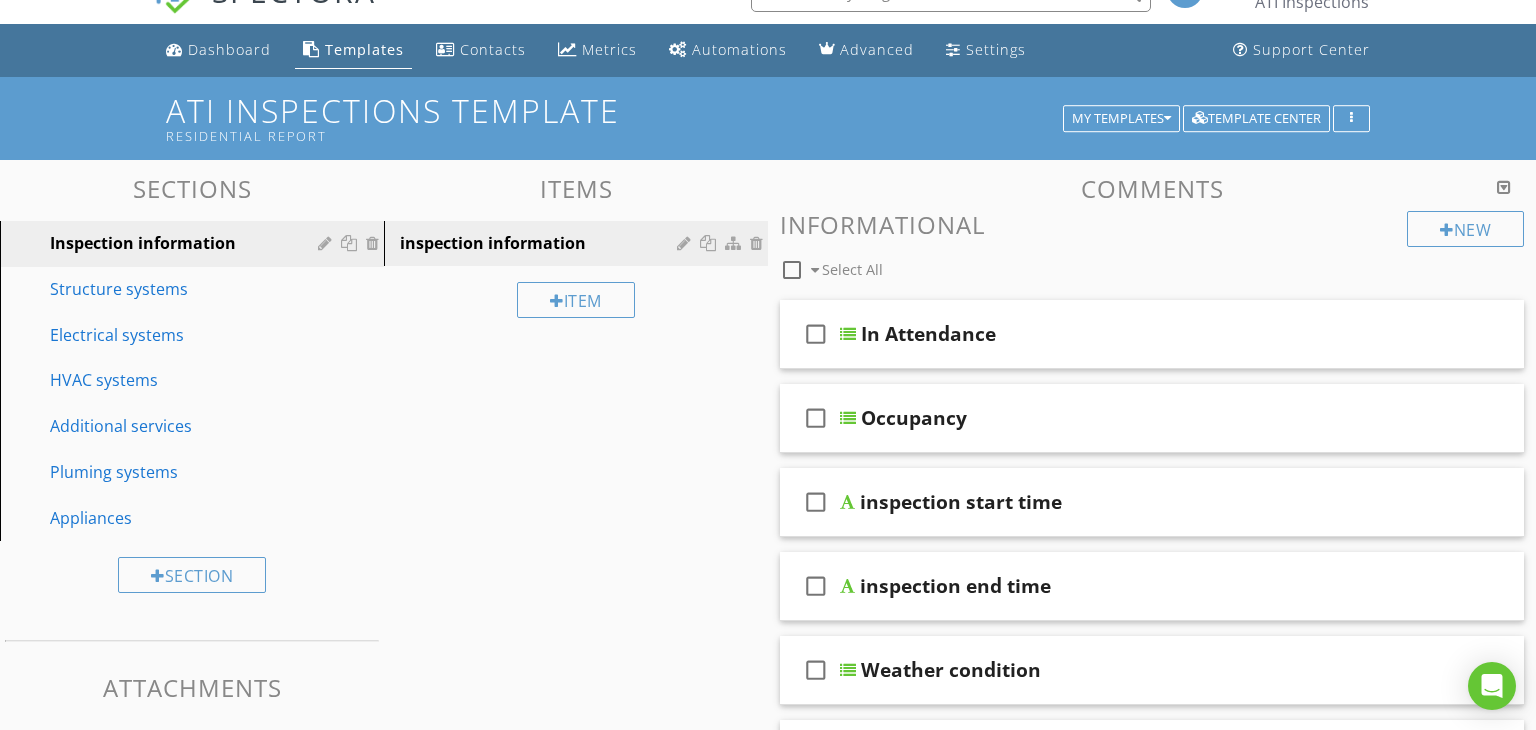 scroll, scrollTop: 0, scrollLeft: 0, axis: both 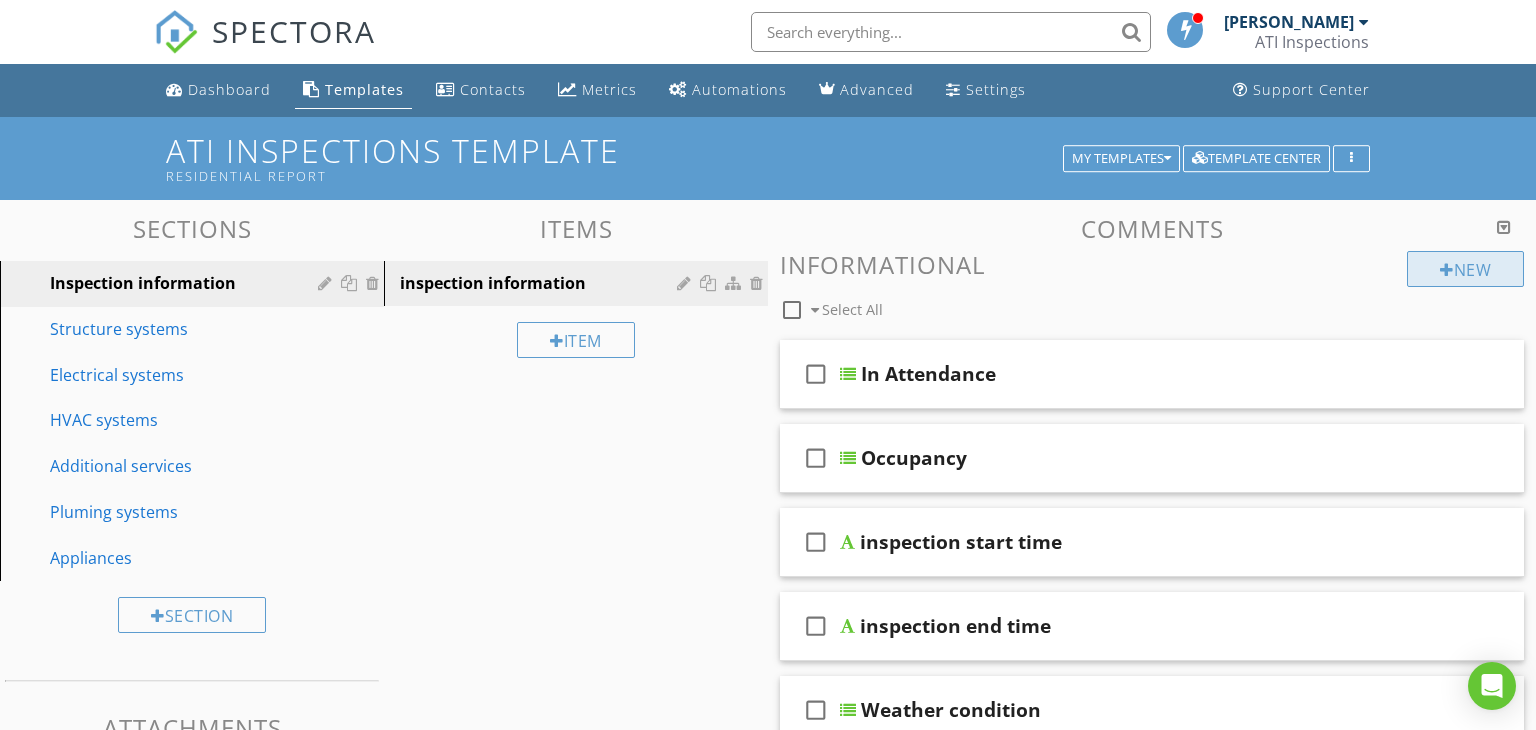 click on "New" at bounding box center (1465, 269) 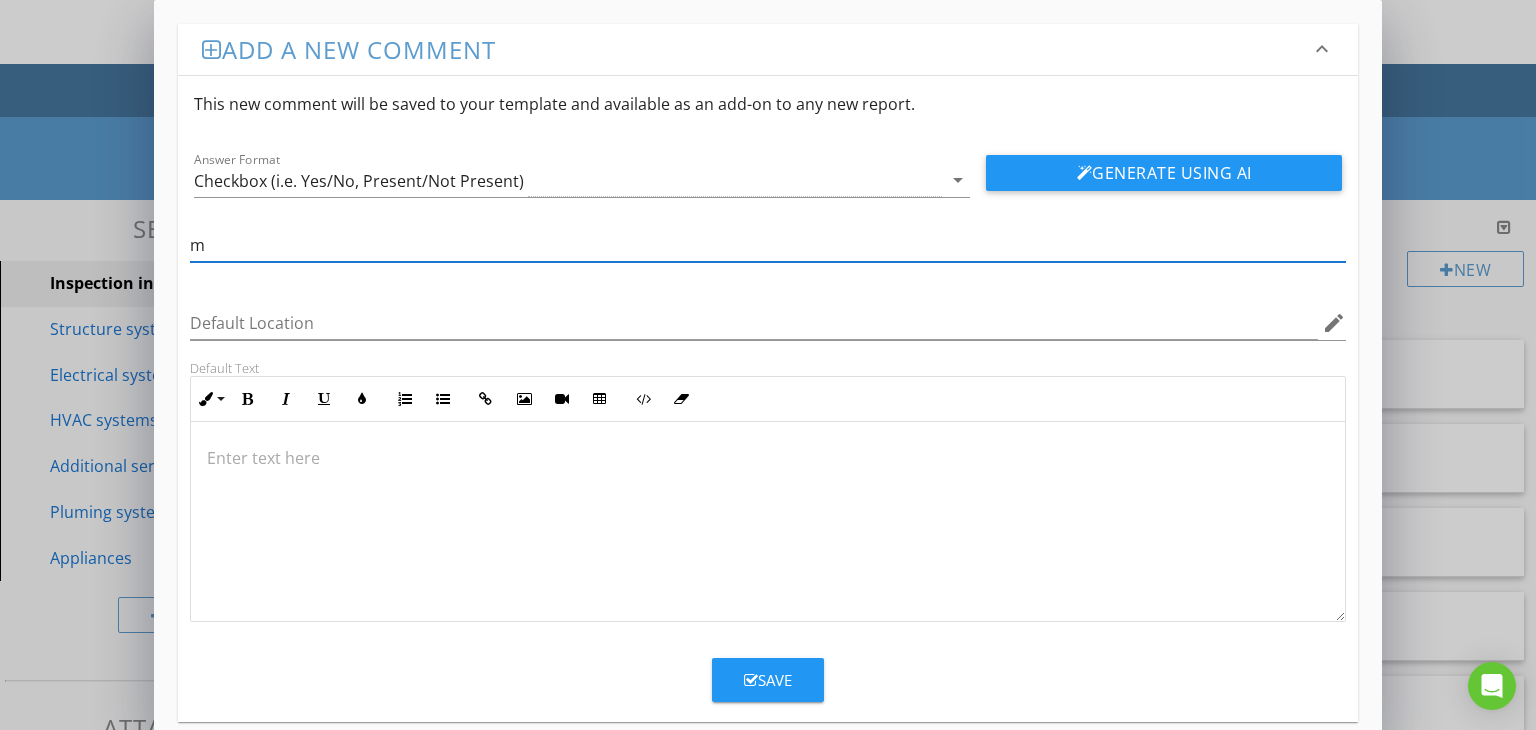type on "m" 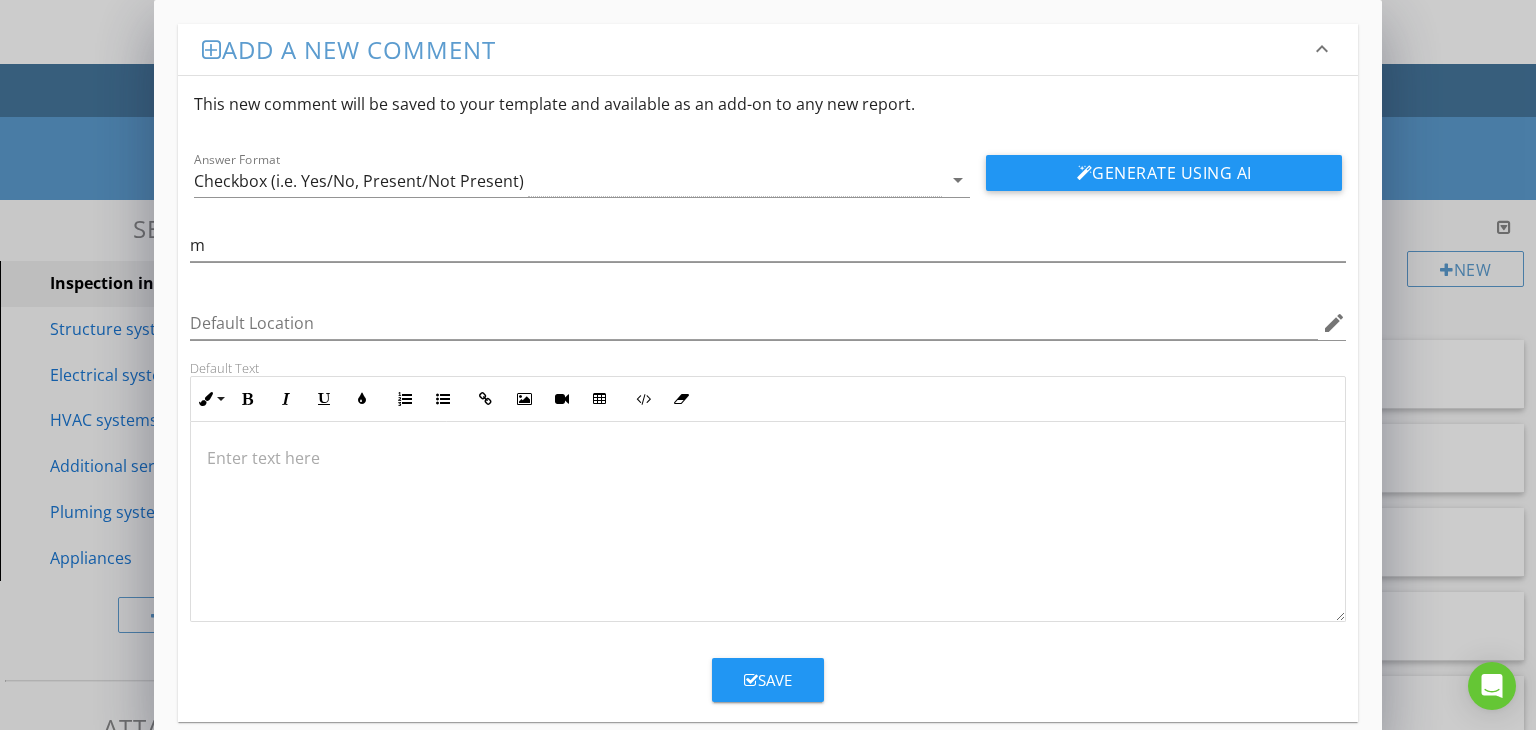 click on "m" at bounding box center (768, 249) 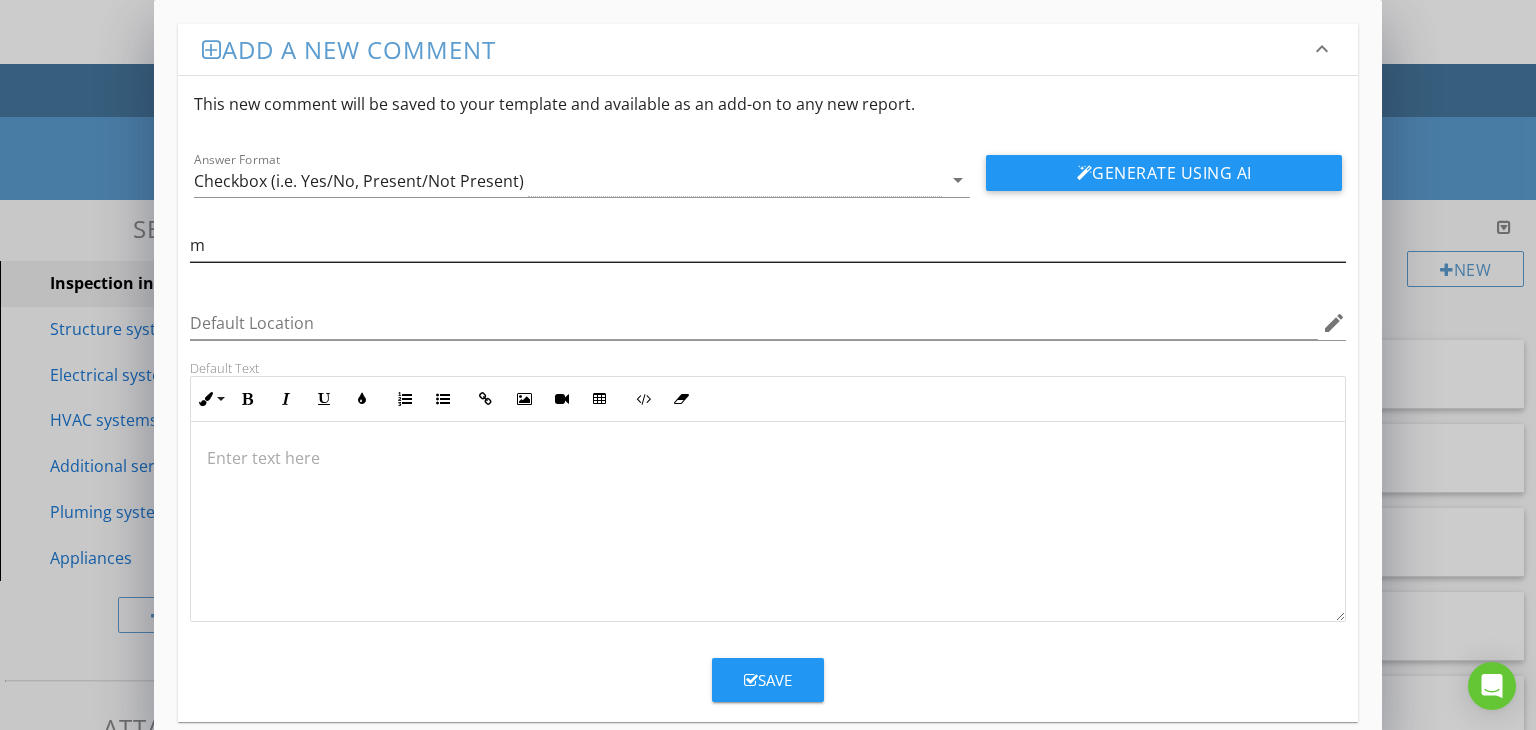 type 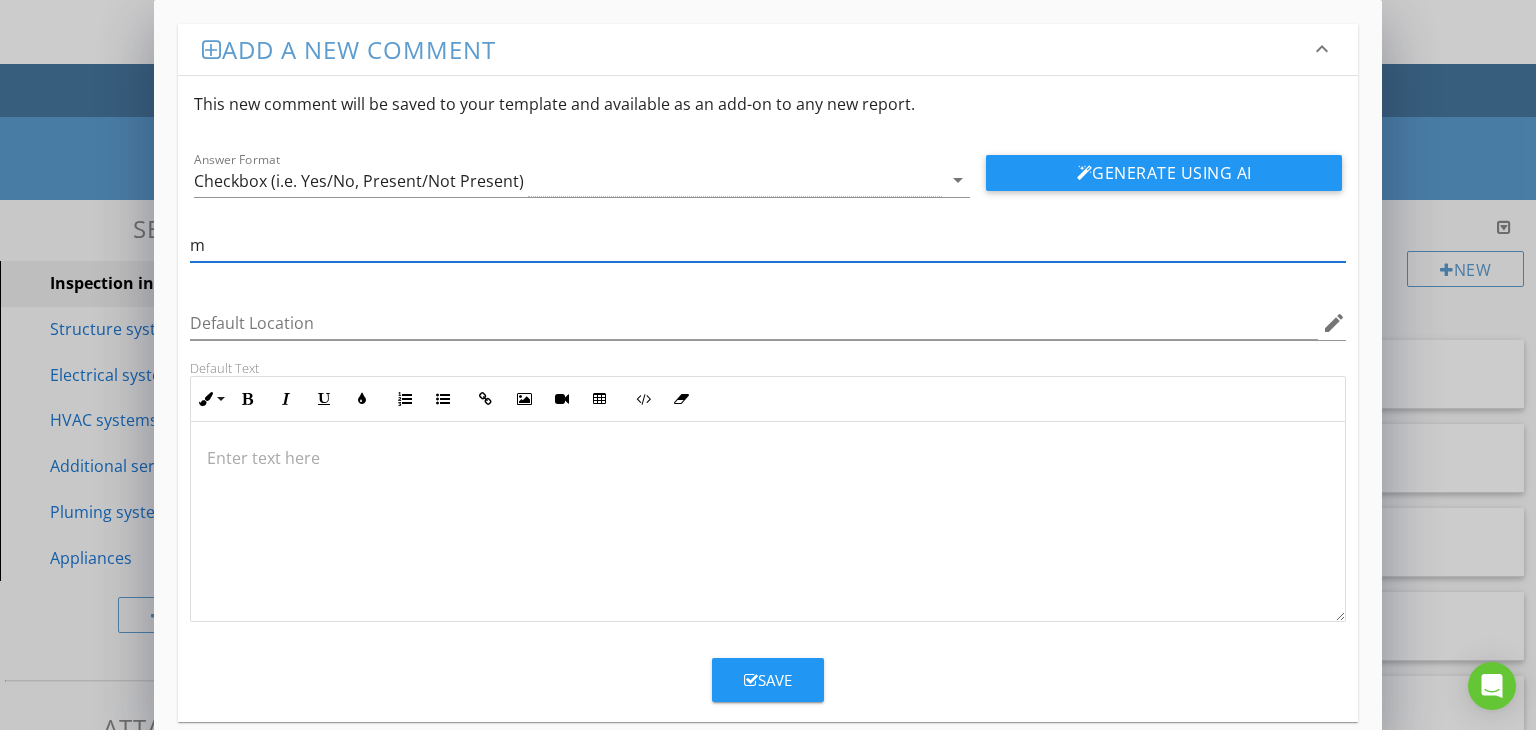 click on "m" at bounding box center [768, 245] 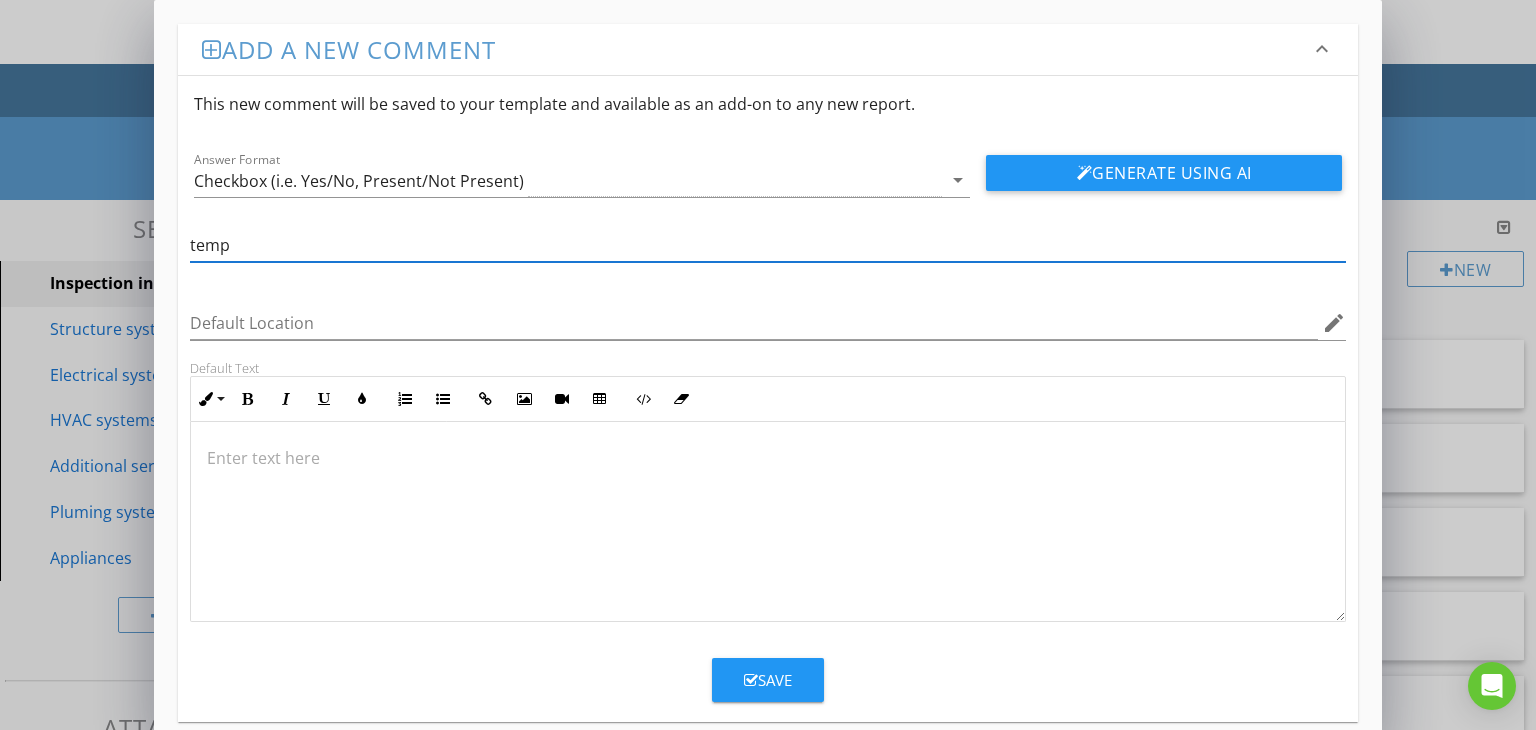 type on "temperature (approximate)" 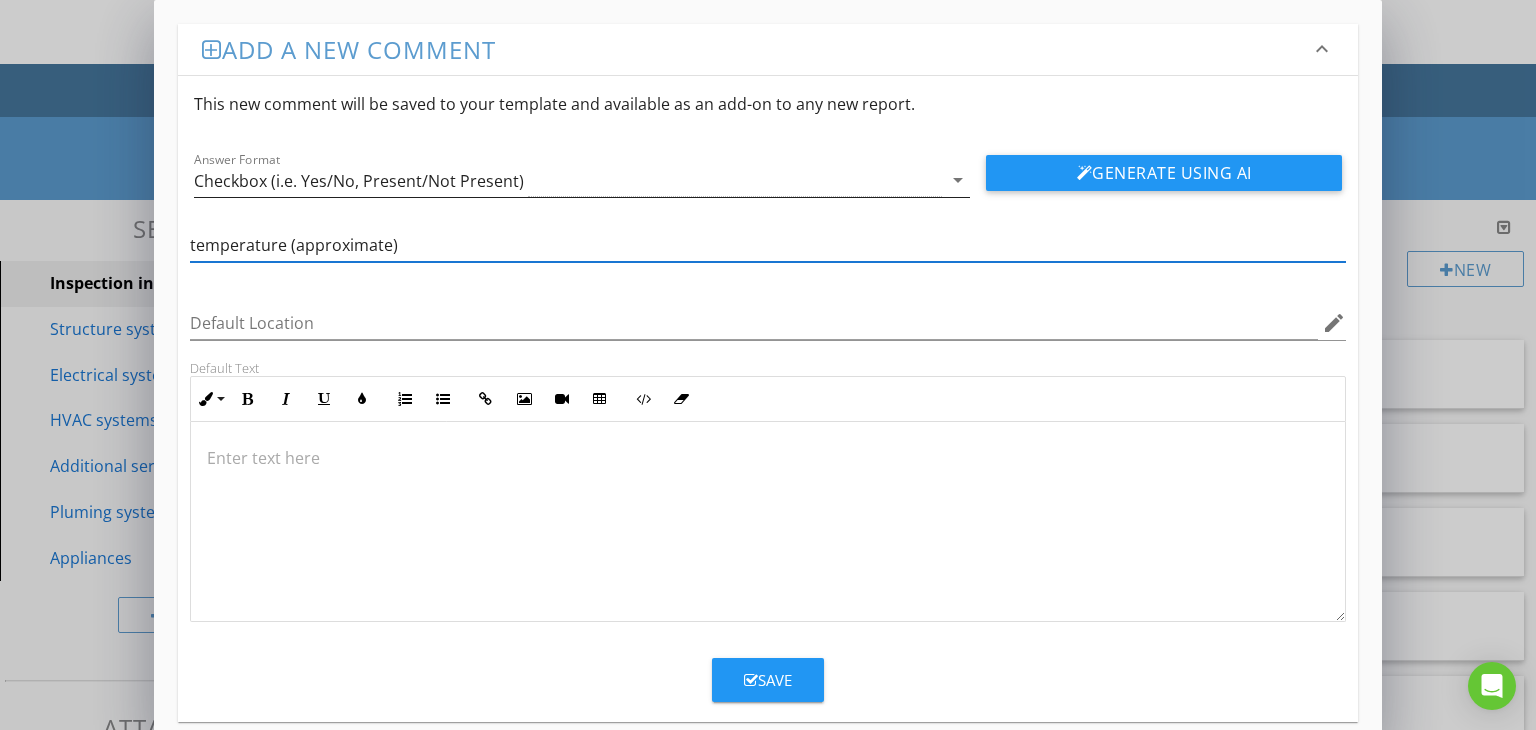 click on "Checkbox (i.e. Yes/No, Present/Not Present)" at bounding box center (359, 181) 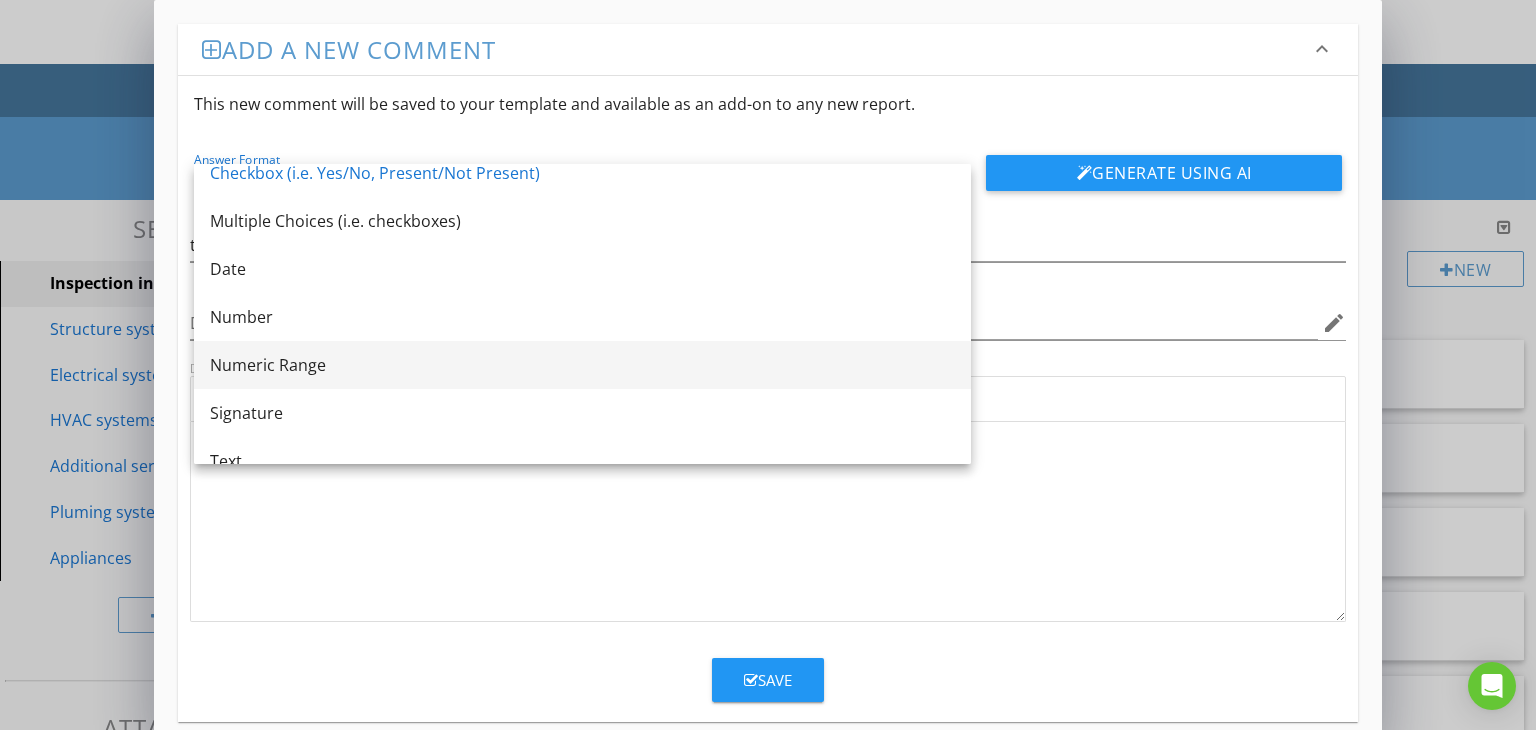 scroll, scrollTop: 36, scrollLeft: 0, axis: vertical 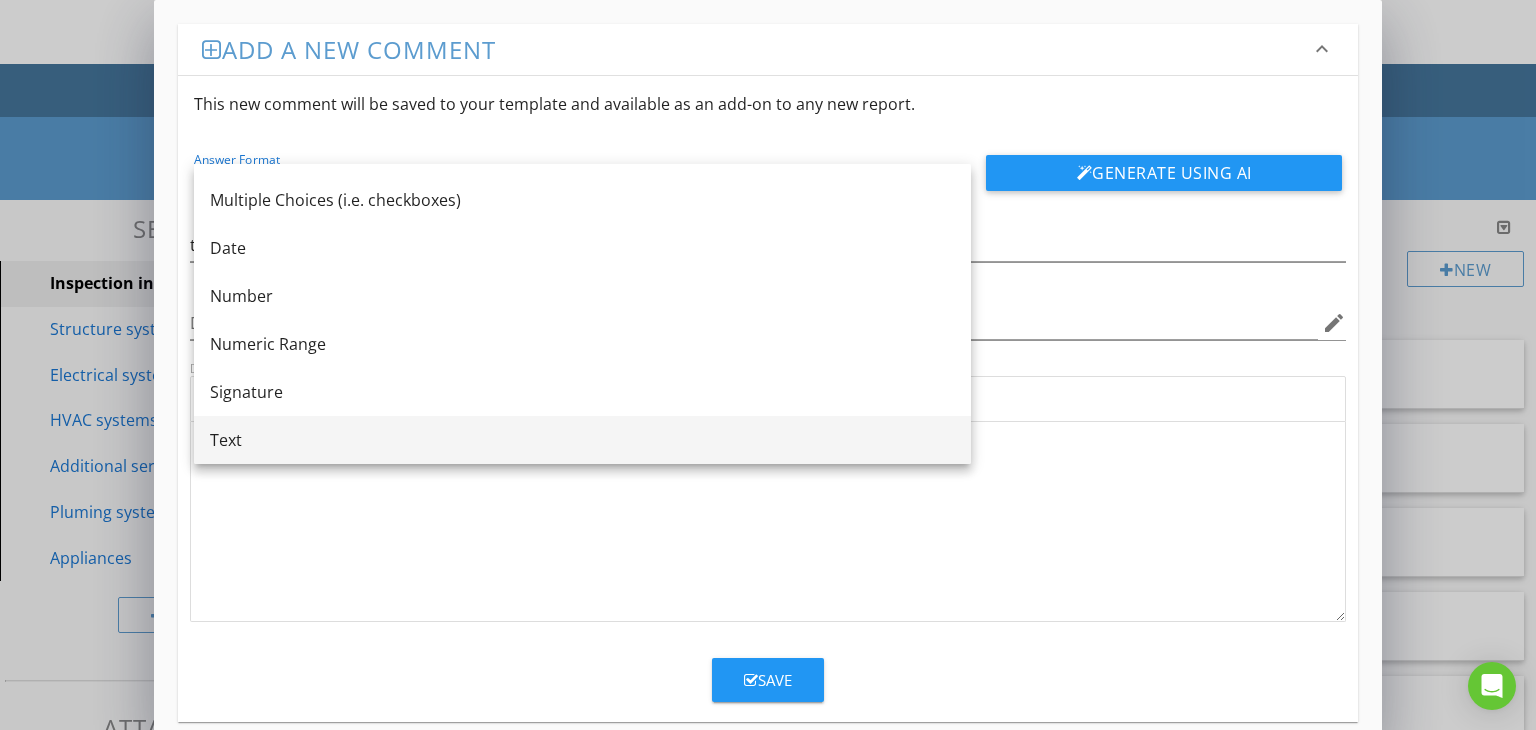 click on "Text" at bounding box center [582, 440] 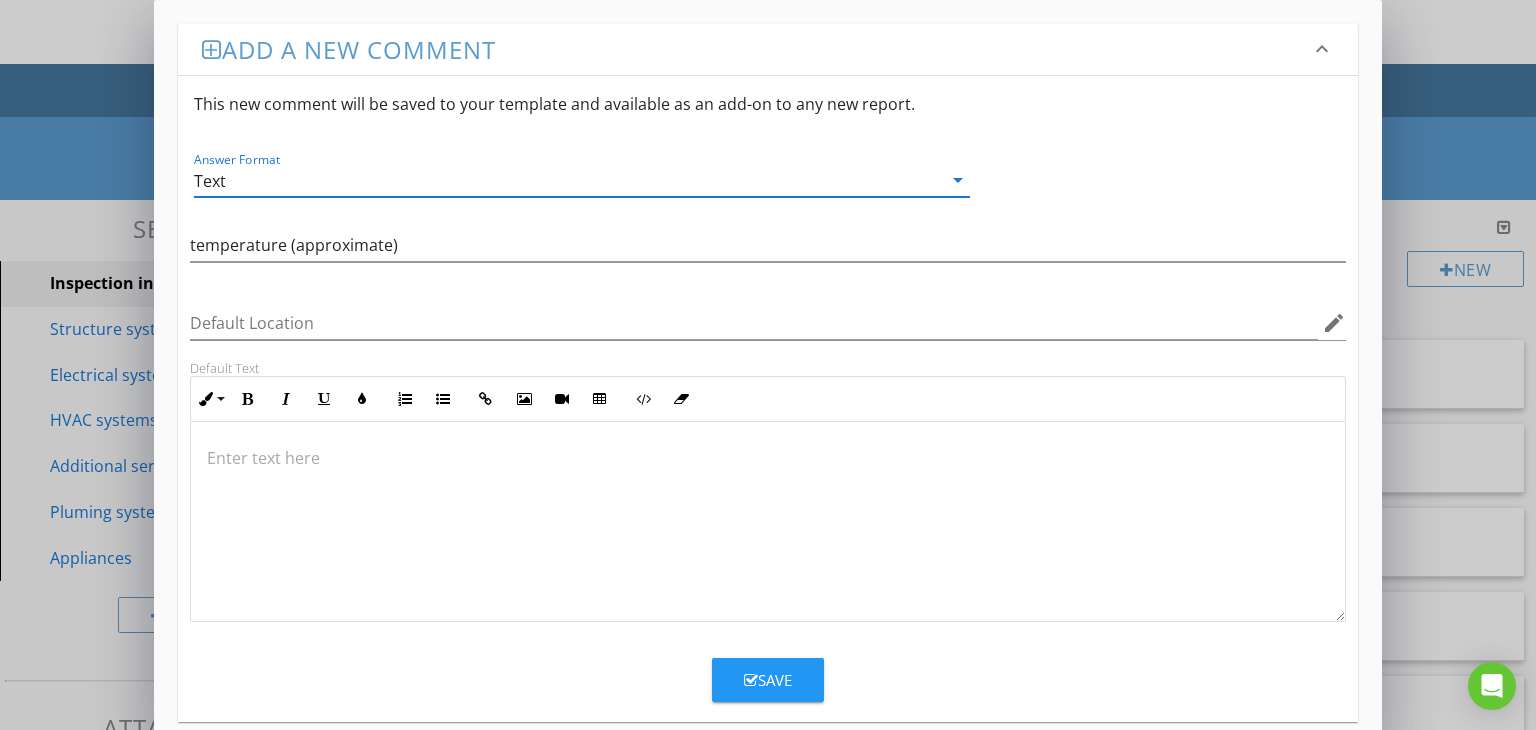 click at bounding box center [751, 680] 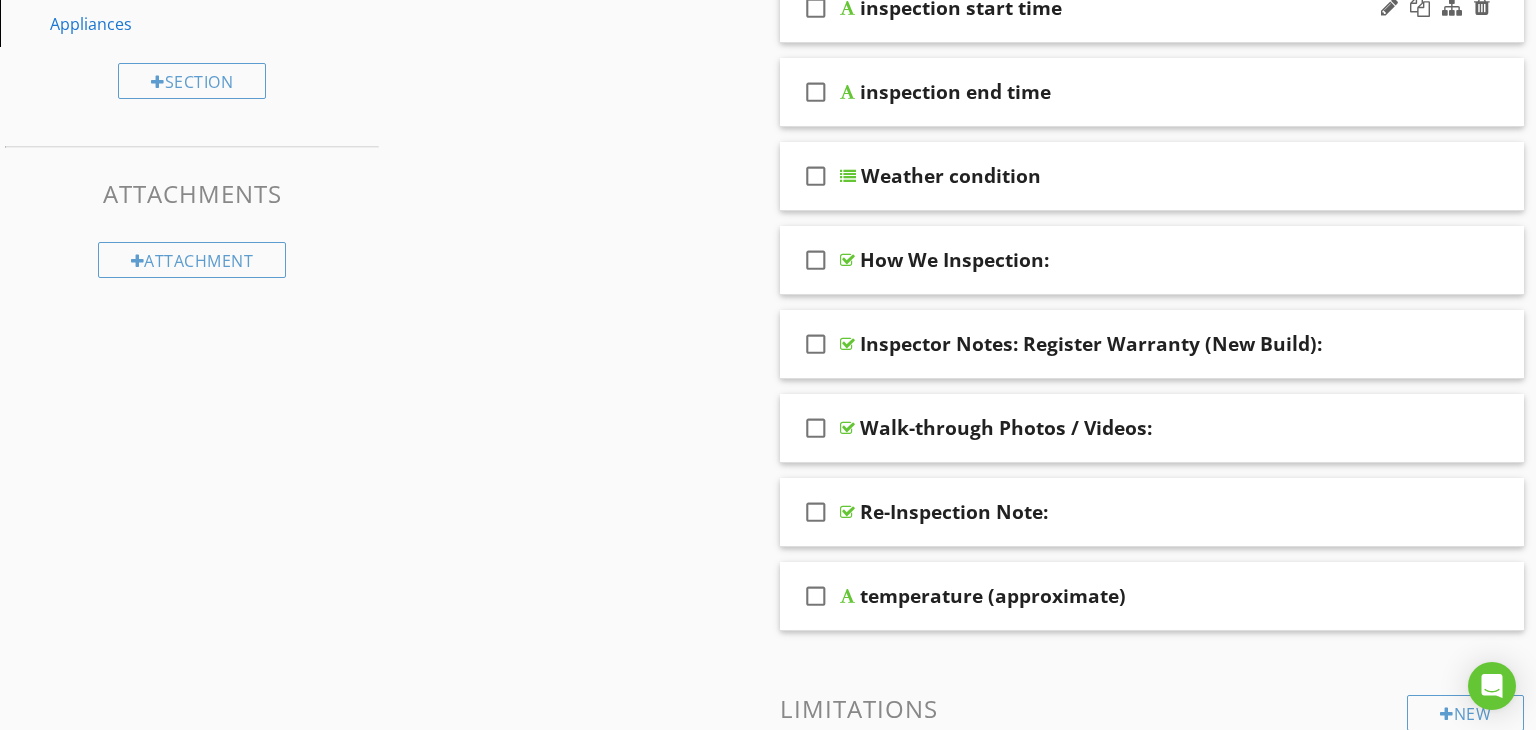 scroll, scrollTop: 555, scrollLeft: 0, axis: vertical 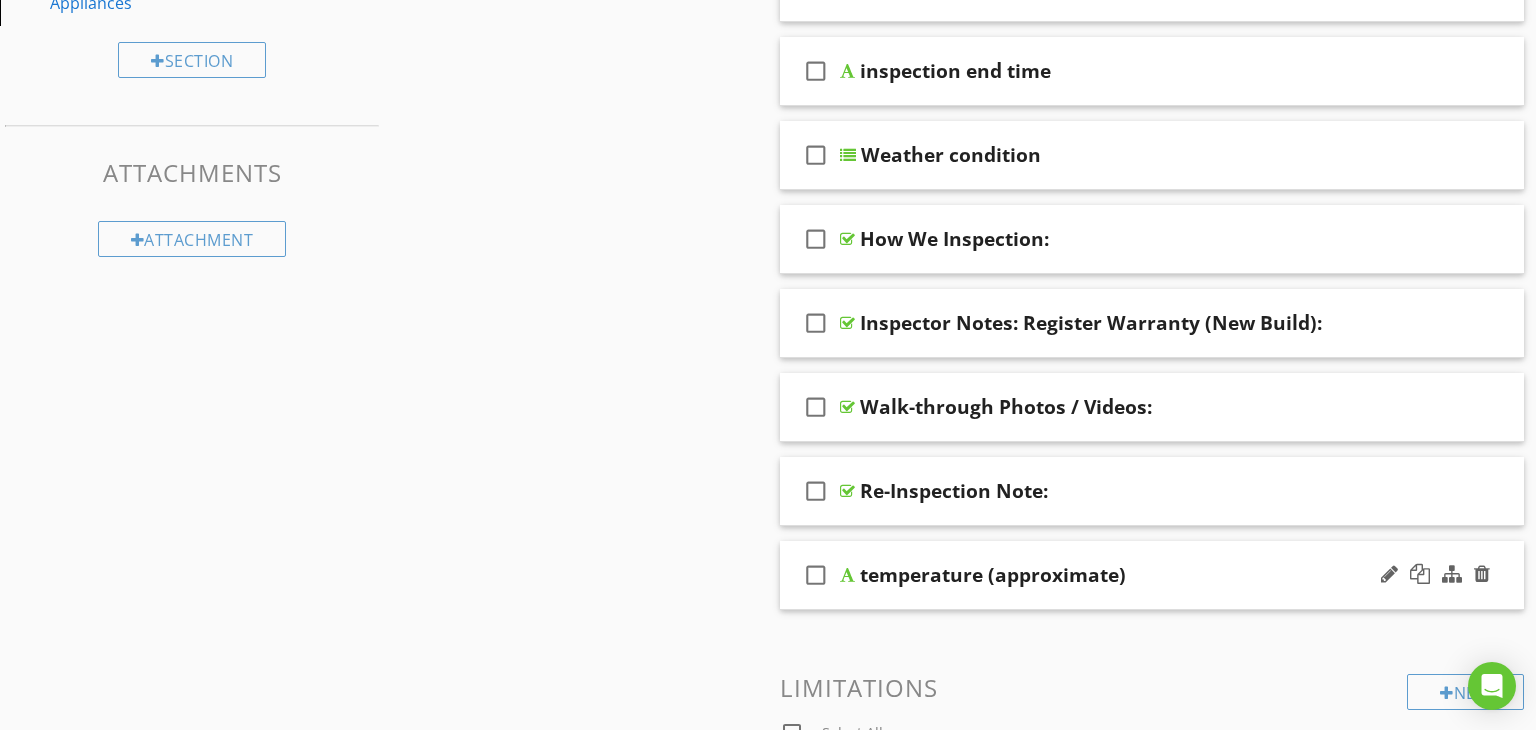 type 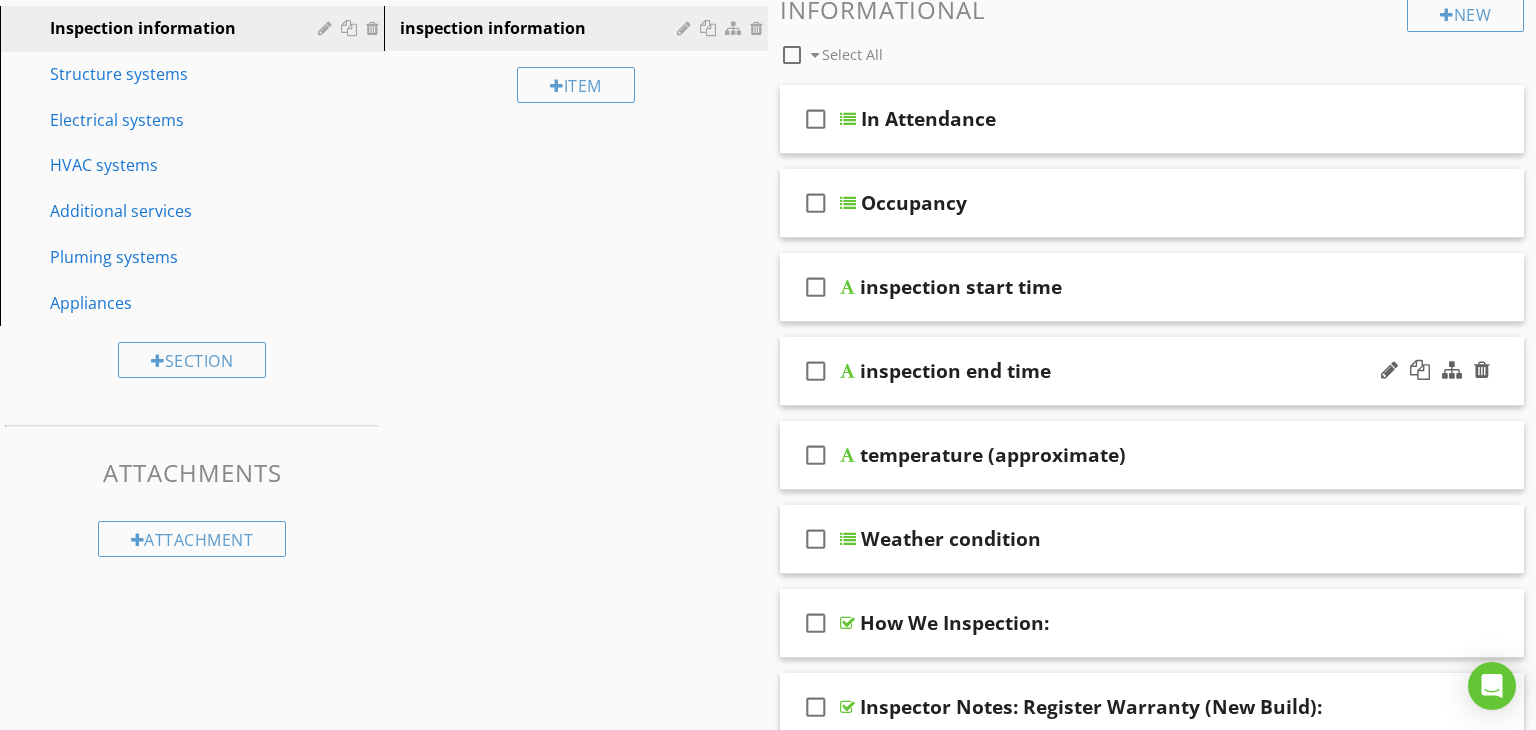scroll, scrollTop: 284, scrollLeft: 0, axis: vertical 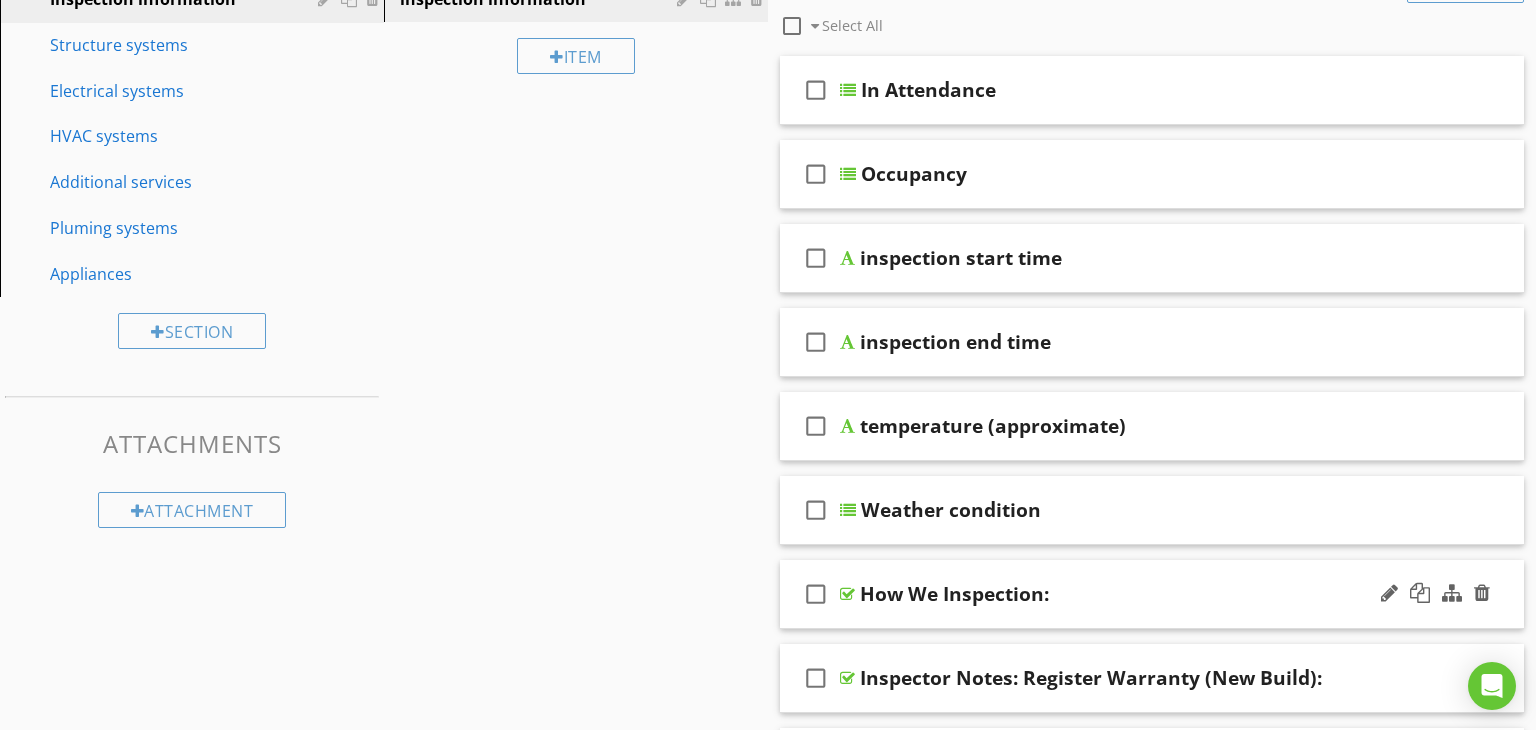 click on "check_box_outline_blank" at bounding box center (820, 594) 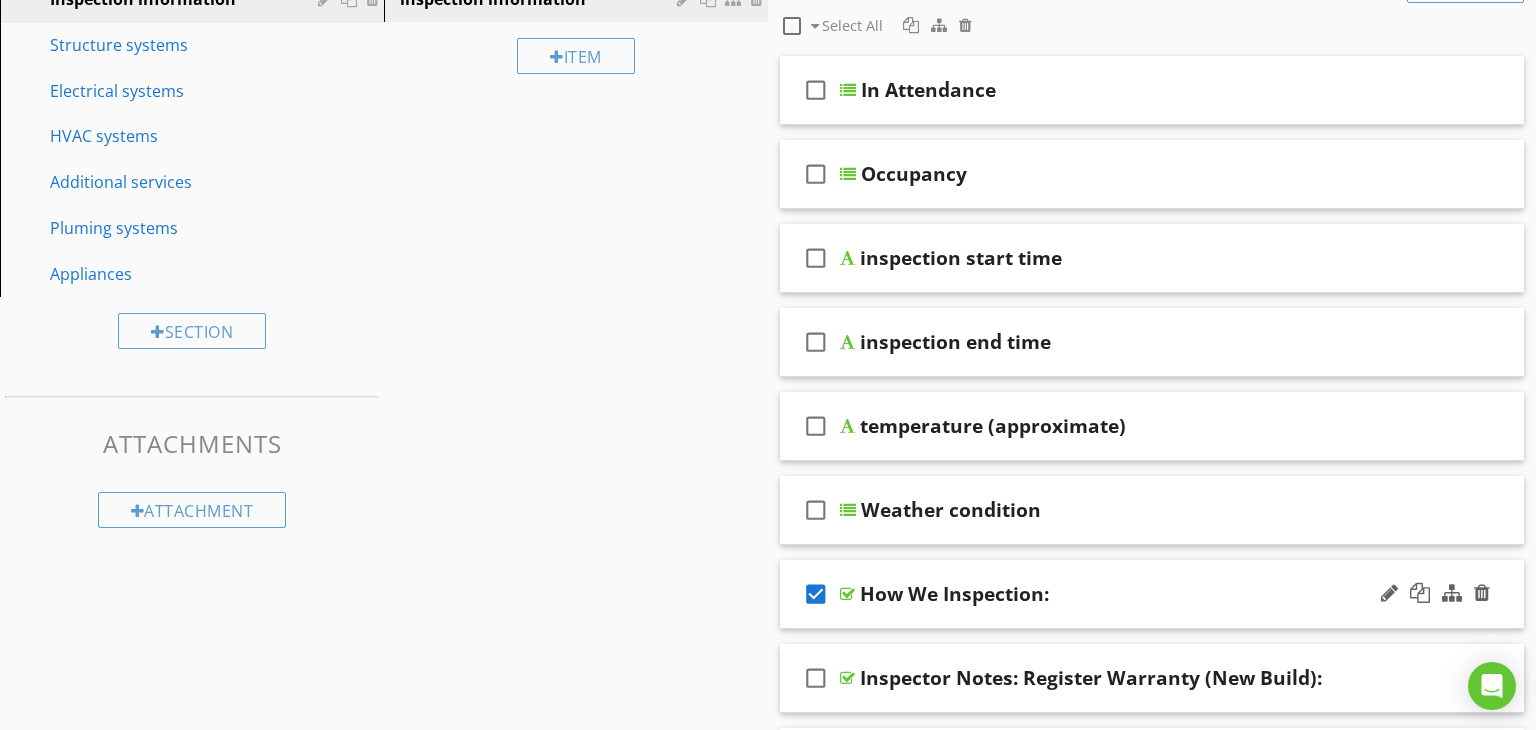 click on "check_box
How We Inspection:" at bounding box center (1152, 594) 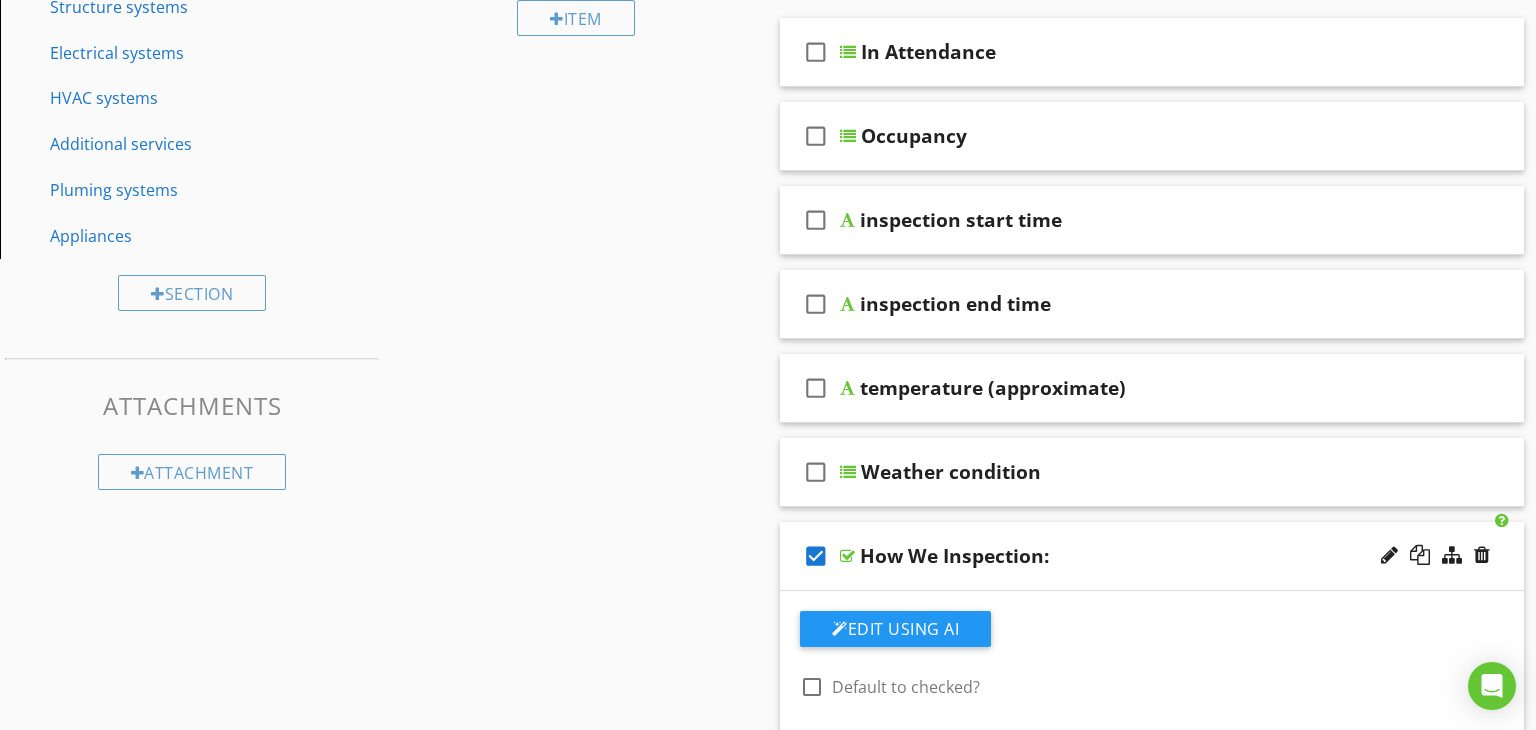 scroll, scrollTop: 348, scrollLeft: 0, axis: vertical 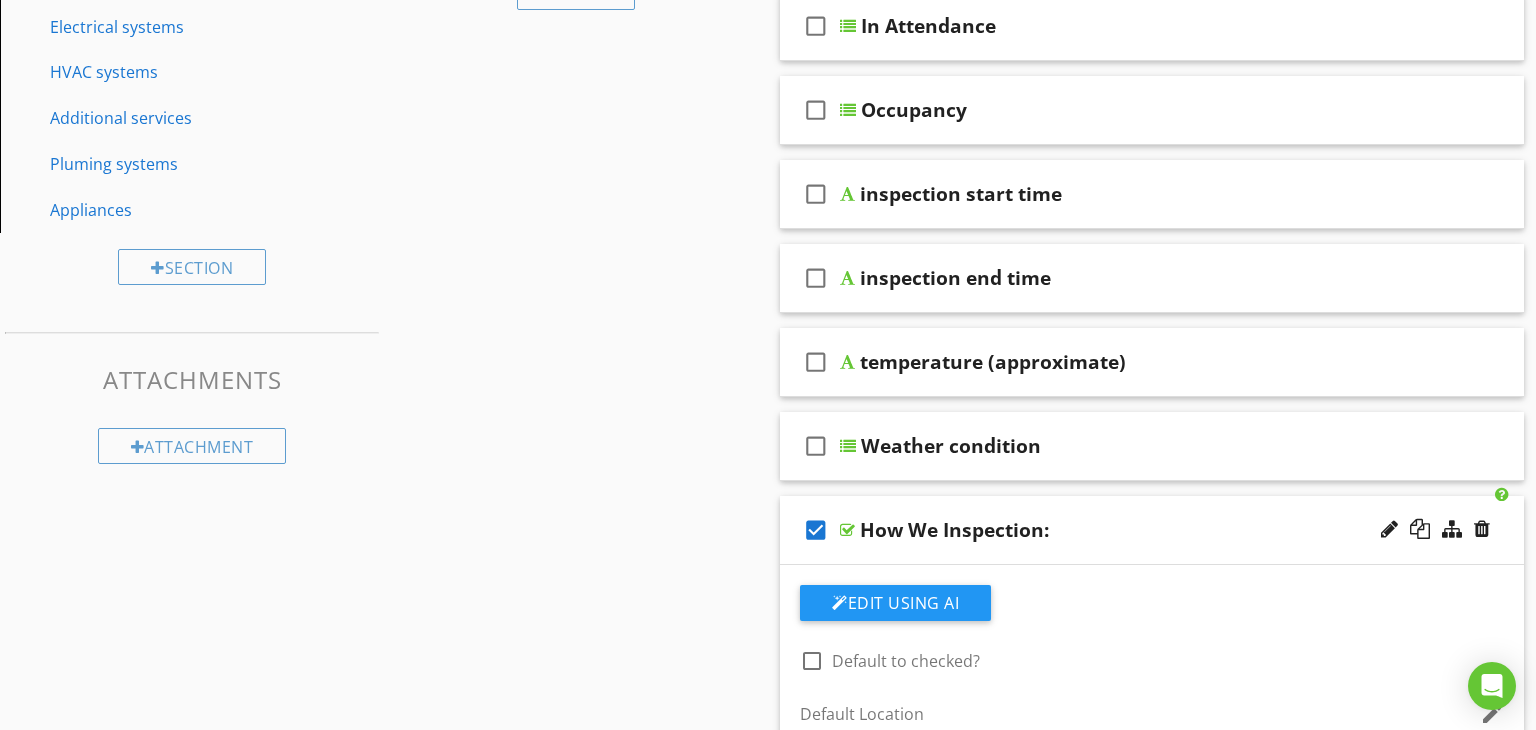 click at bounding box center (812, 661) 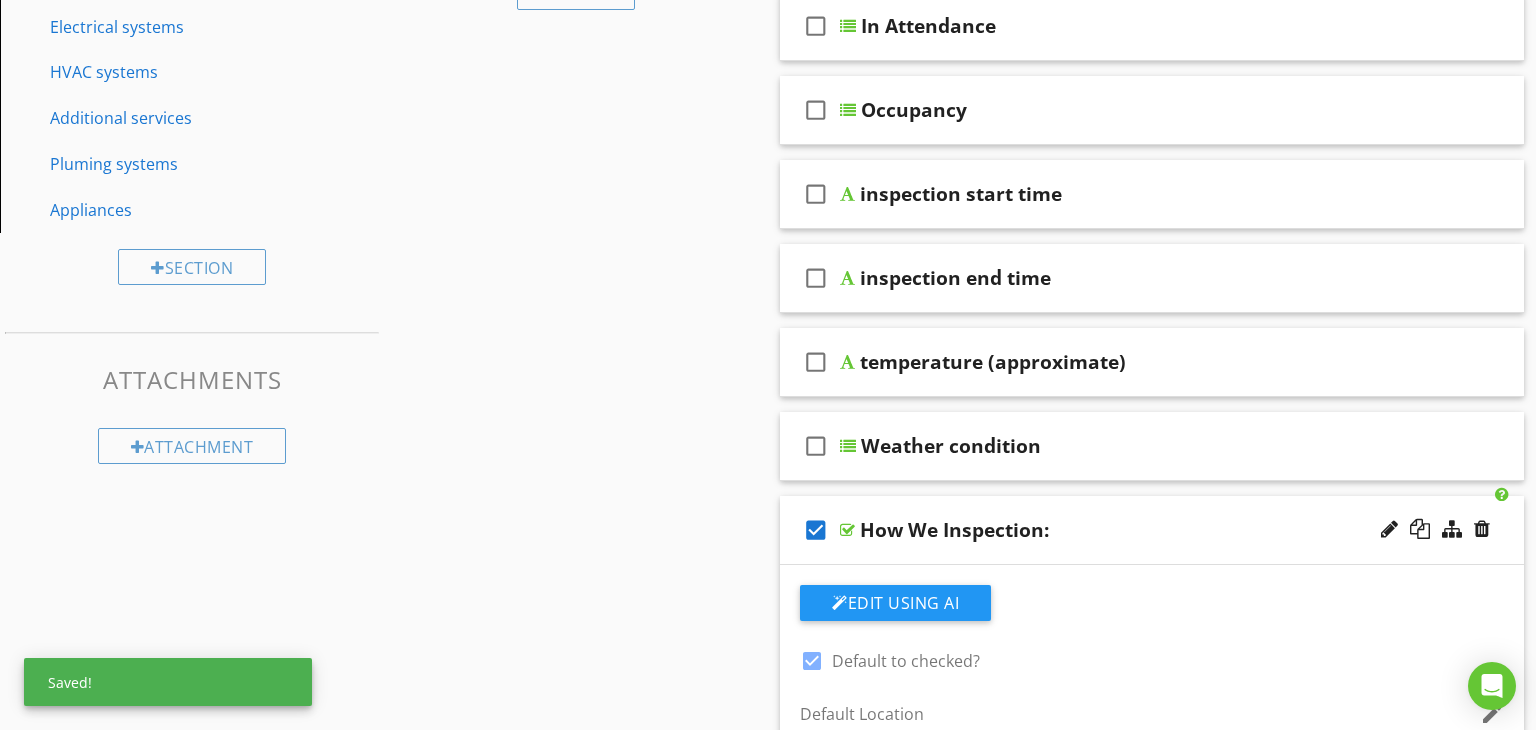 click at bounding box center [847, 530] 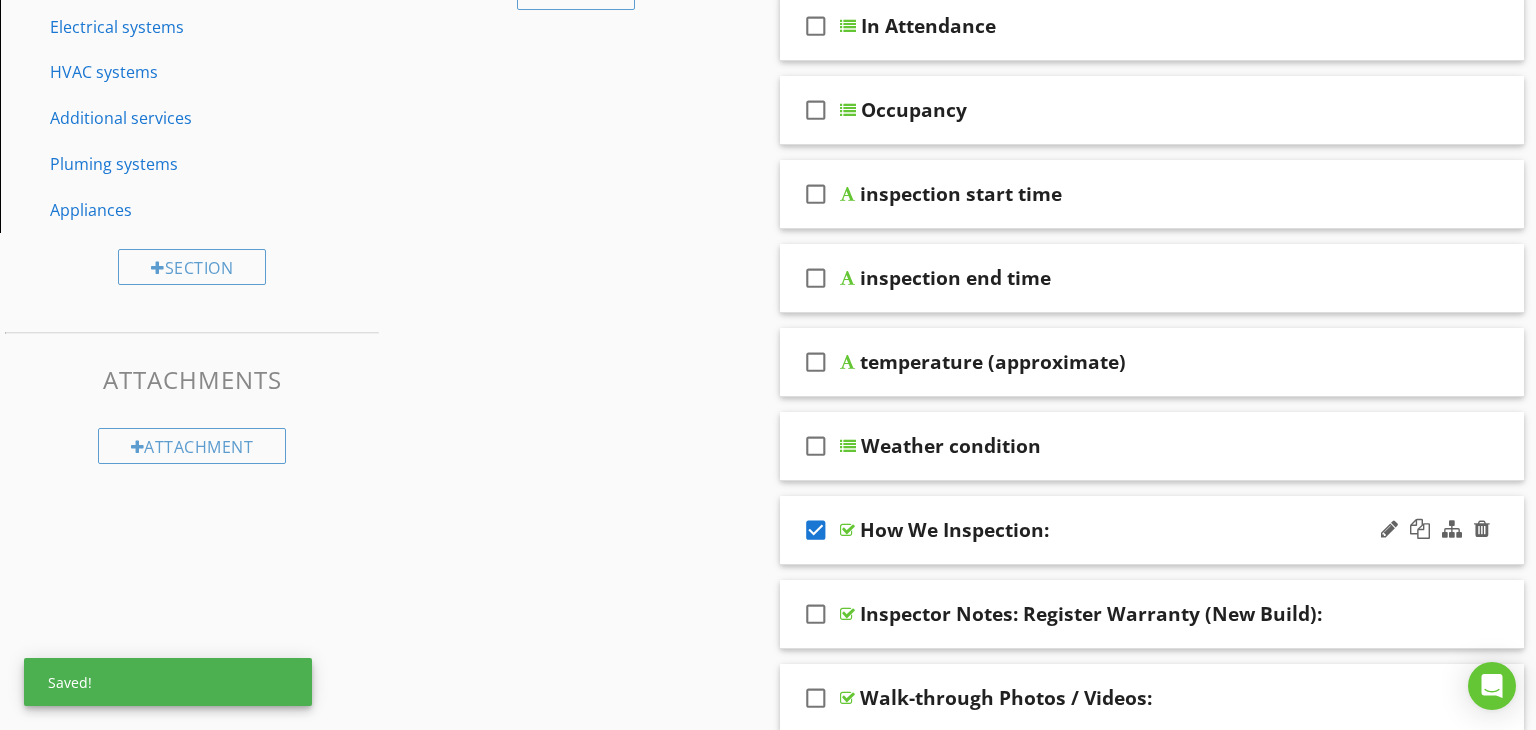 click on "check_box" at bounding box center [816, 530] 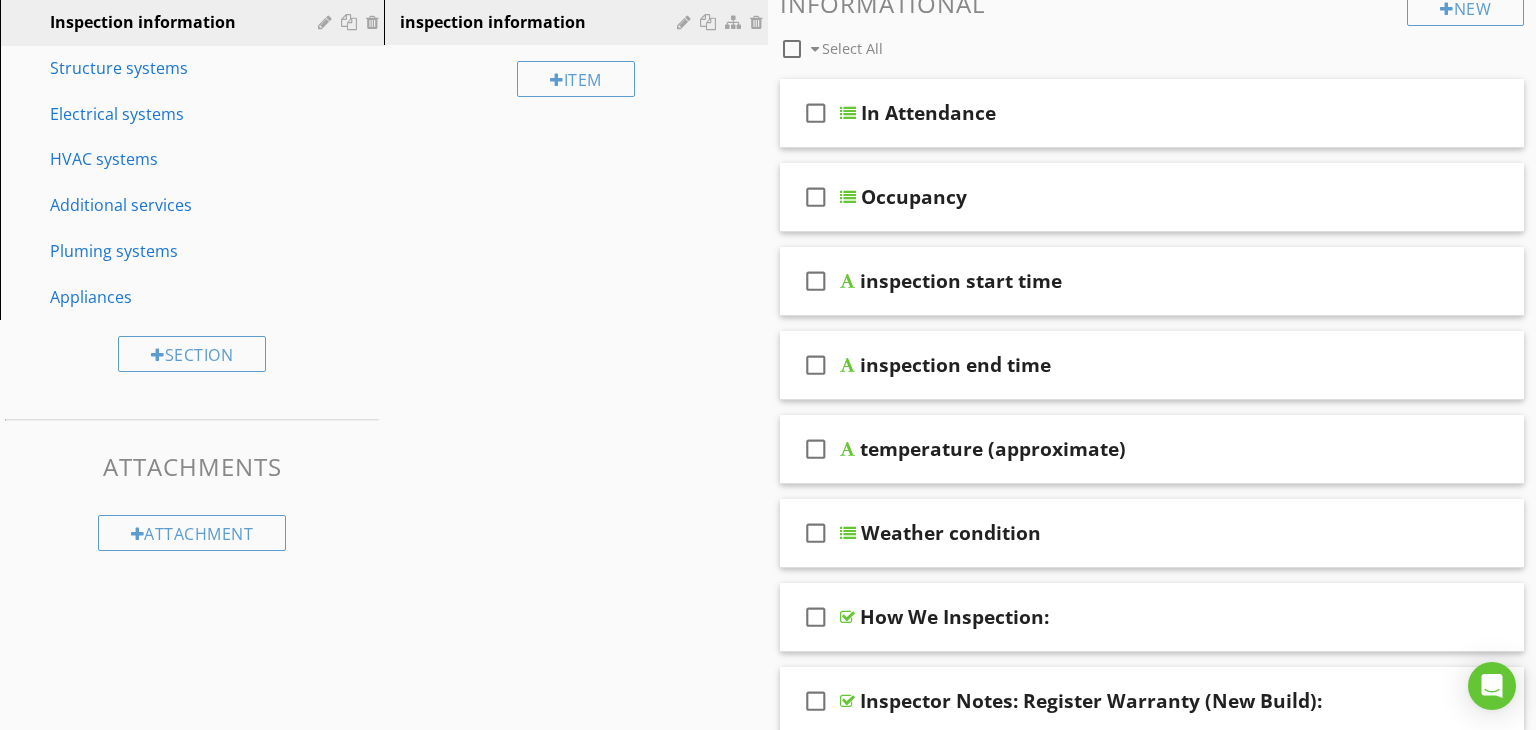 scroll, scrollTop: 40, scrollLeft: 0, axis: vertical 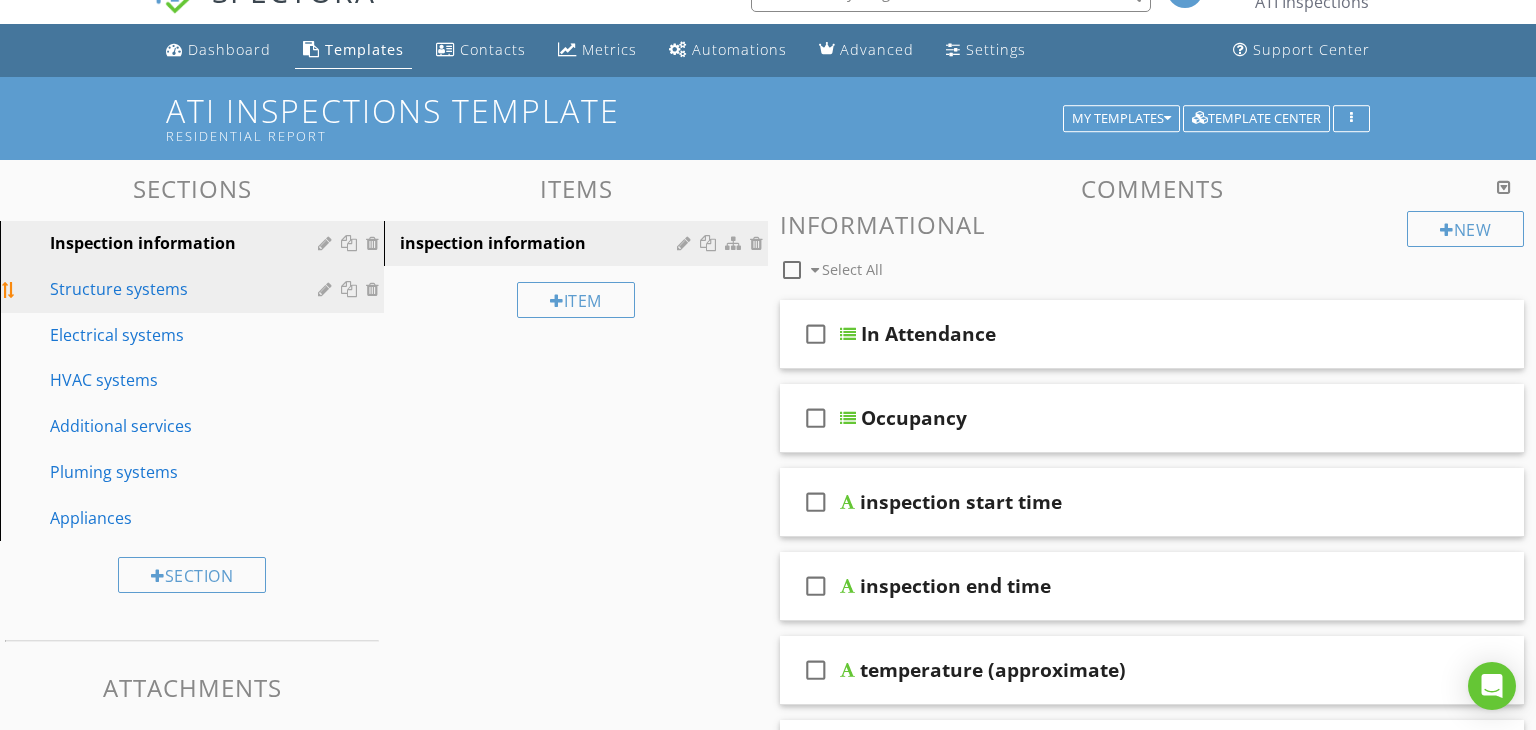 click on "Structure systems" at bounding box center (169, 289) 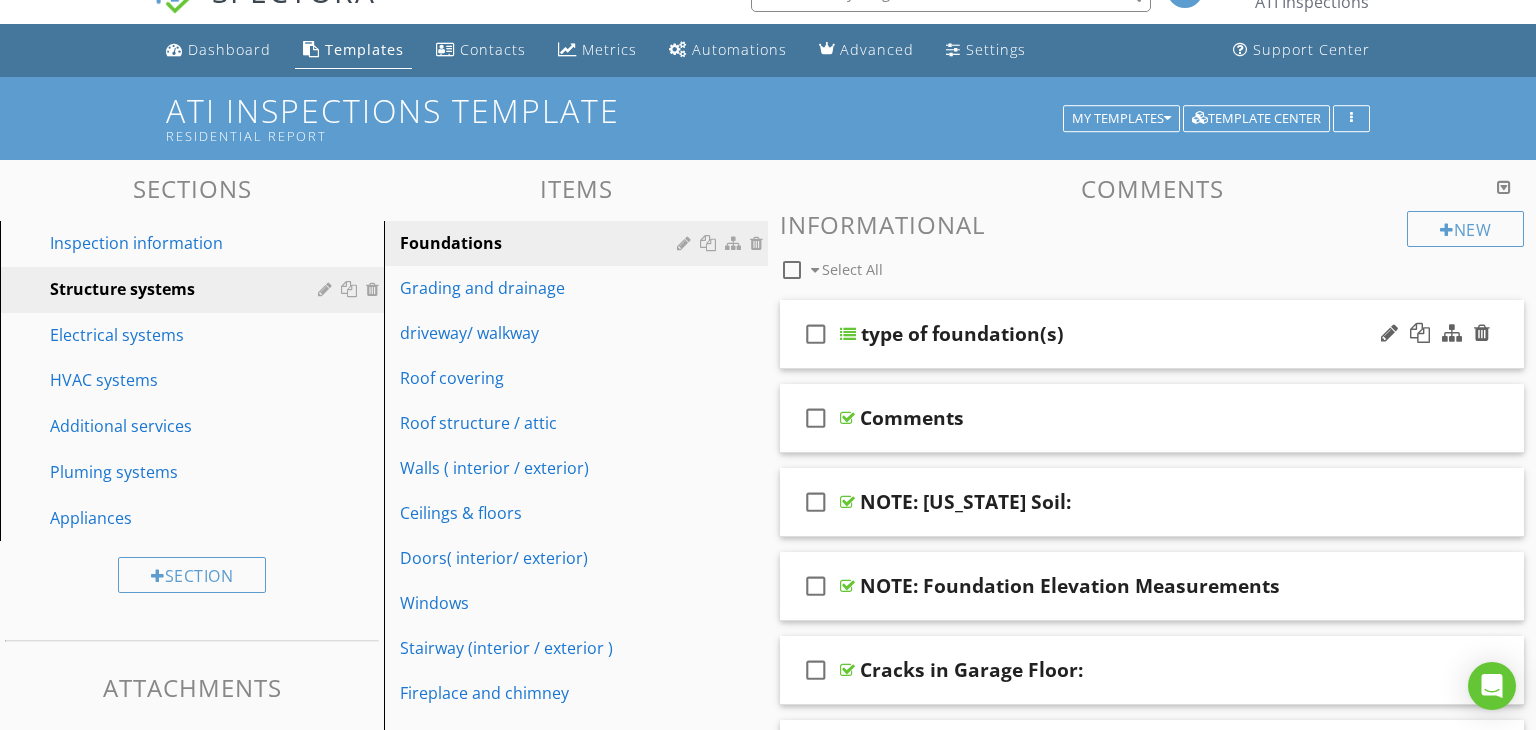 click on "check_box_outline_blank
type of foundation(s)" at bounding box center (1152, 334) 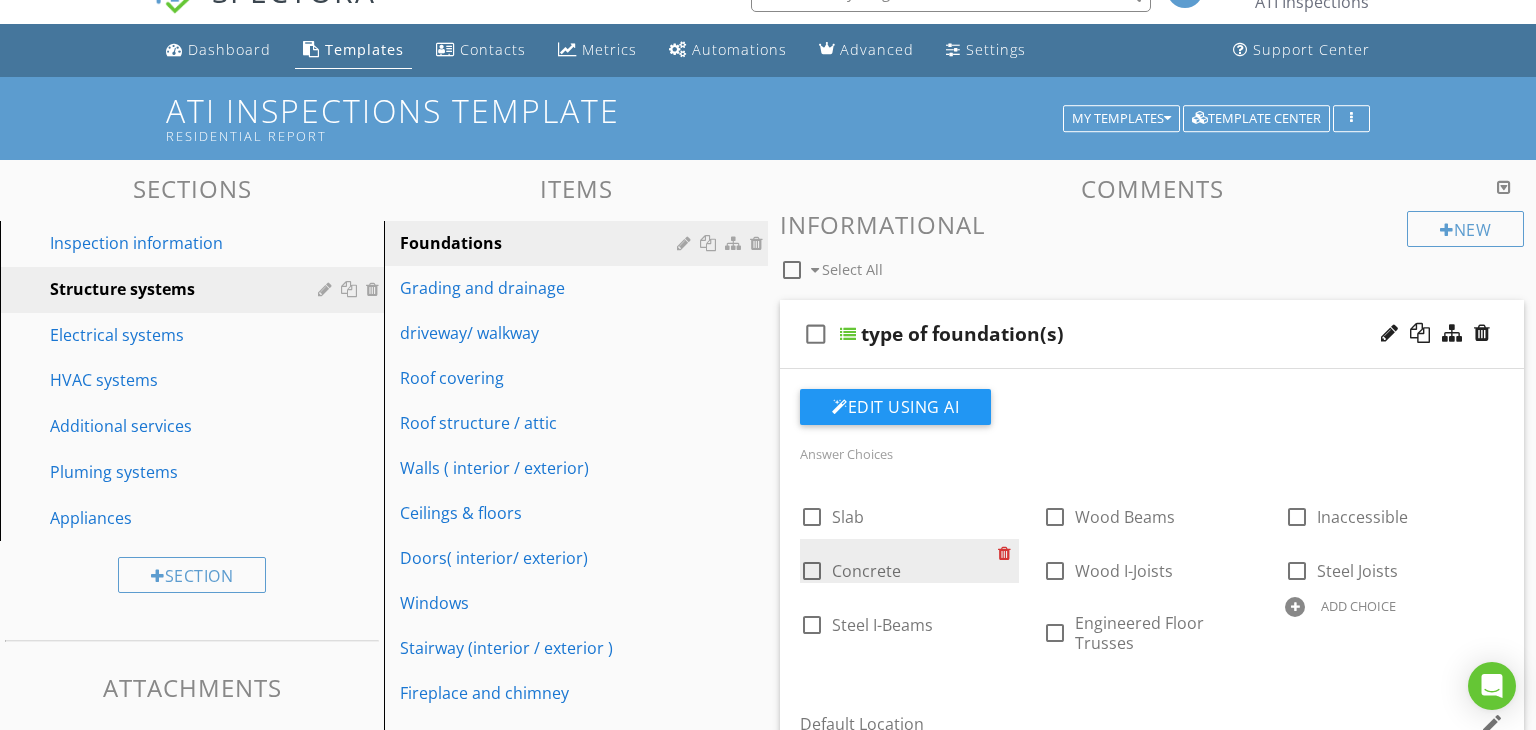 click at bounding box center (1008, 553) 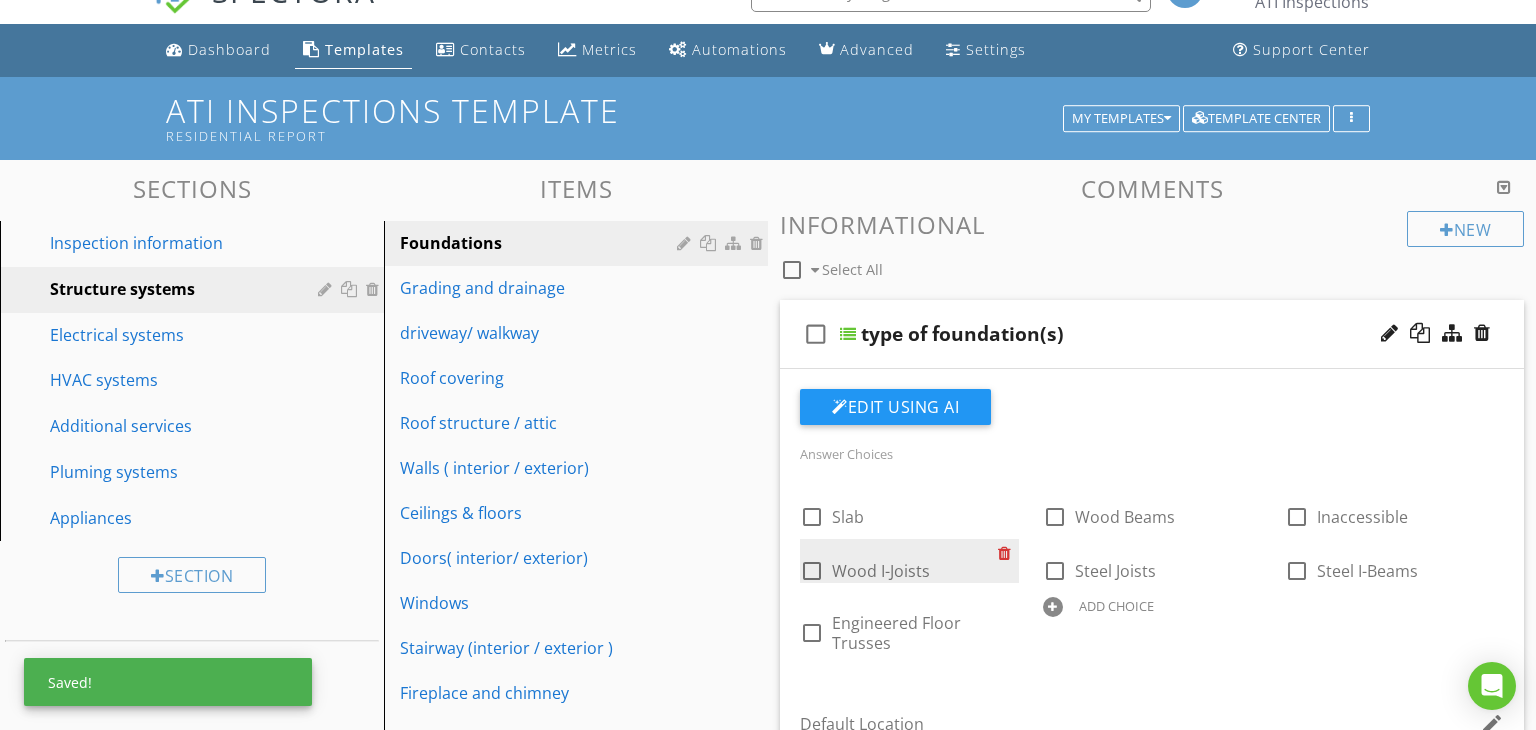click at bounding box center (1008, 553) 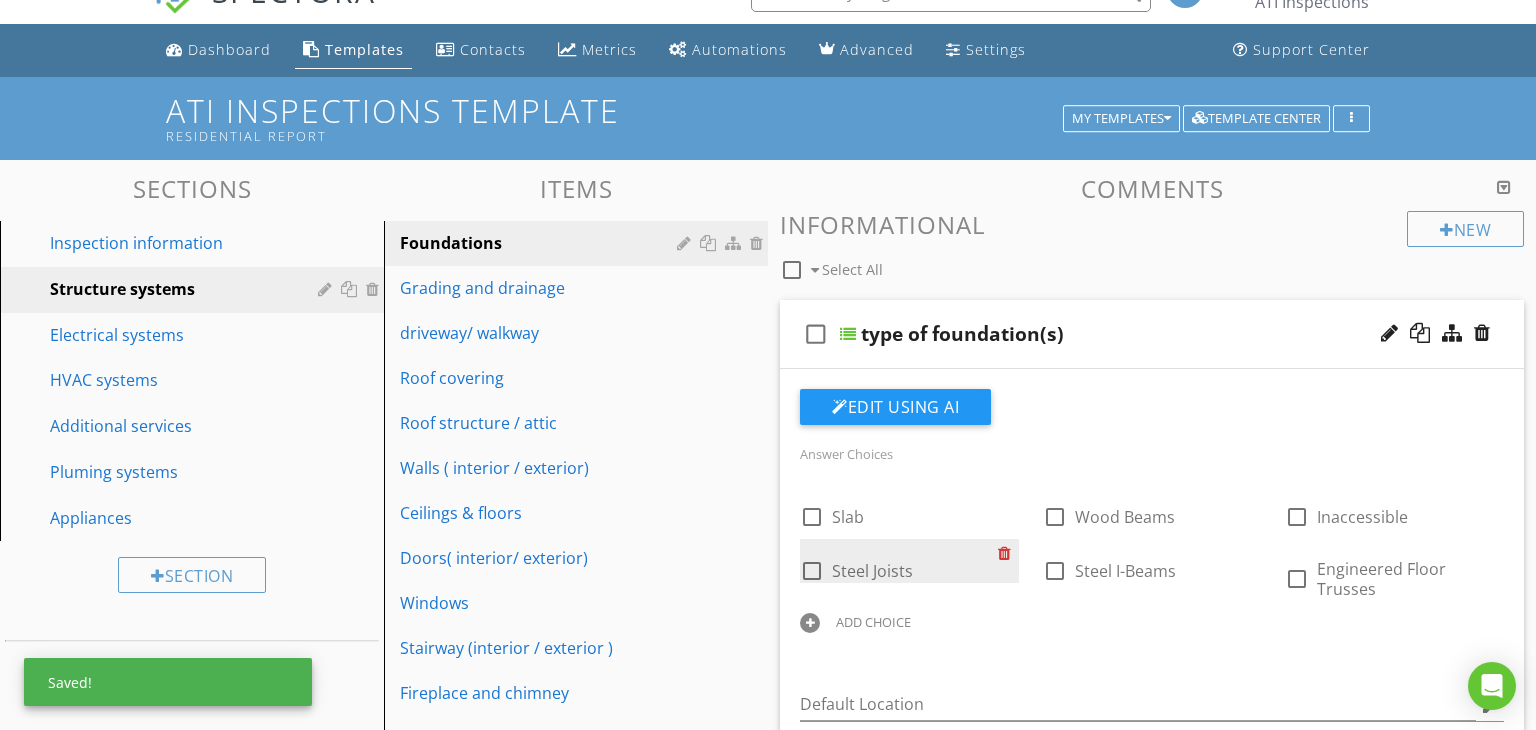 click at bounding box center [1008, 553] 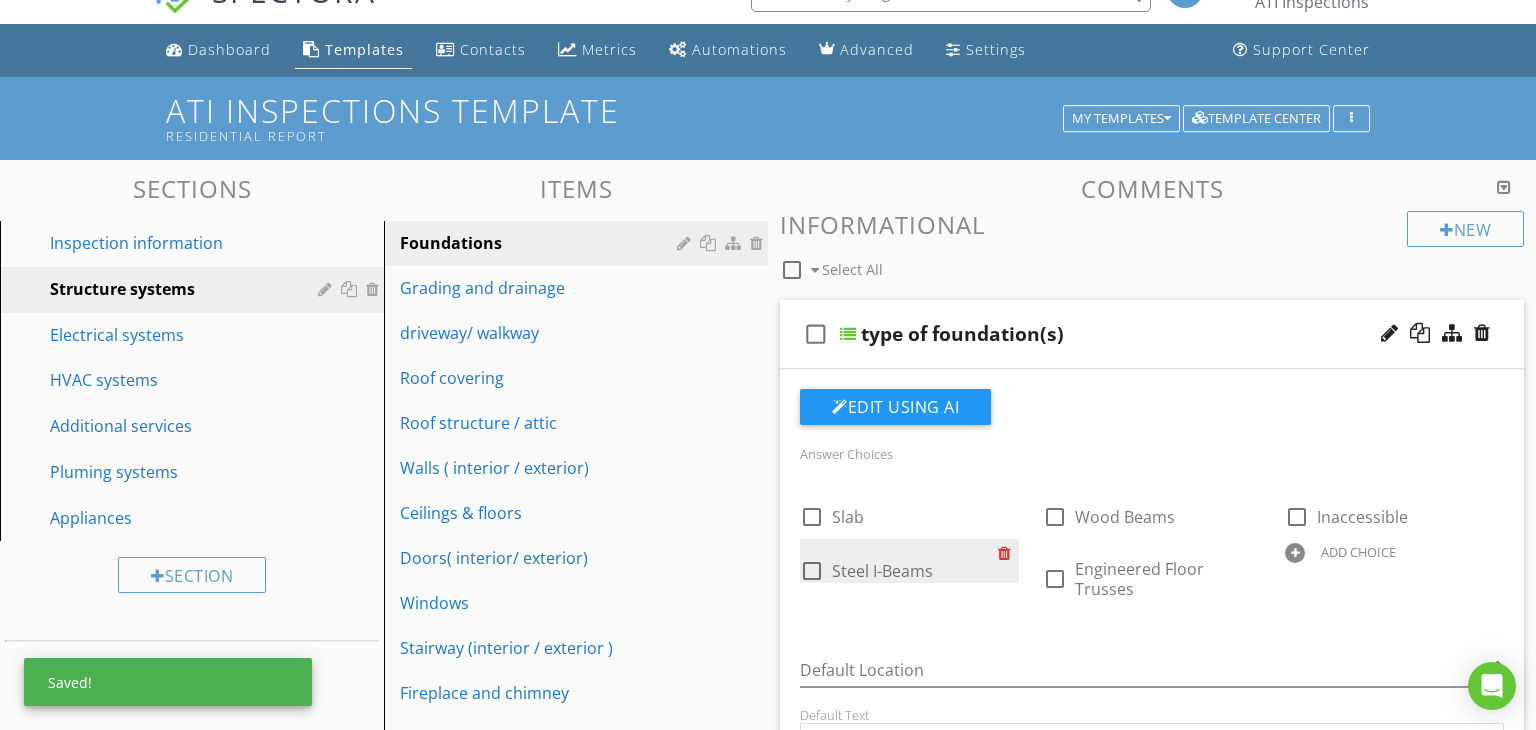click at bounding box center [1008, 553] 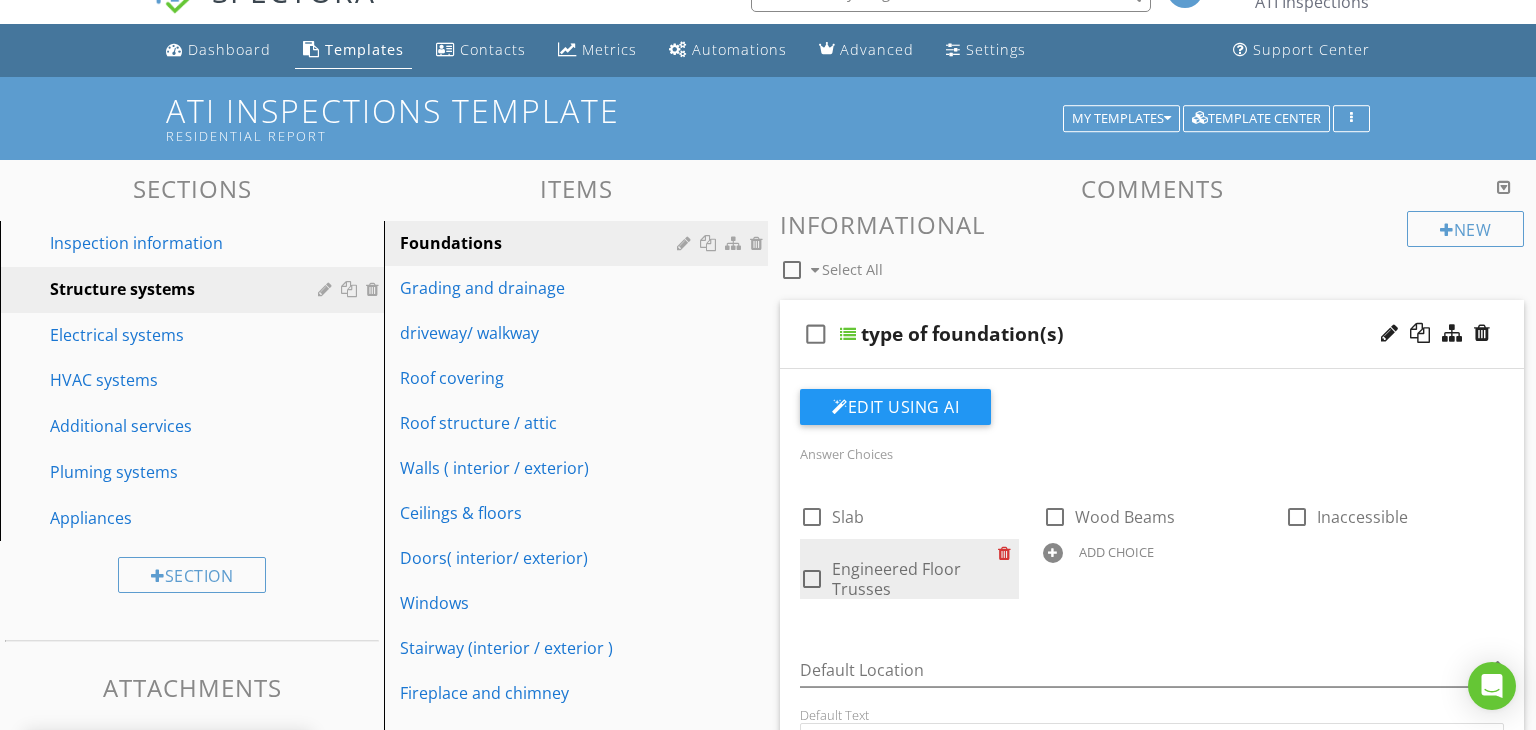 click at bounding box center [1008, 553] 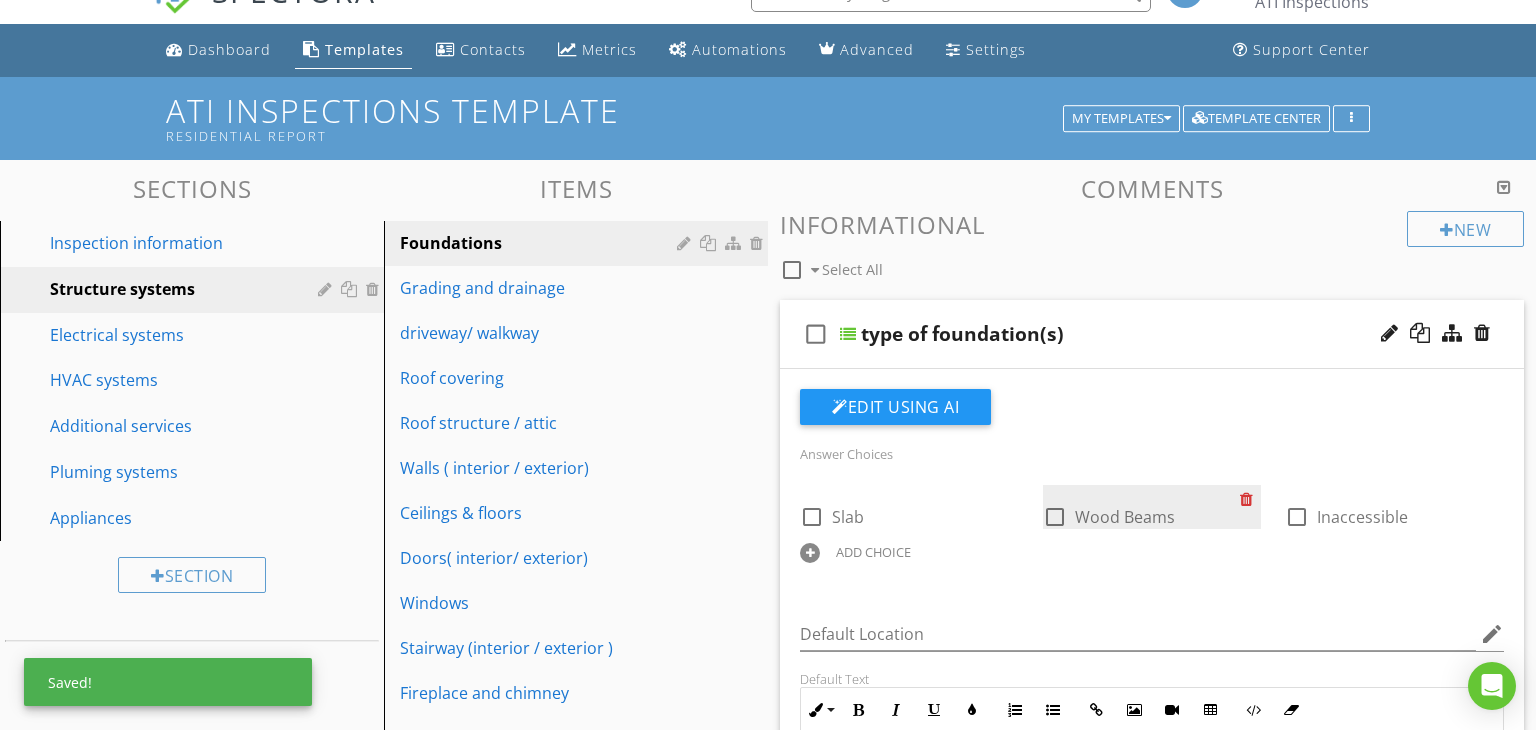 click at bounding box center [1250, 499] 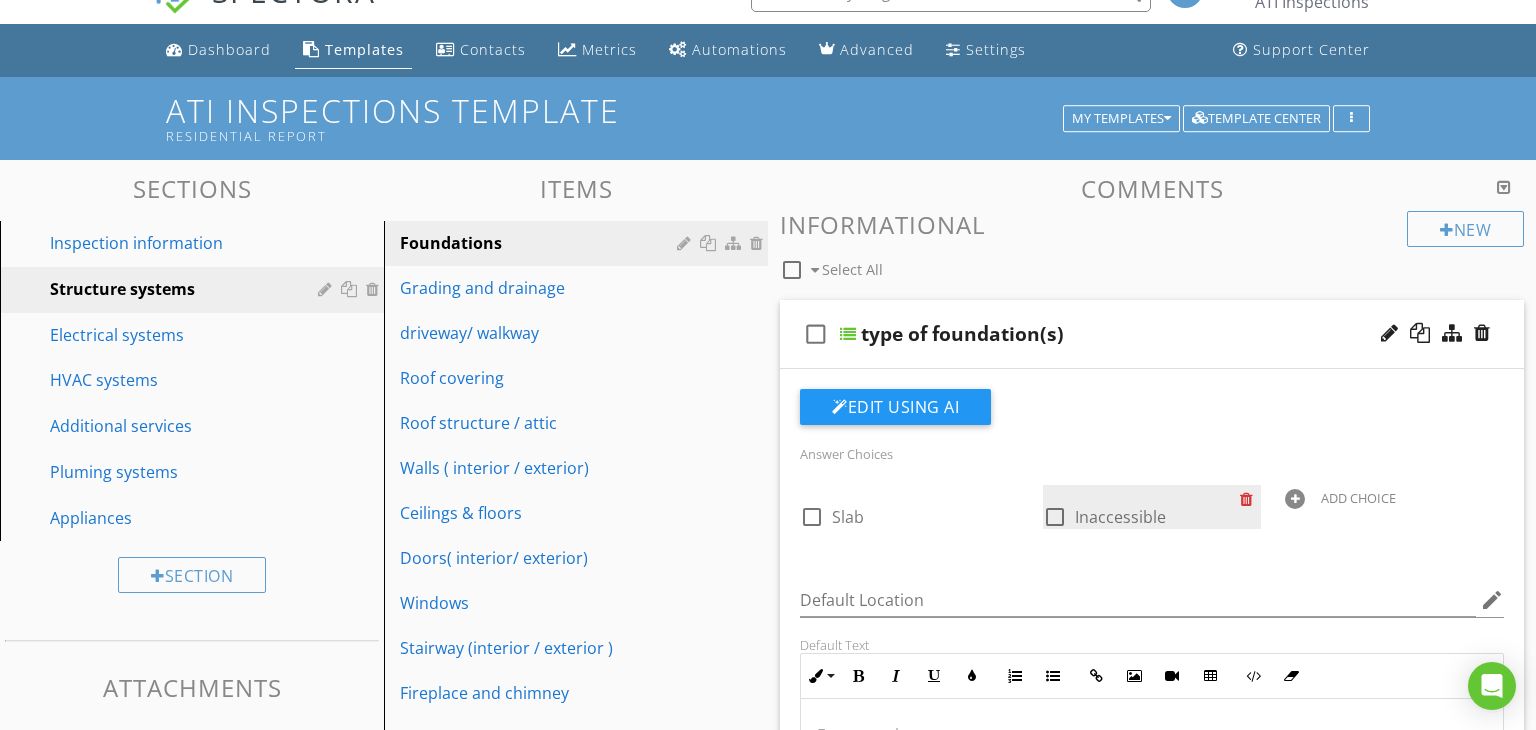 click at bounding box center [1250, 499] 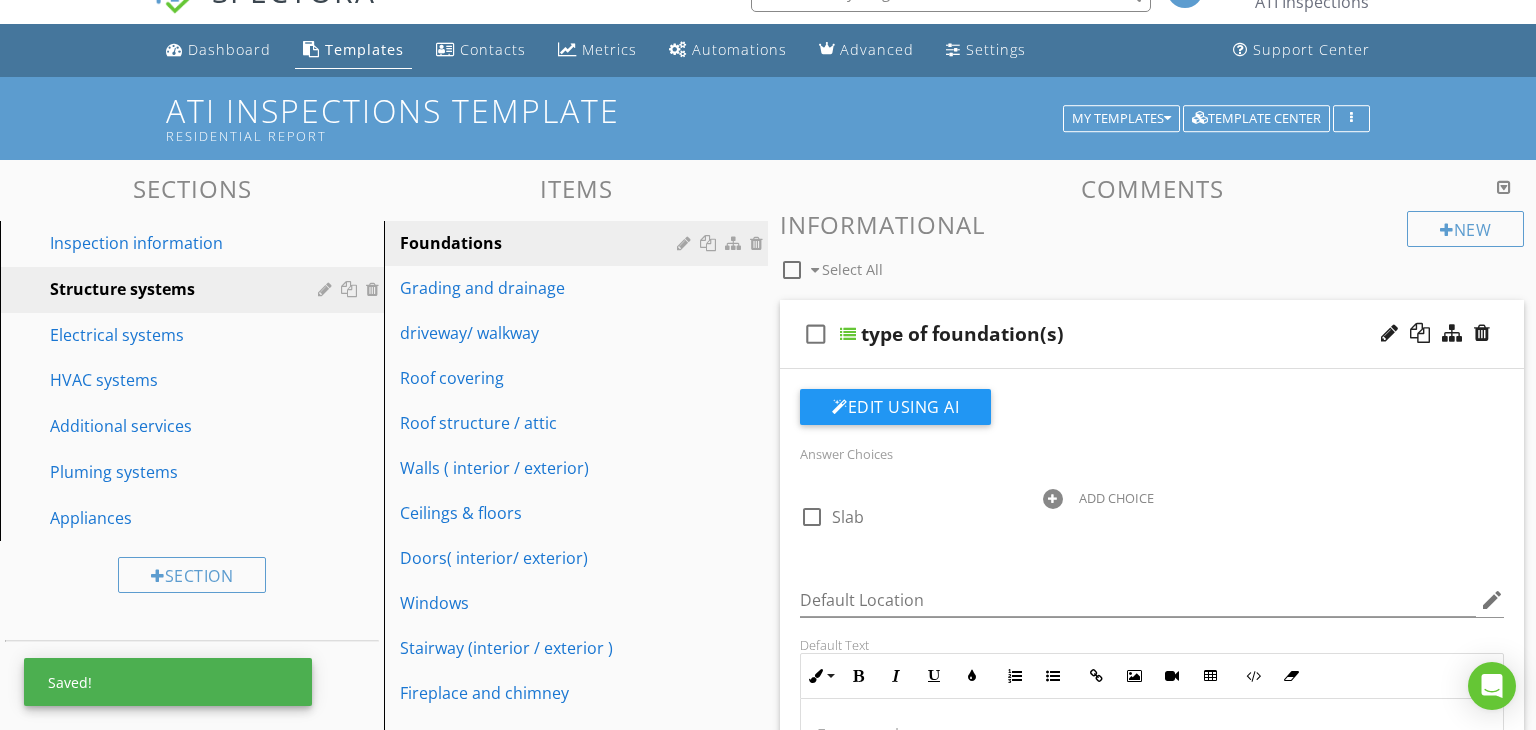click on "ADD CHOICE" at bounding box center (1152, 497) 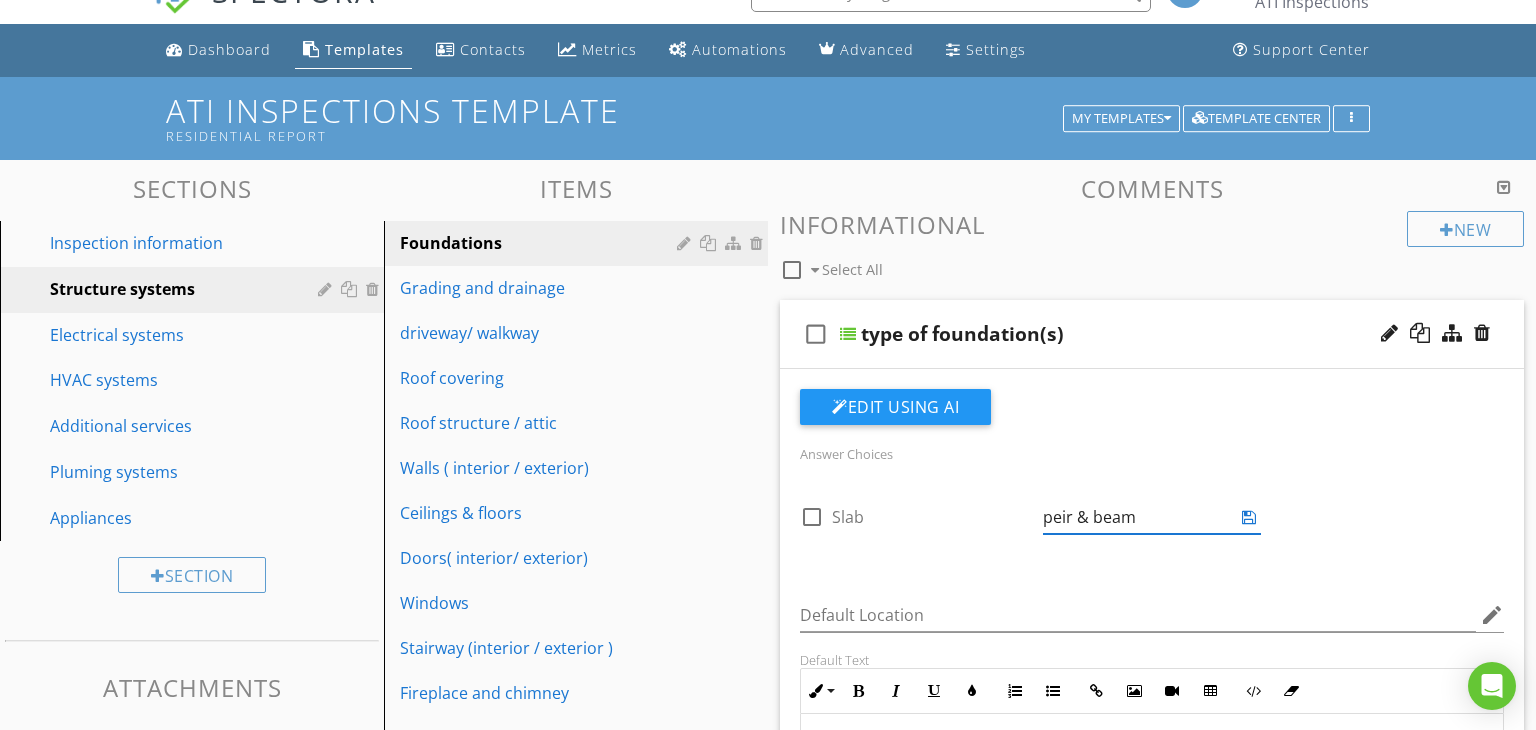 type on "pier & beam" 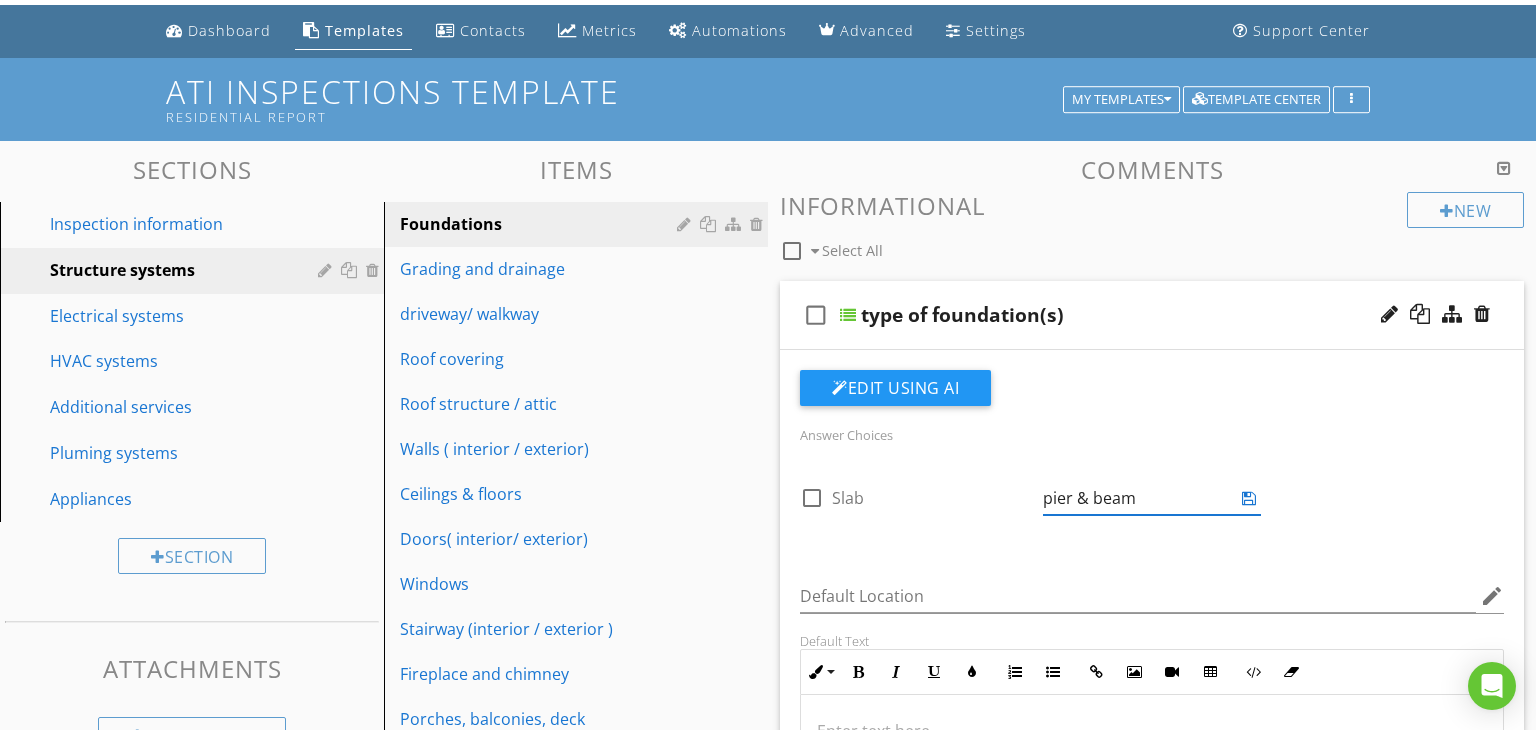 scroll, scrollTop: 60, scrollLeft: 0, axis: vertical 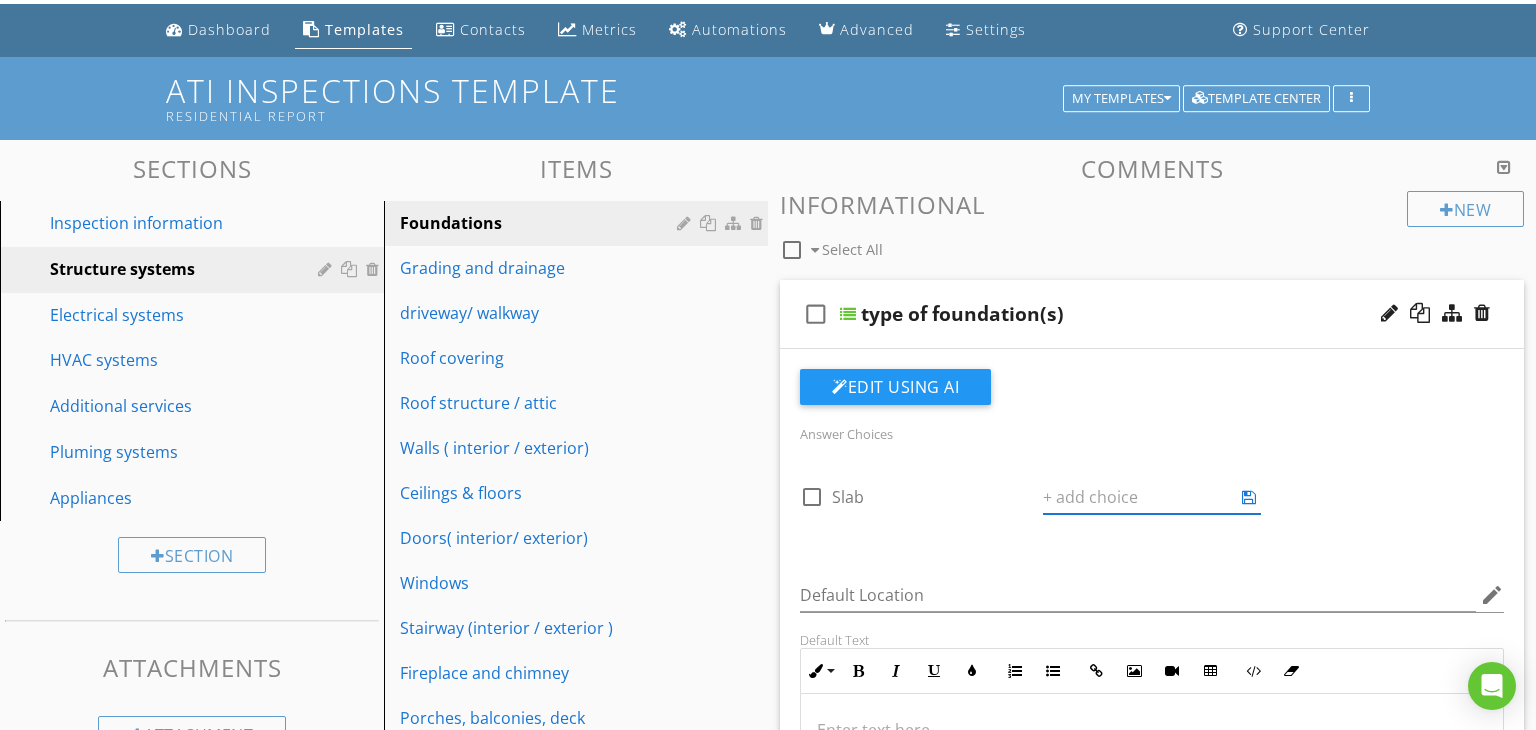 click on "Answer Choices   check_box_outline_blank Slab         ADD CHOICE     Default Location edit       Default Text   Inline Style XLarge Large Normal Small Light Small/Light Bold Italic Underline Colors Ordered List Unordered List Insert Link Insert Image Insert Video Insert Table Code View Clear Formatting Enter text here
Add Default Photo" at bounding box center [1152, 687] 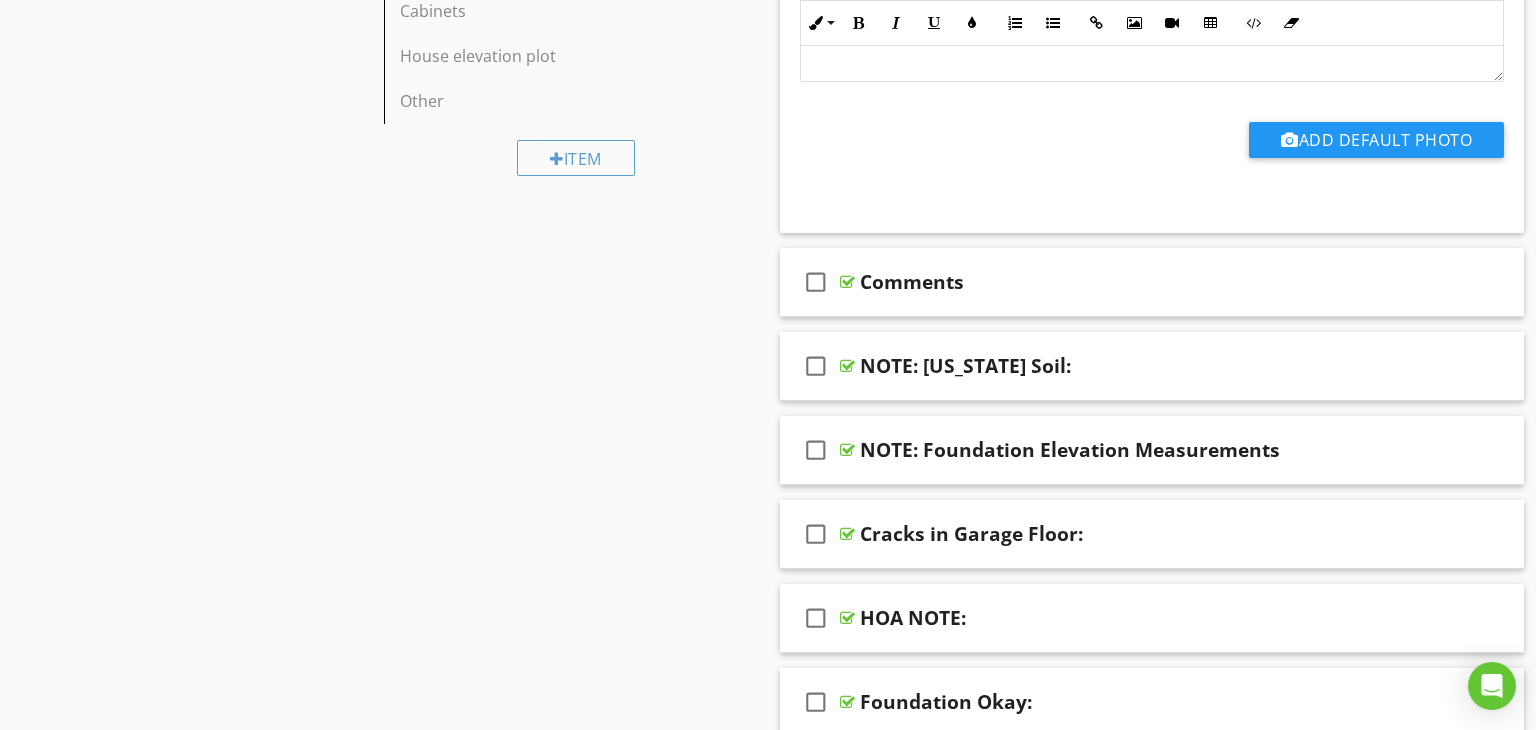 scroll, scrollTop: 880, scrollLeft: 0, axis: vertical 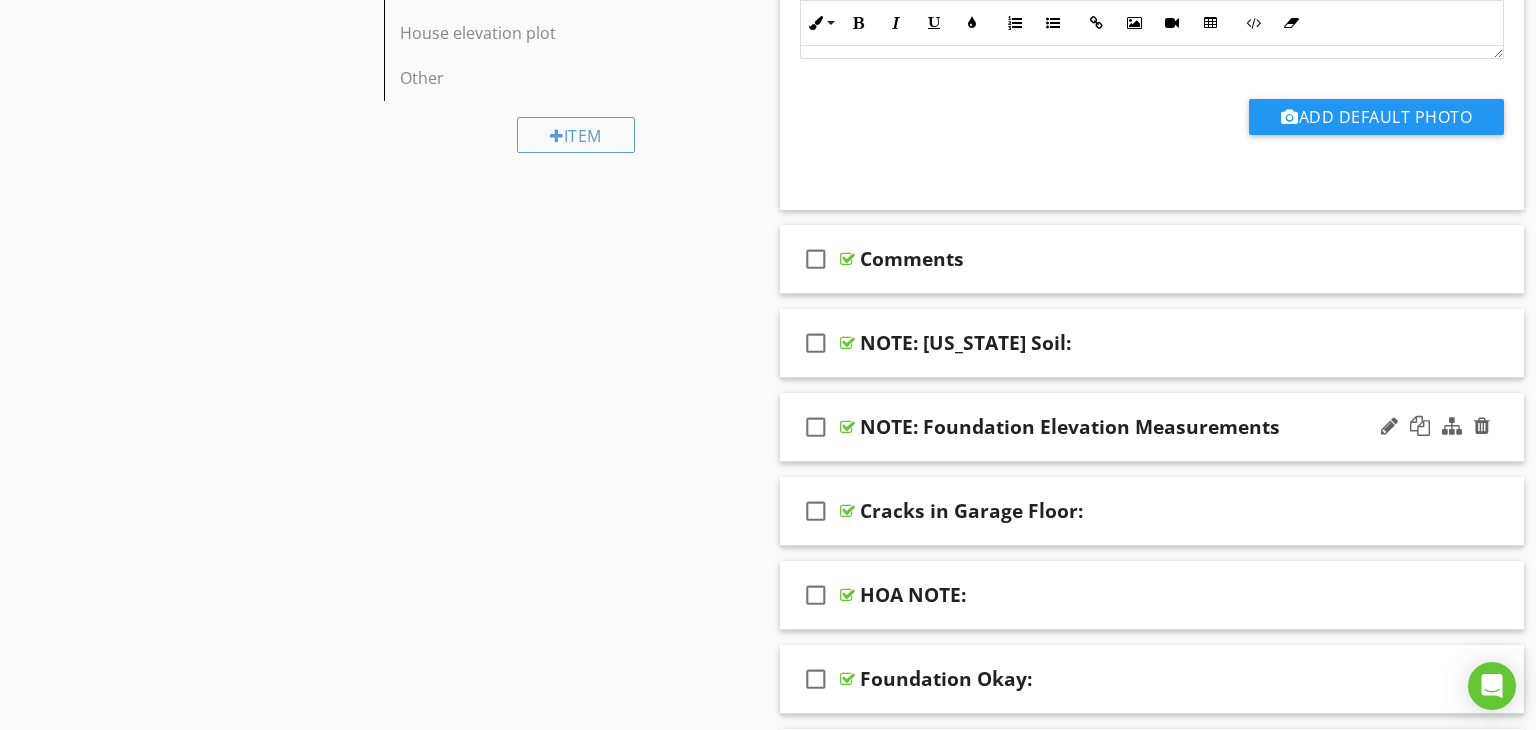 type 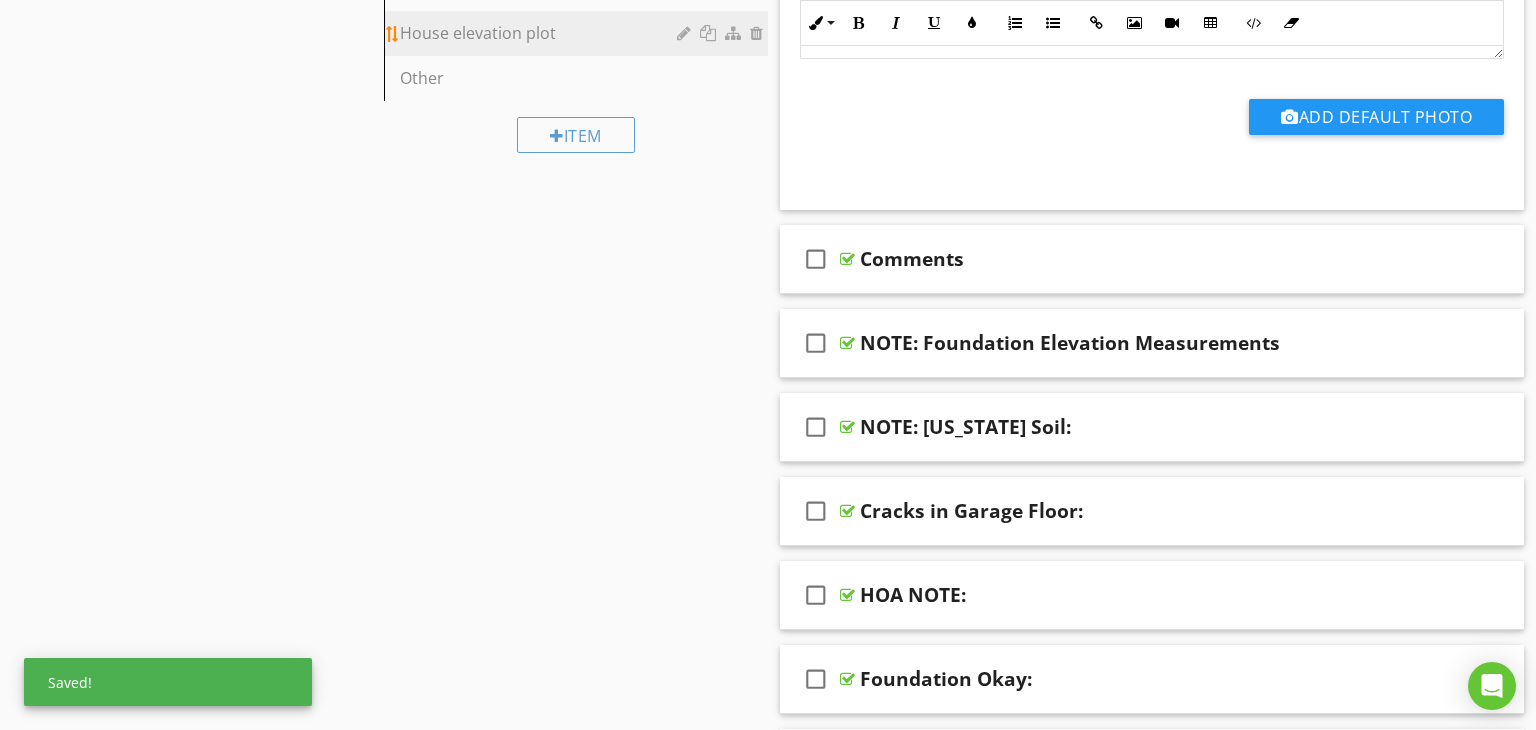 click on "House elevation plot" at bounding box center [541, 33] 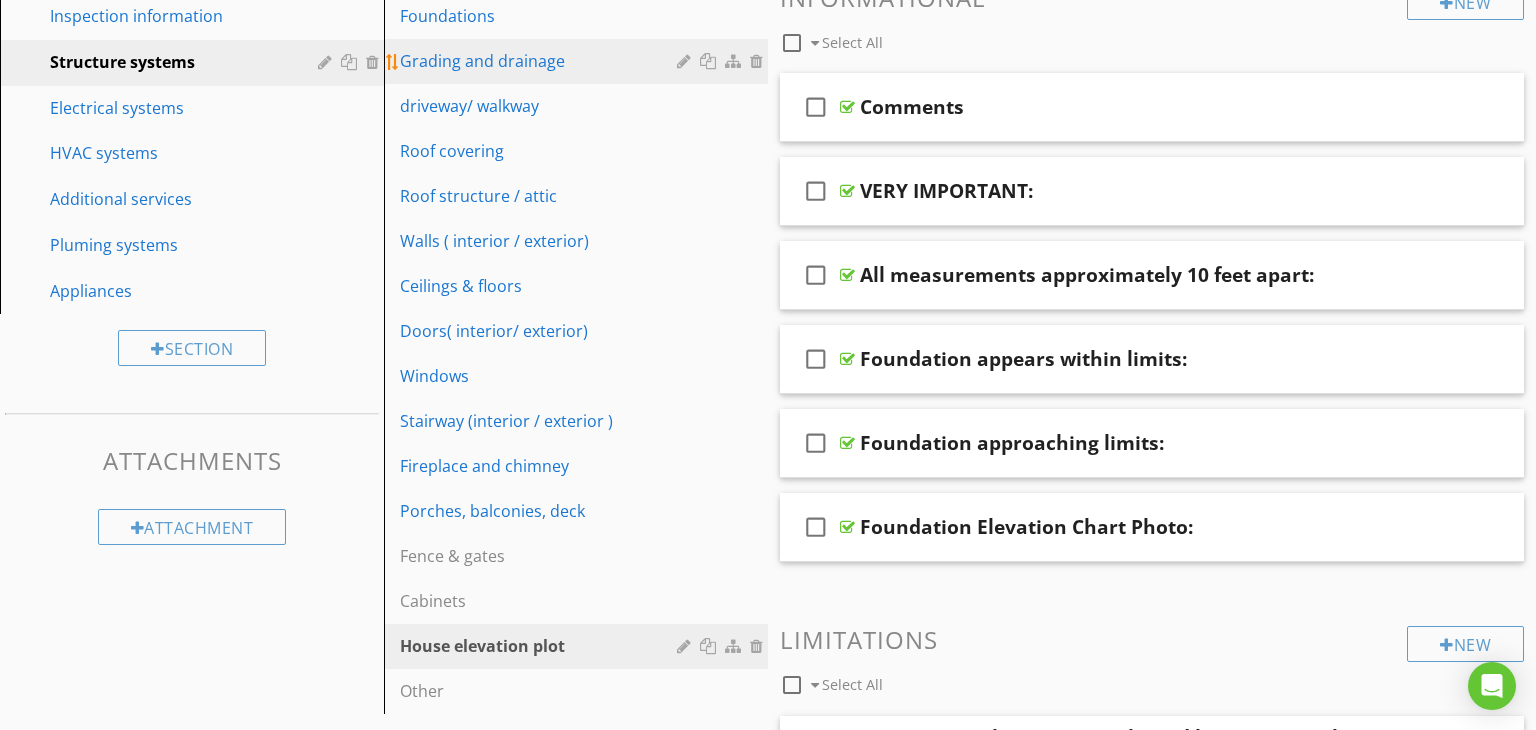 scroll, scrollTop: 266, scrollLeft: 0, axis: vertical 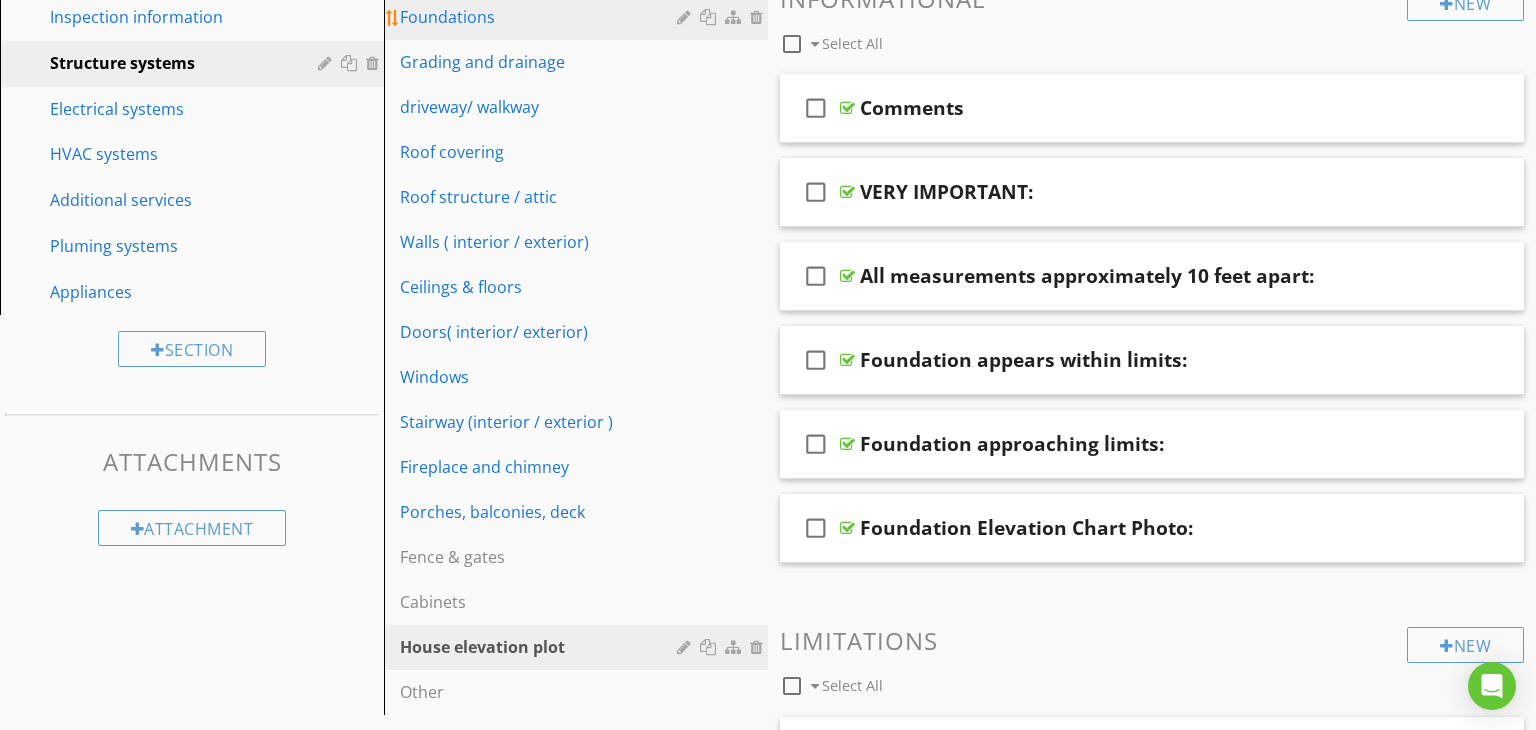 click on "Foundations" at bounding box center (541, 17) 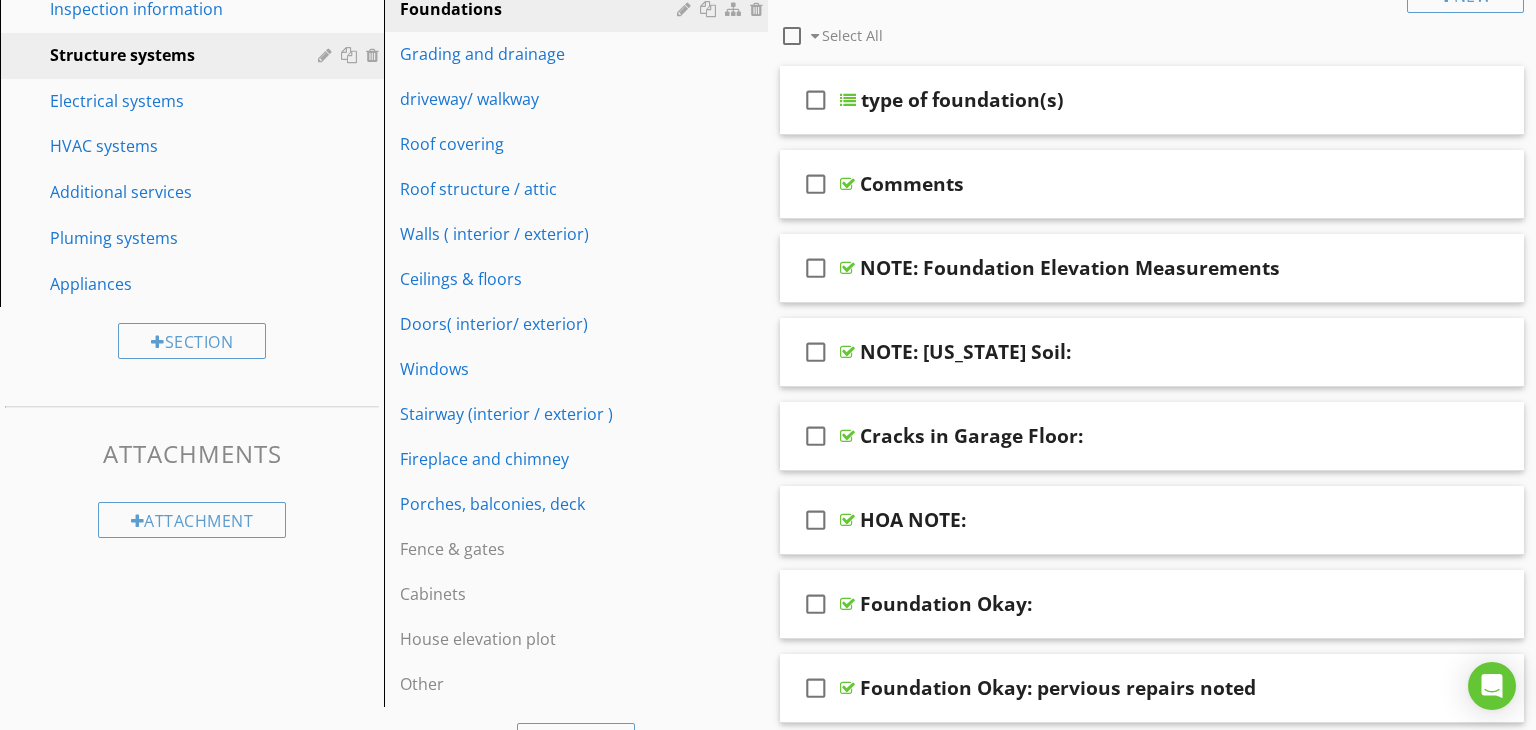 scroll, scrollTop: 276, scrollLeft: 0, axis: vertical 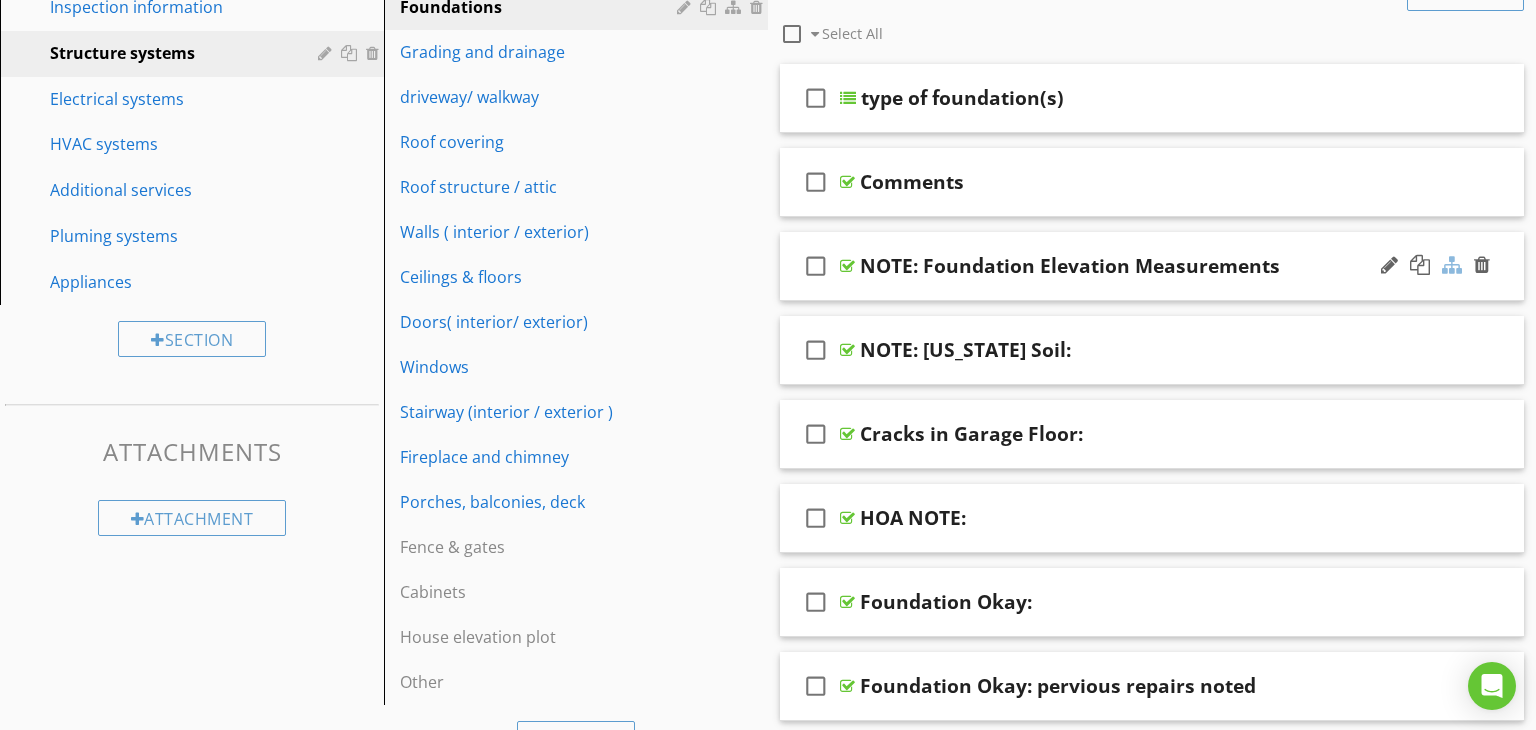 click at bounding box center [1452, 265] 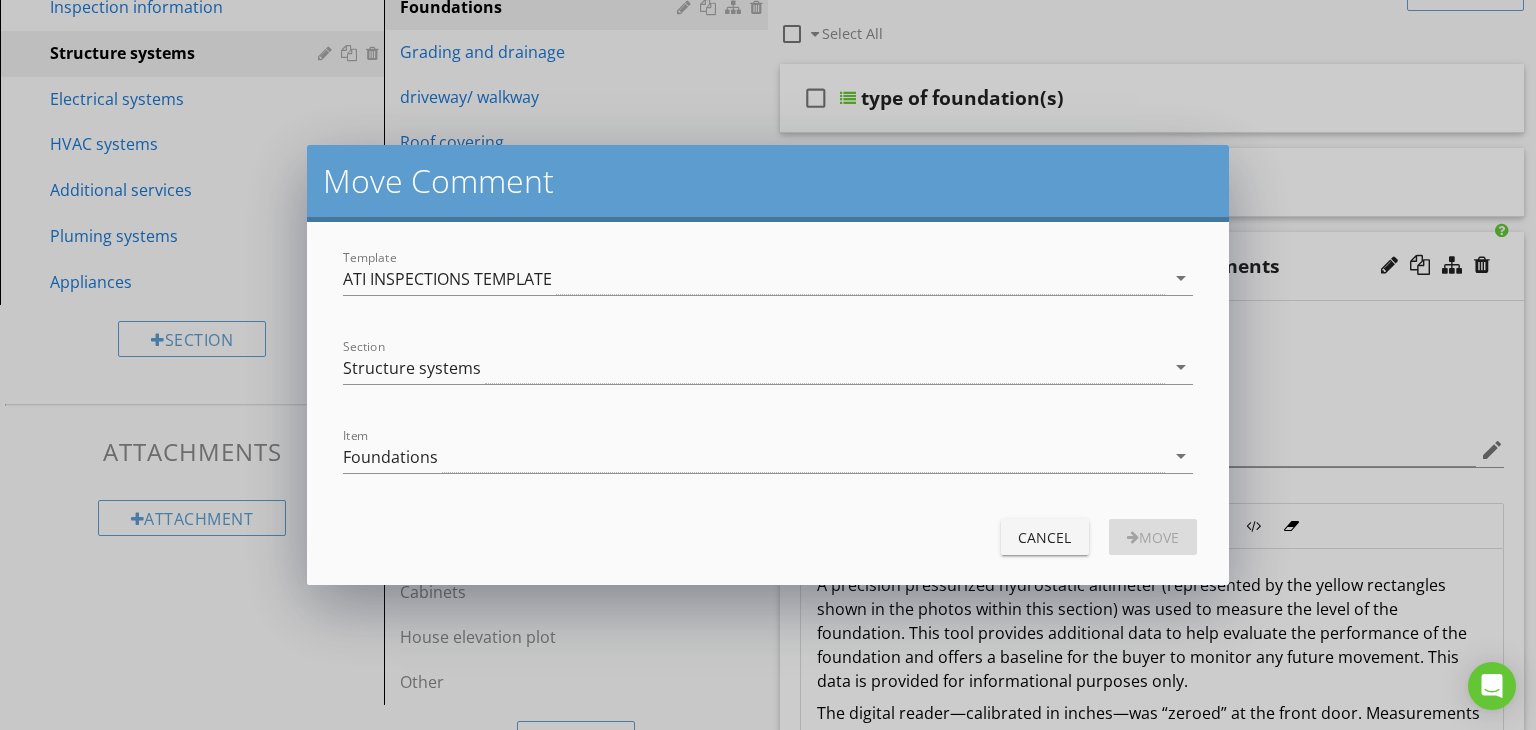 click at bounding box center [768, 487] 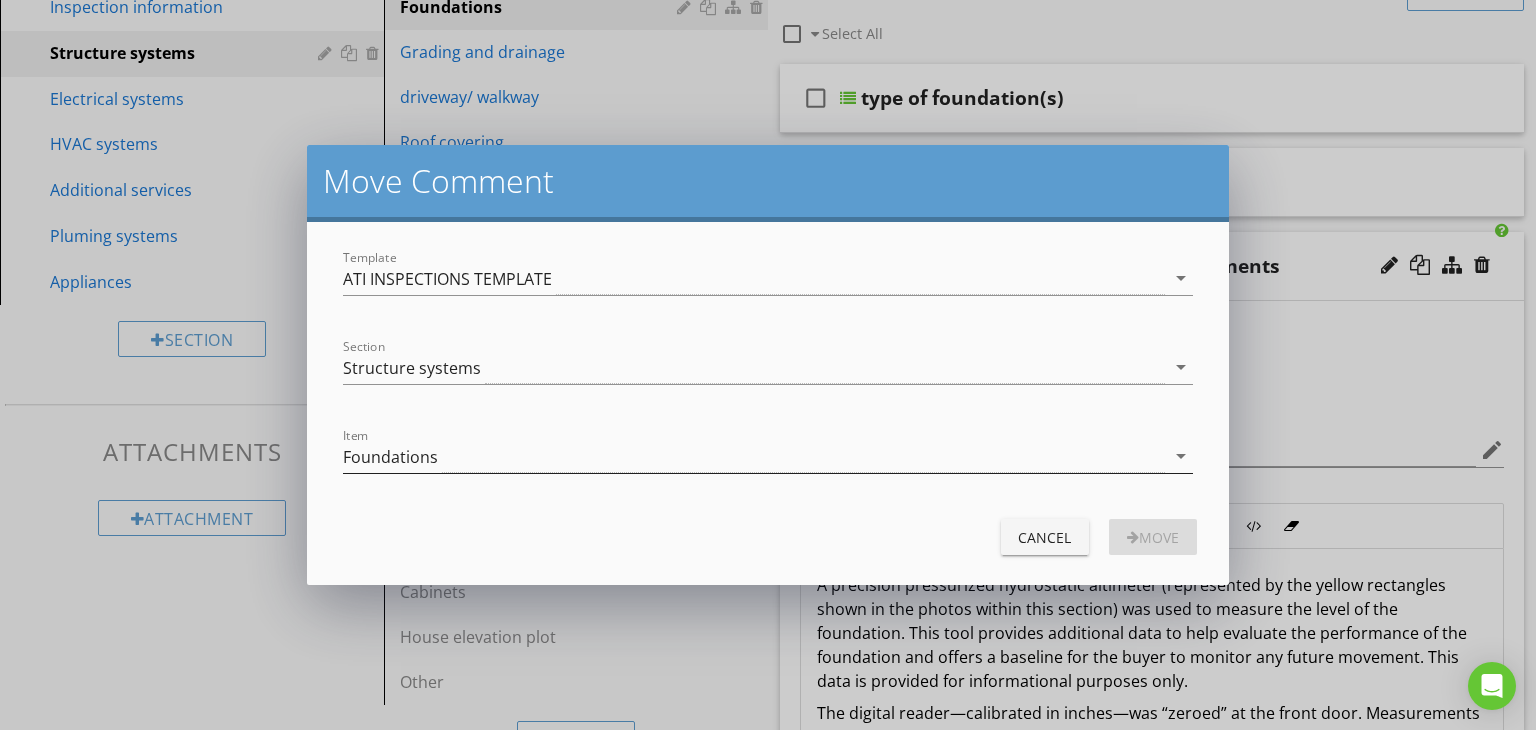 click on "Foundations" at bounding box center [754, 456] 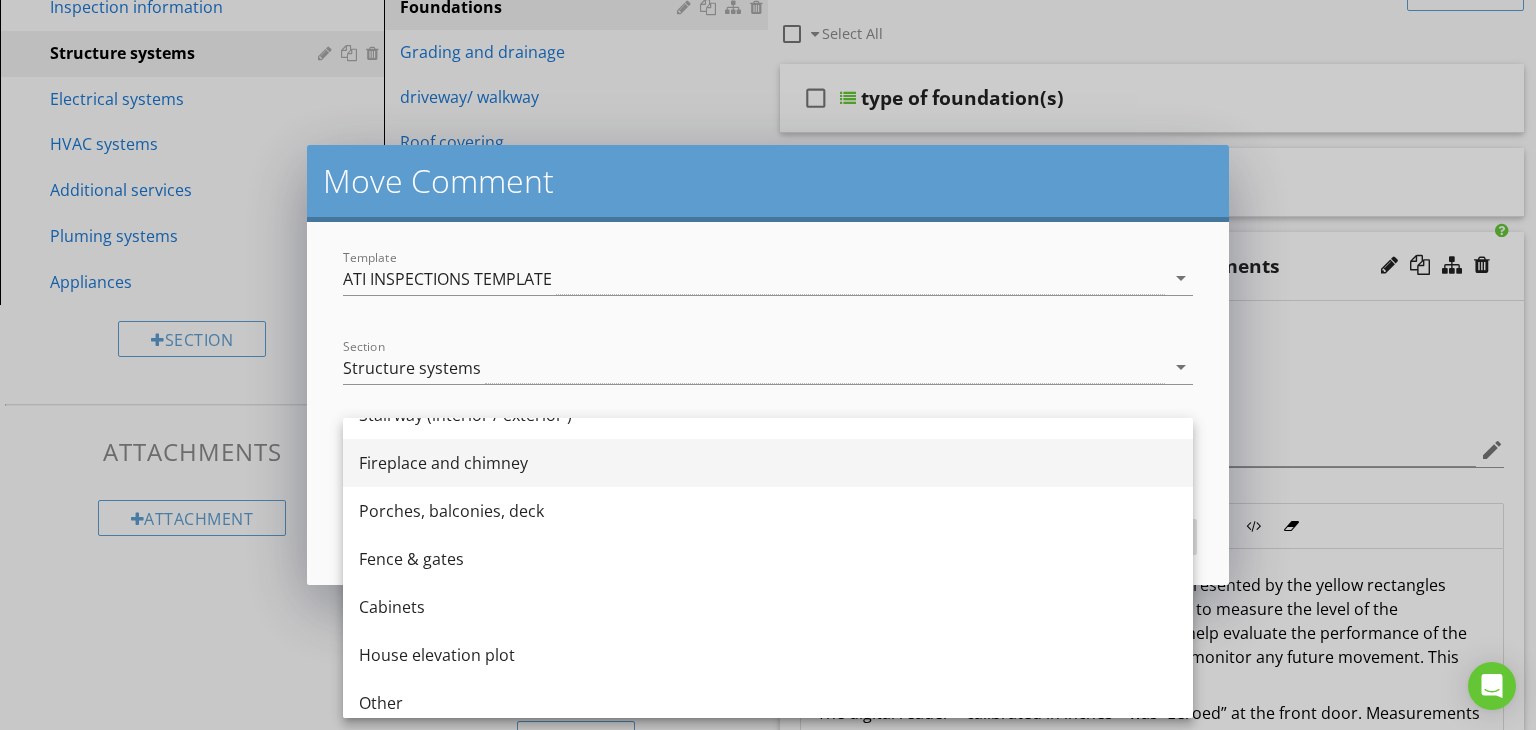 scroll, scrollTop: 468, scrollLeft: 0, axis: vertical 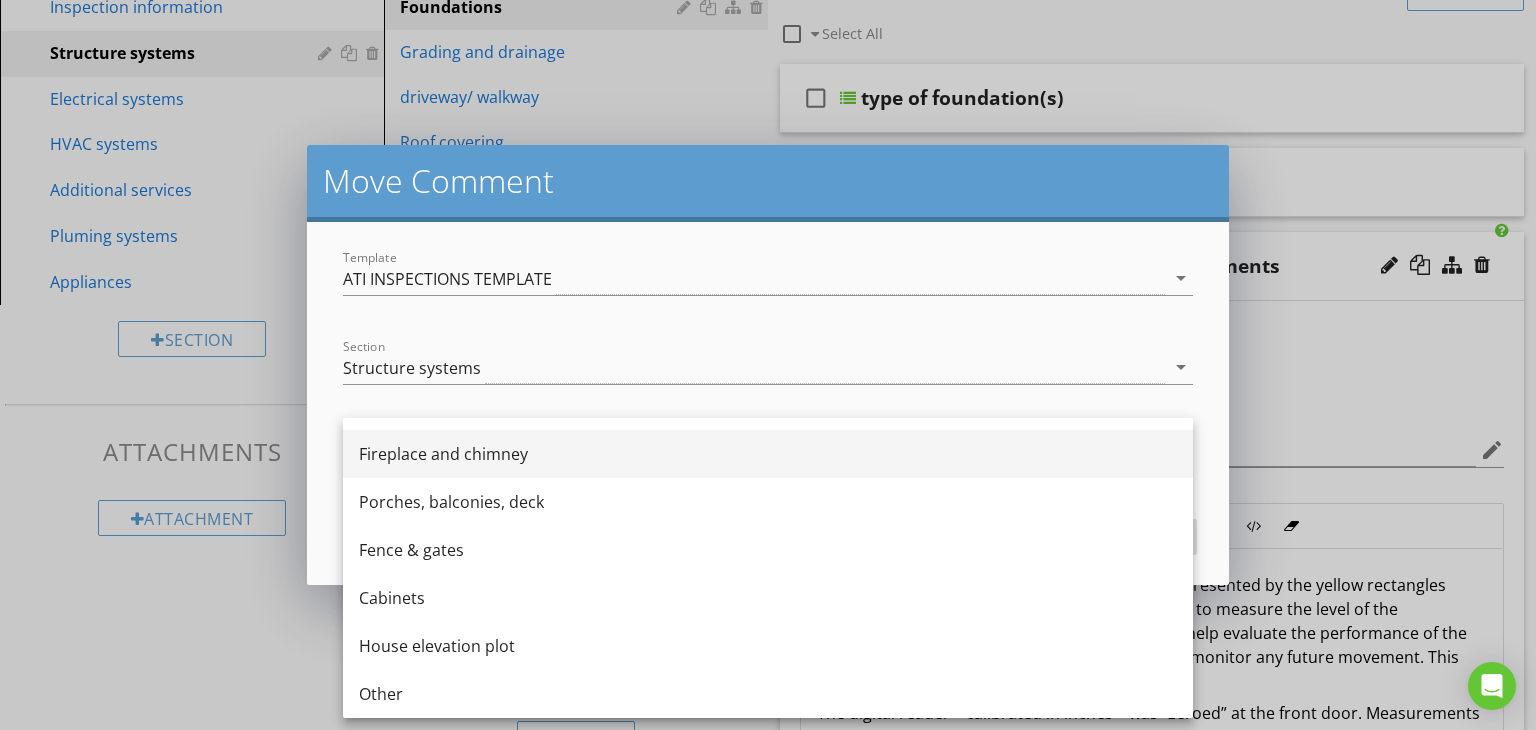 click on "House elevation plot" at bounding box center (768, 646) 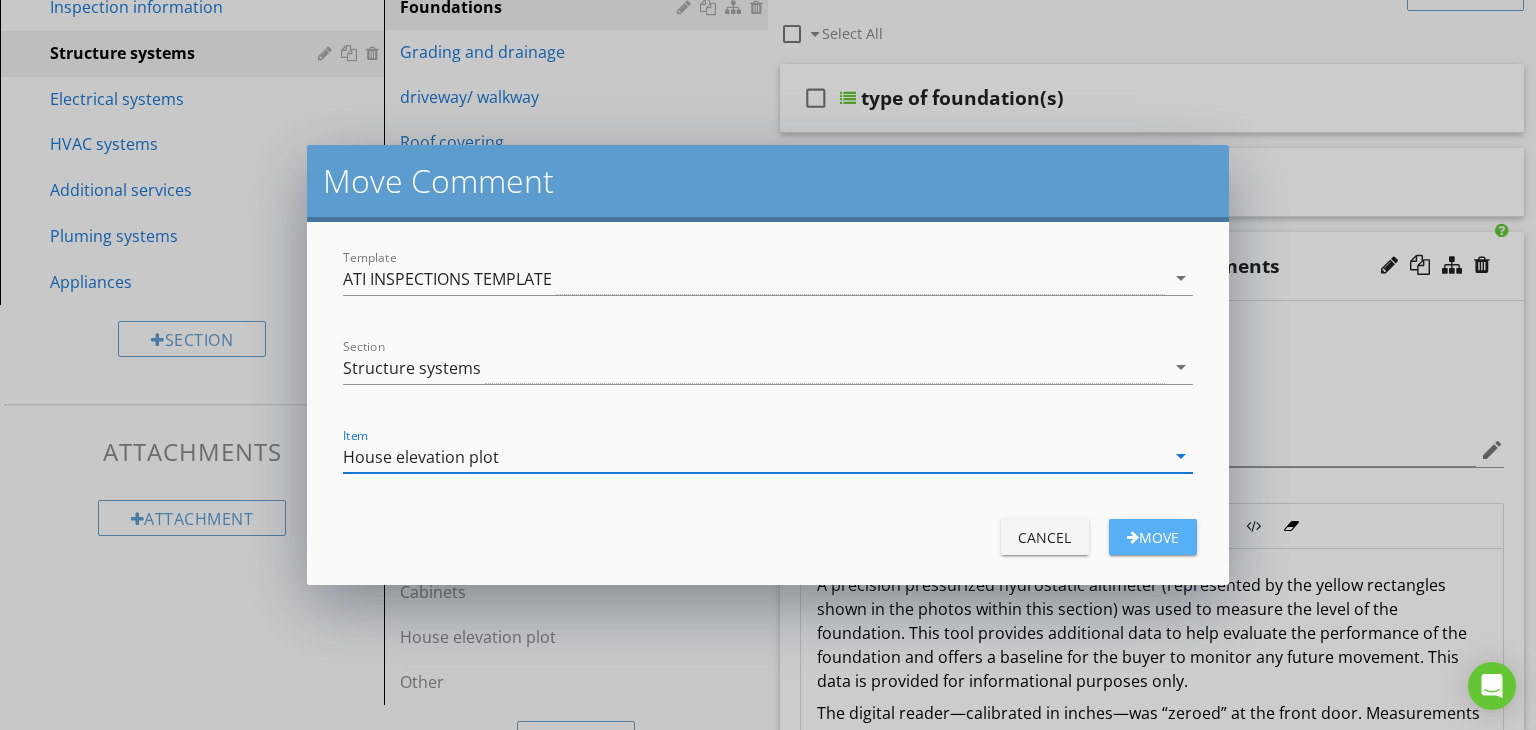 click on "Move" at bounding box center (1153, 537) 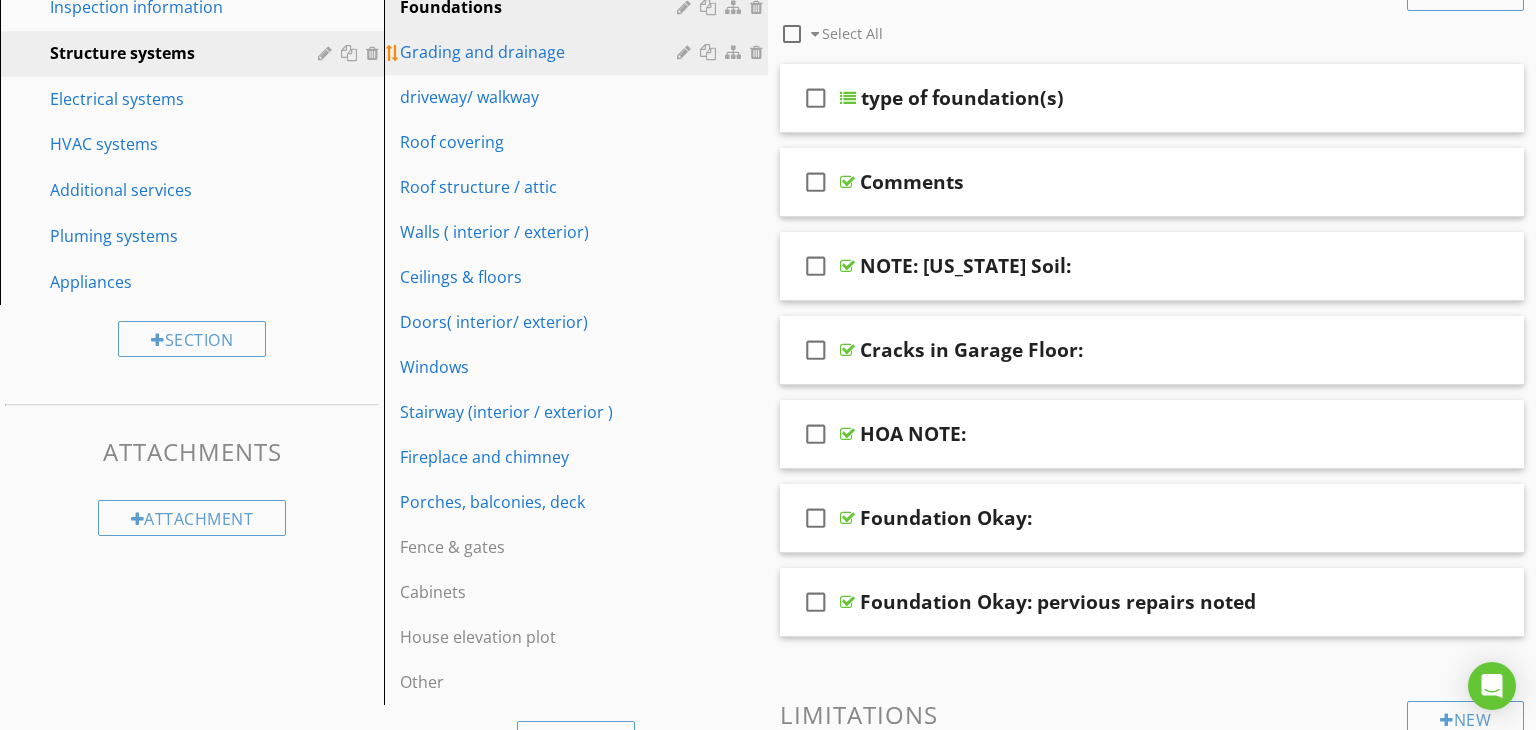 click on "Grading and drainage" at bounding box center [579, 52] 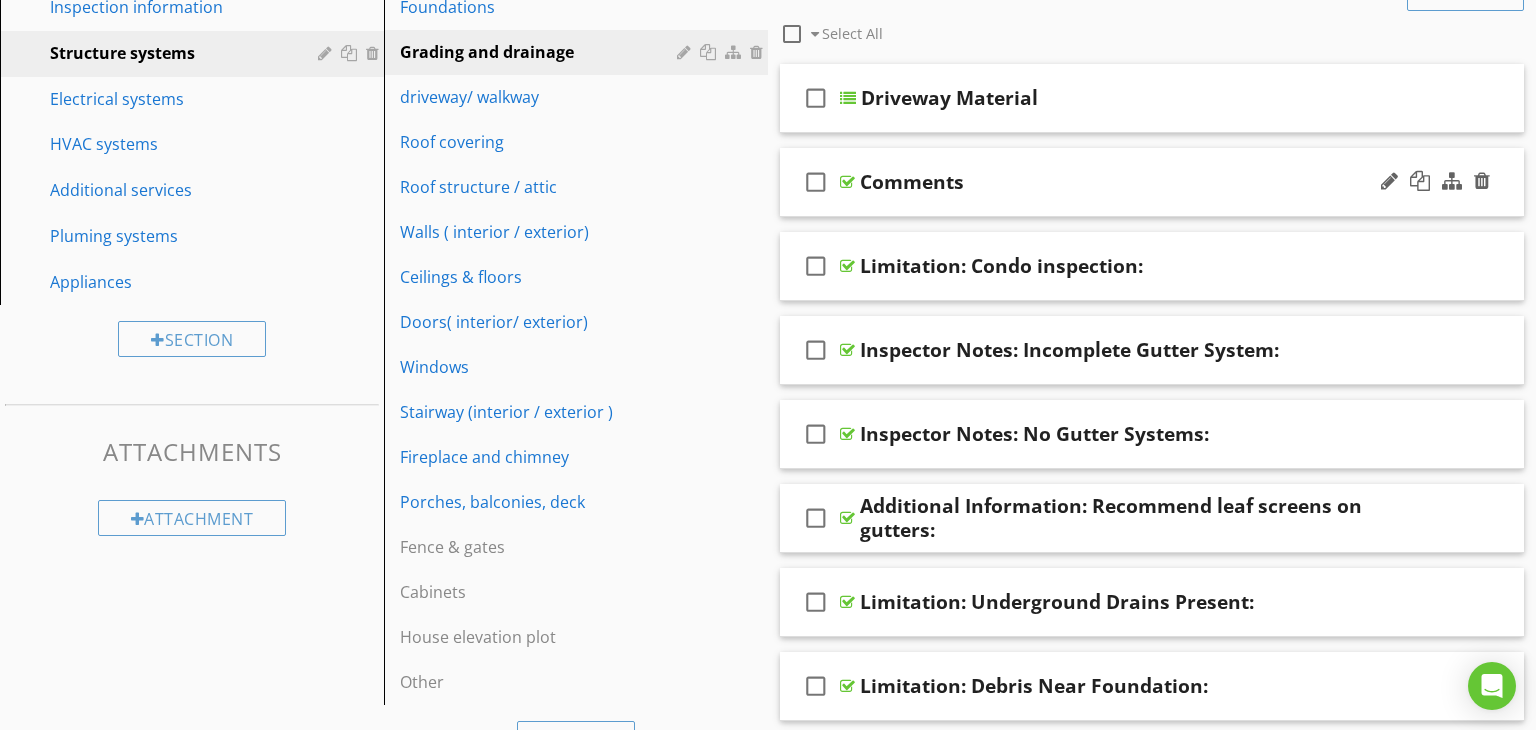 type 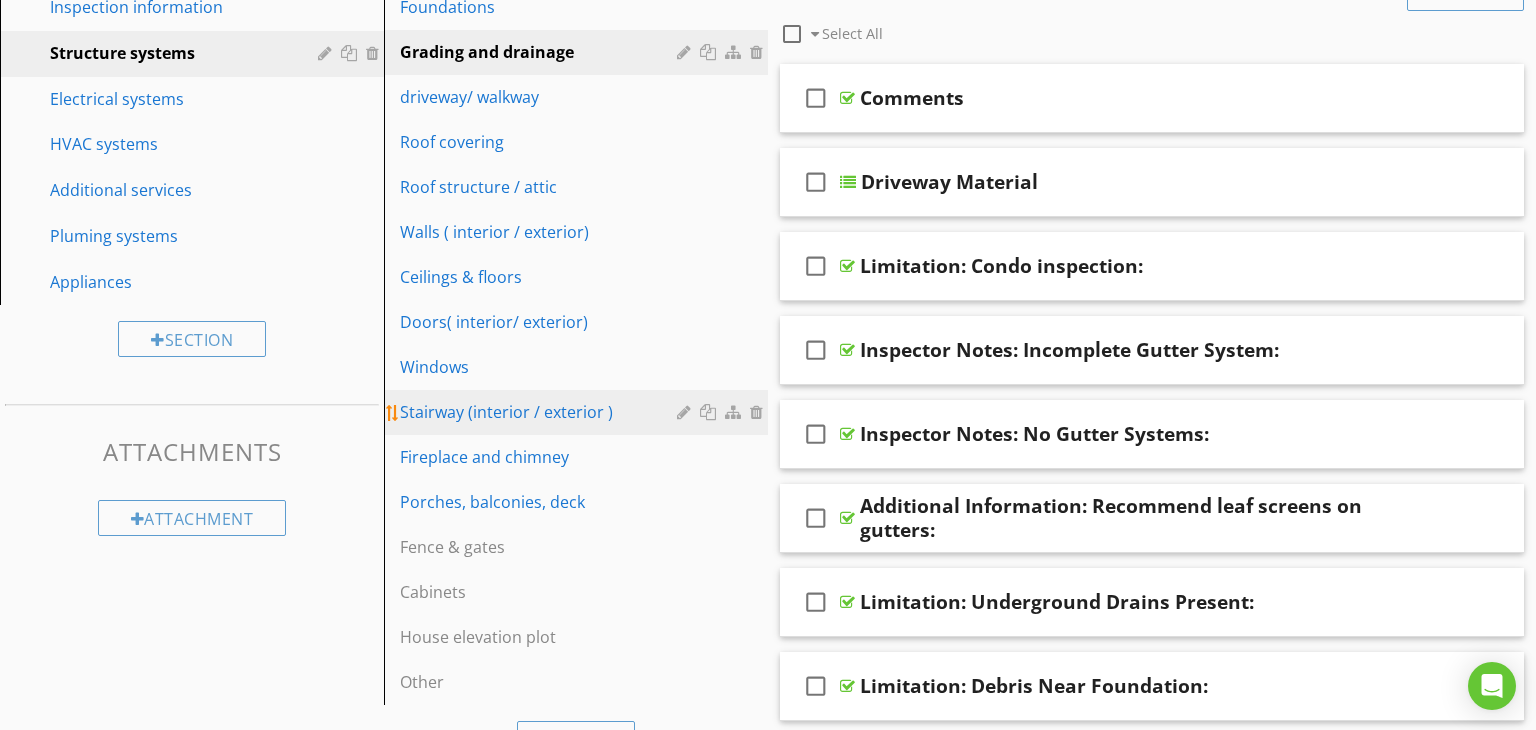 click on "Stairway (interior / exterior )" at bounding box center (579, 412) 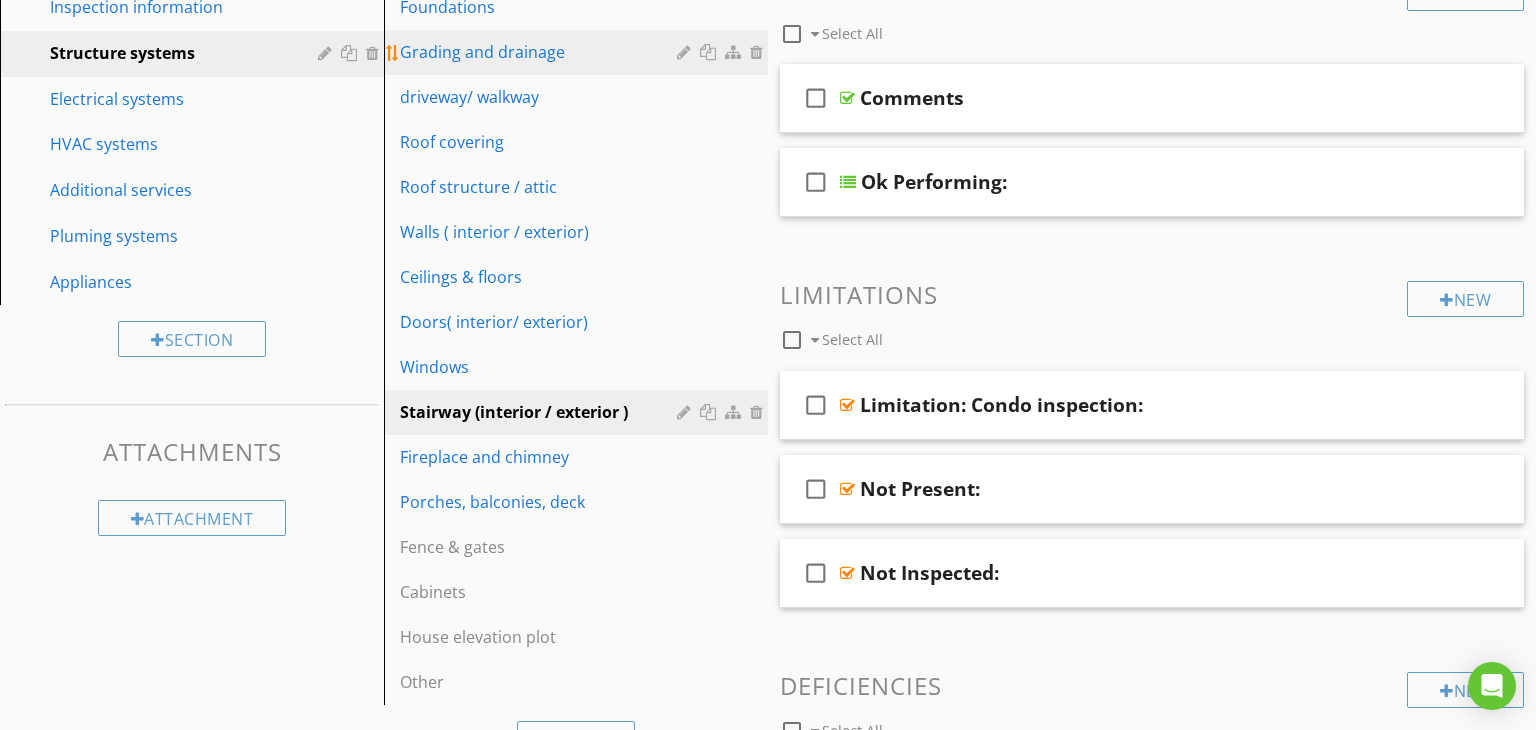 click on "Grading and drainage" at bounding box center [541, 52] 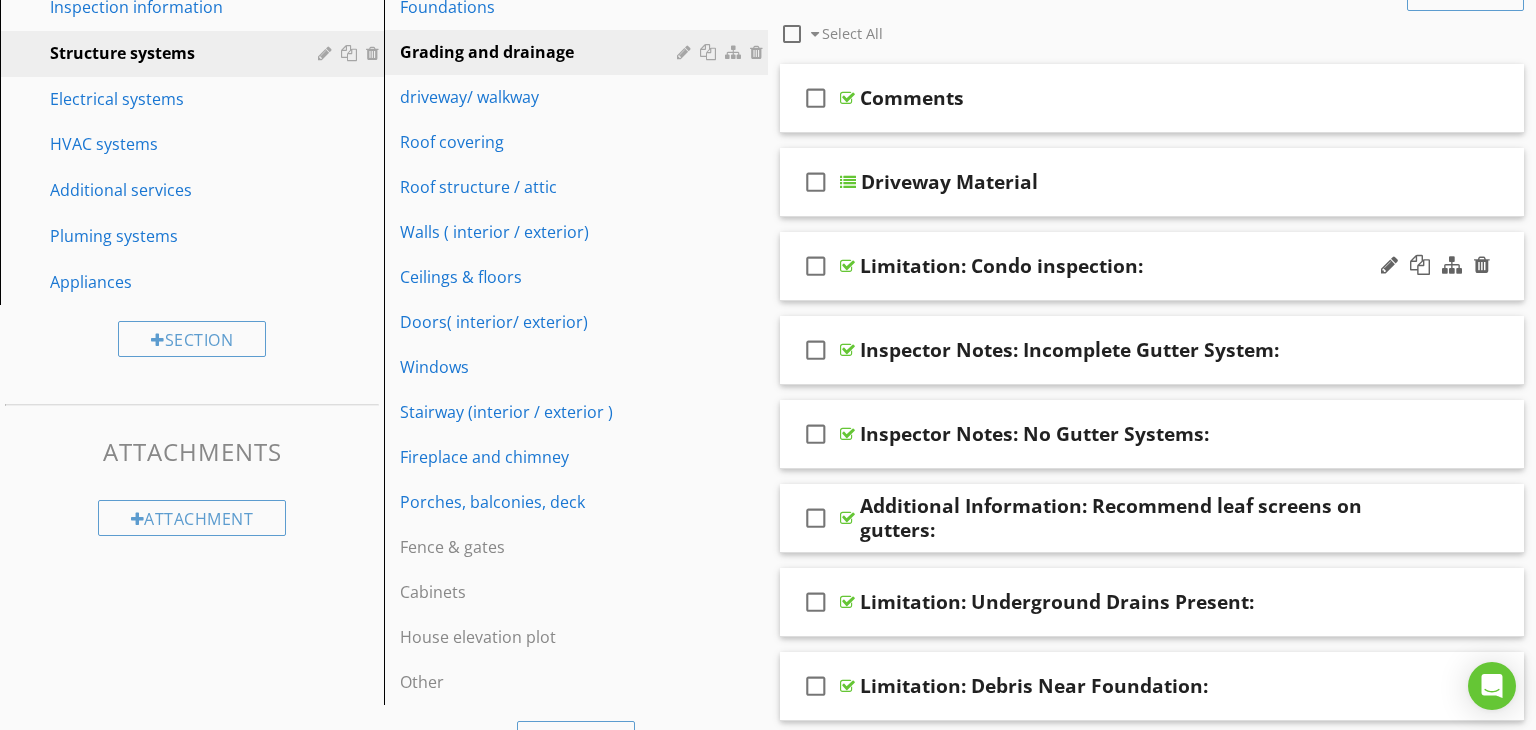 type 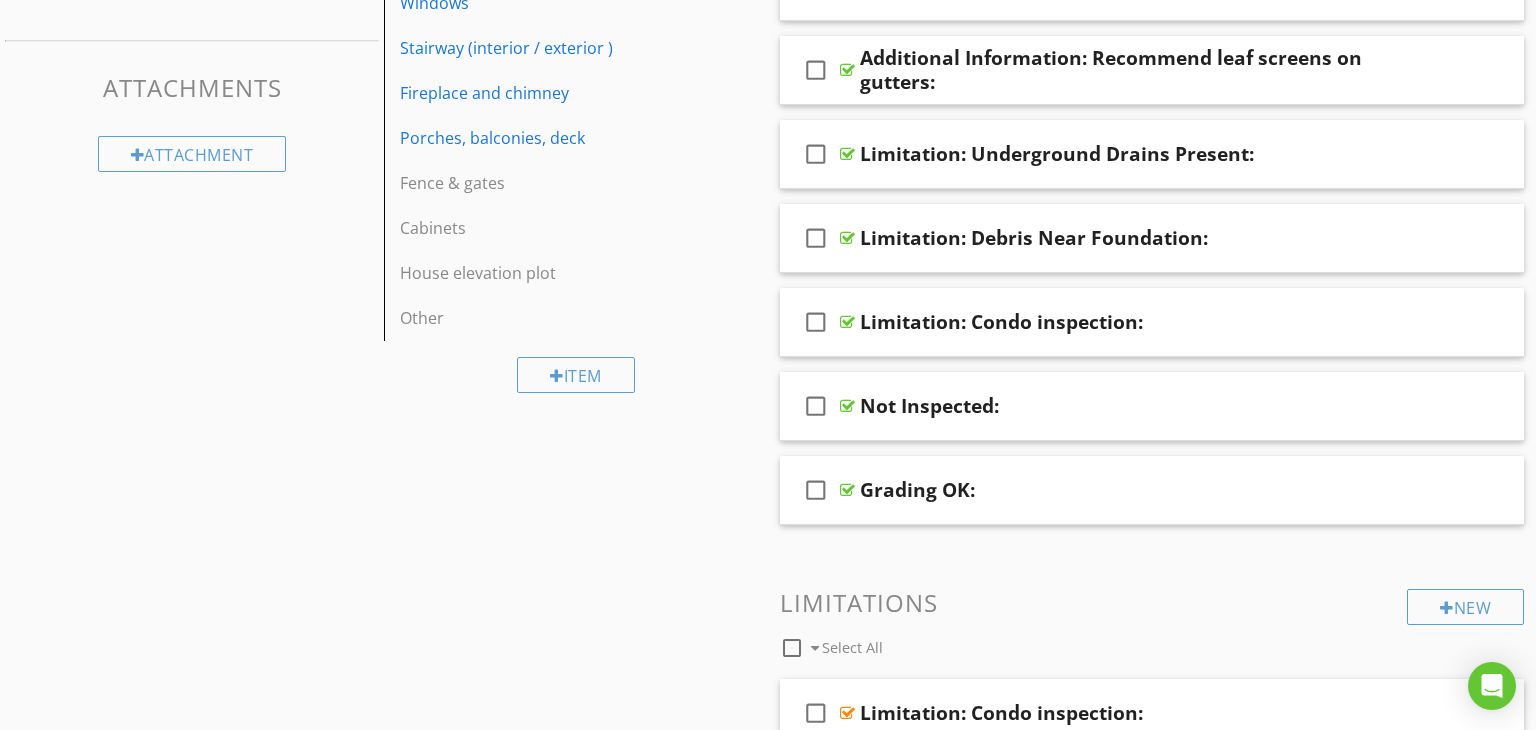scroll, scrollTop: 638, scrollLeft: 0, axis: vertical 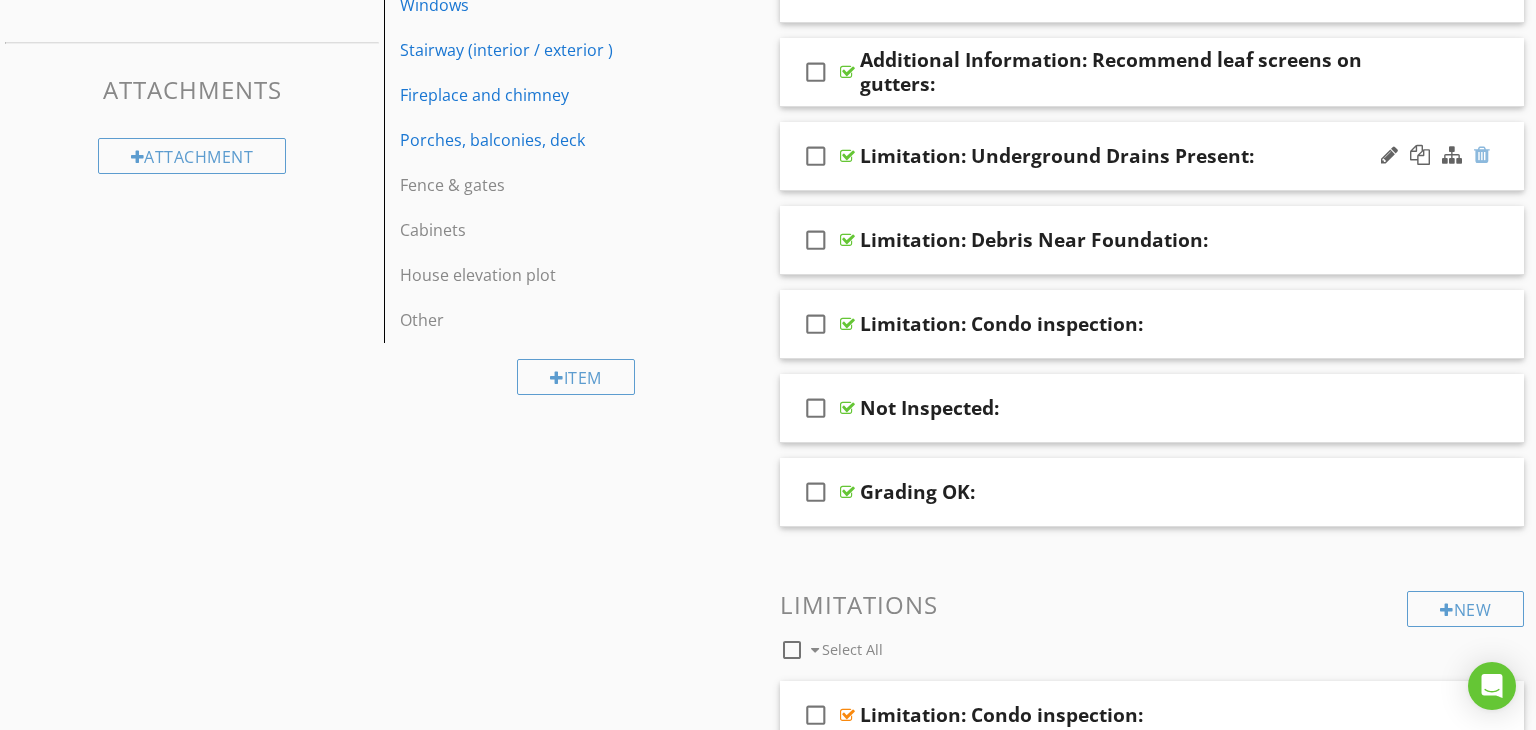 click at bounding box center (1482, 155) 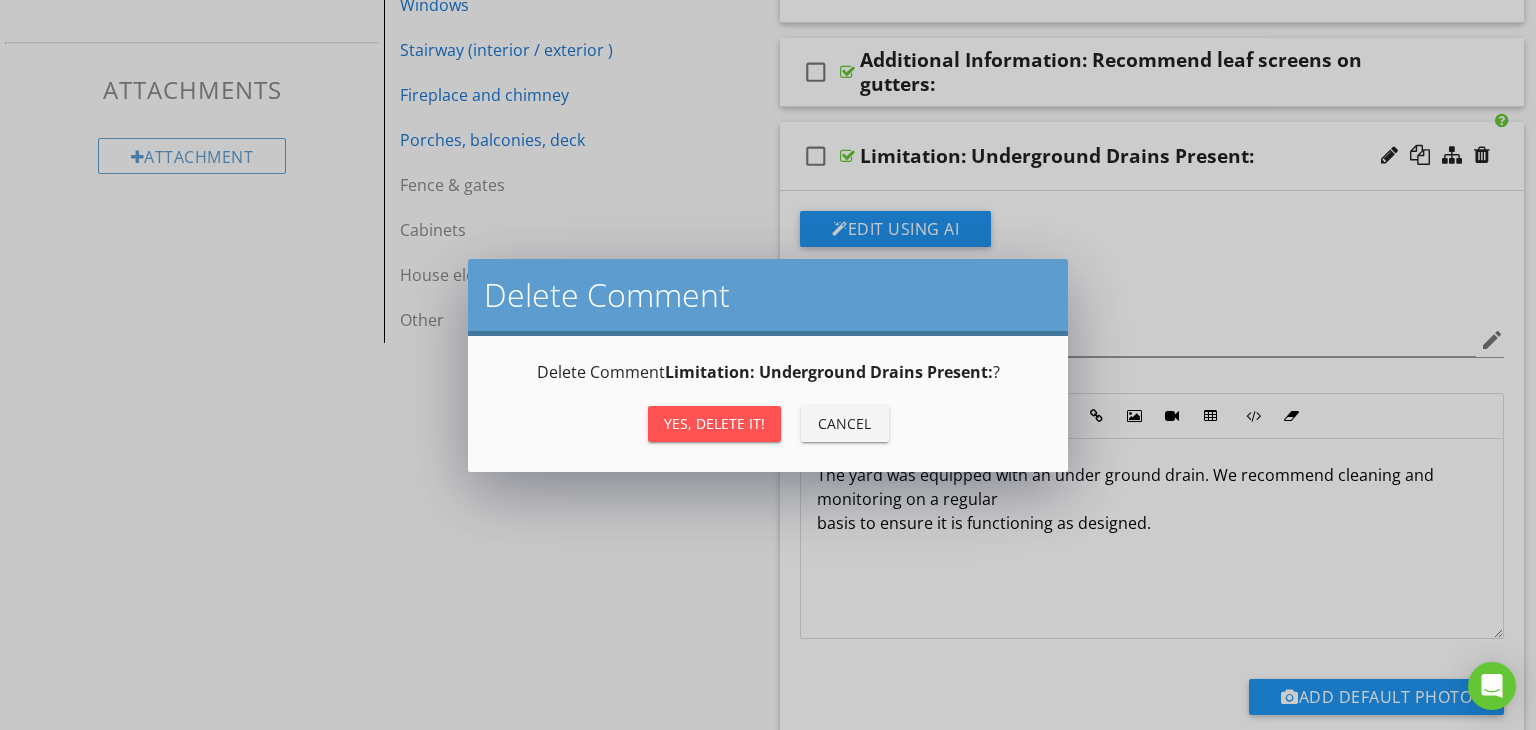 click on "Yes, Delete it!" at bounding box center [714, 423] 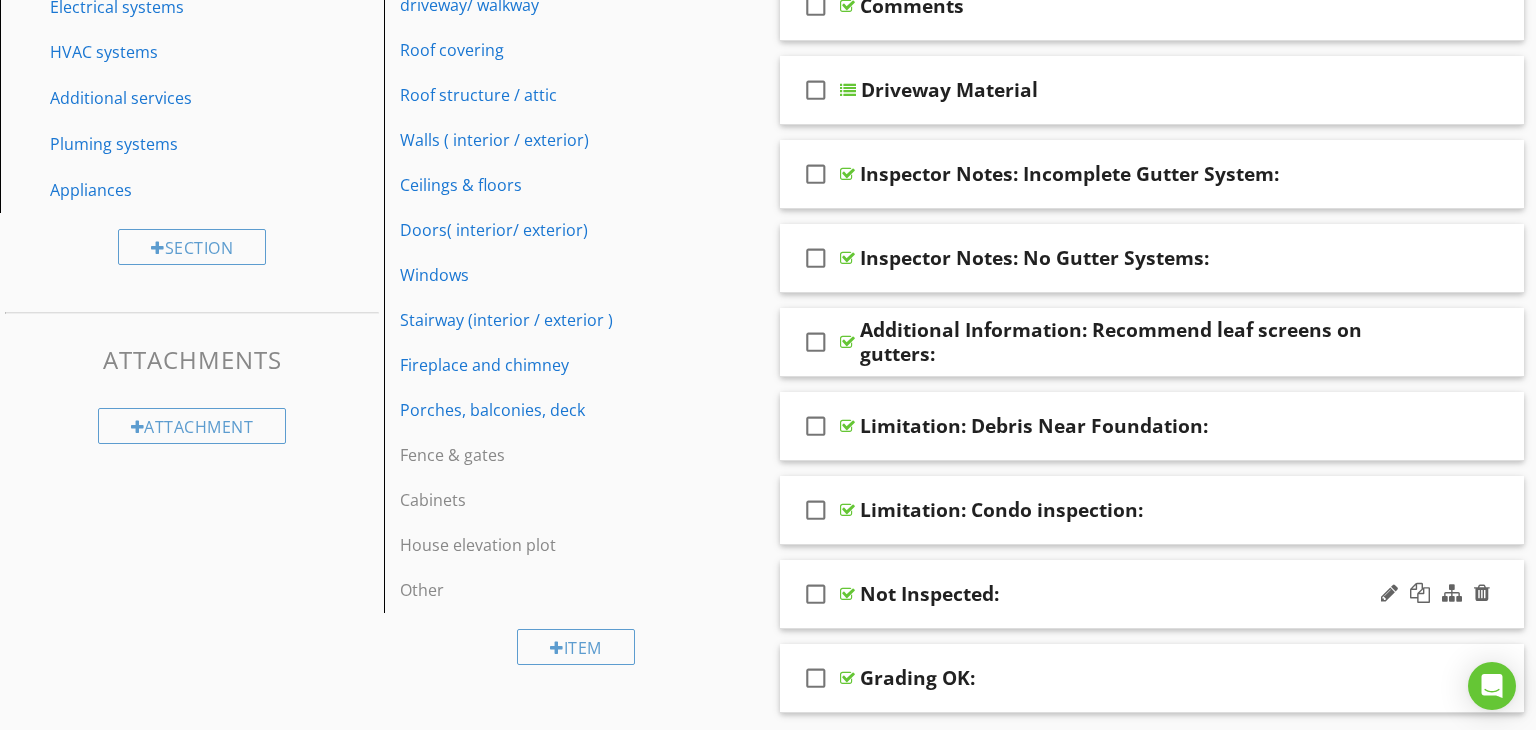 scroll, scrollTop: 376, scrollLeft: 0, axis: vertical 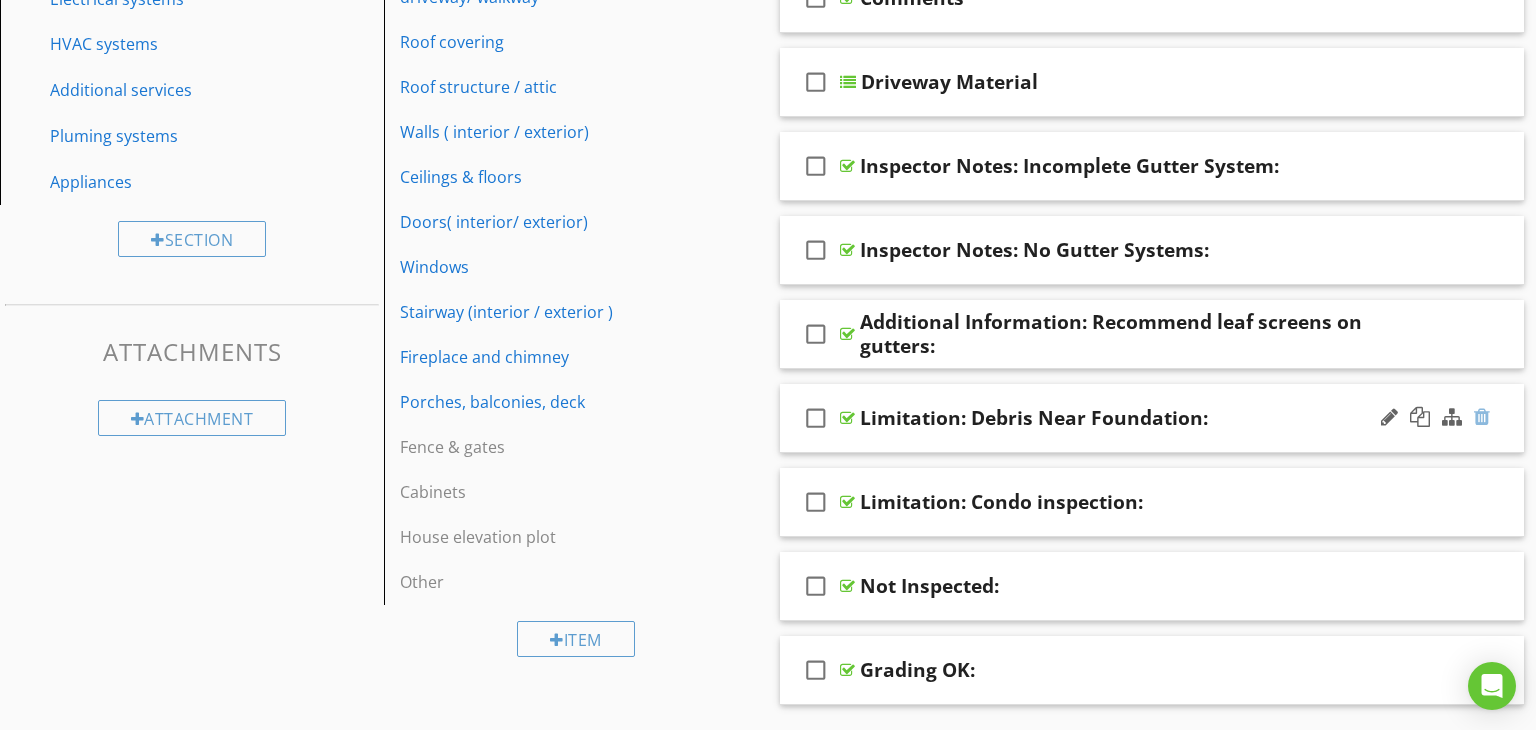 click at bounding box center (1482, 417) 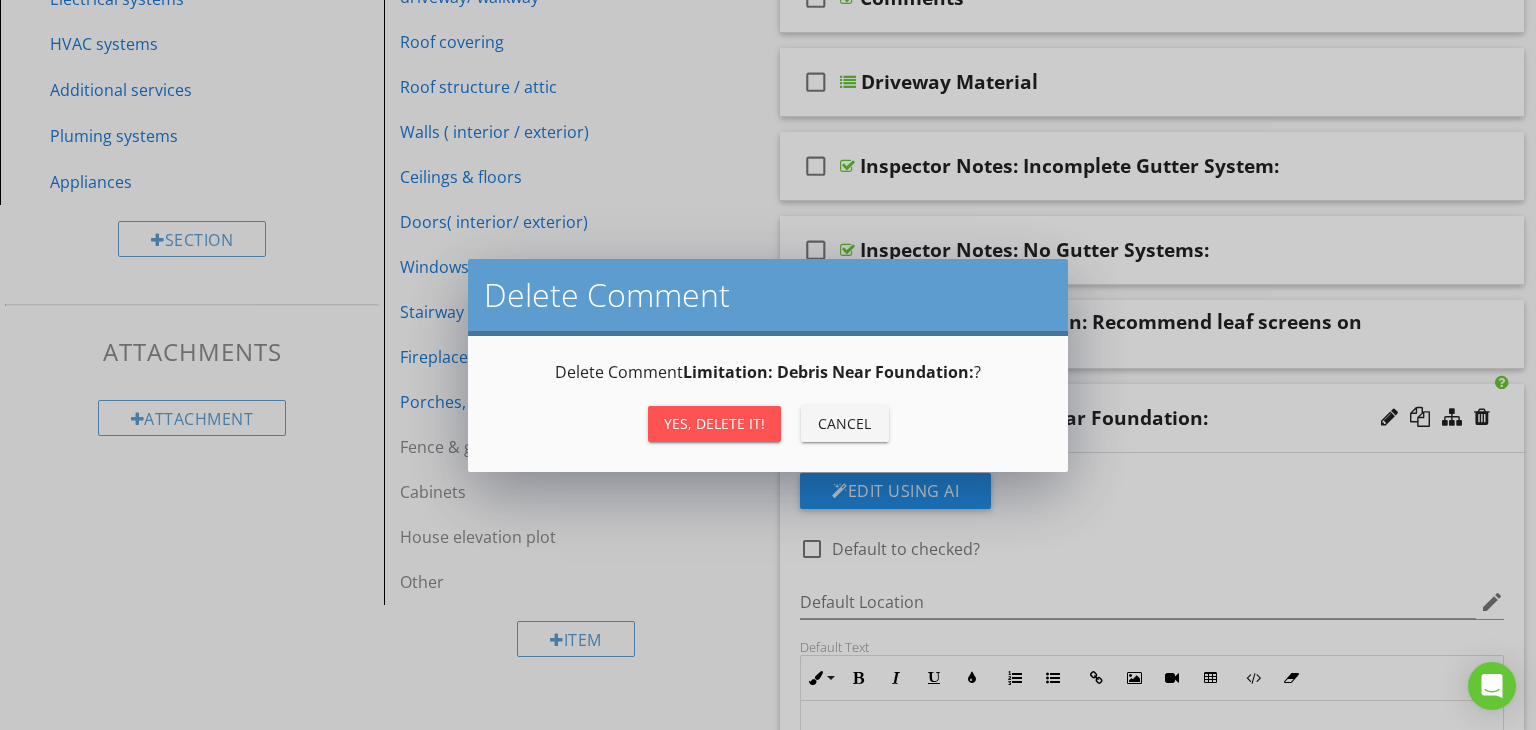 click on "Yes, Delete it!" at bounding box center [714, 423] 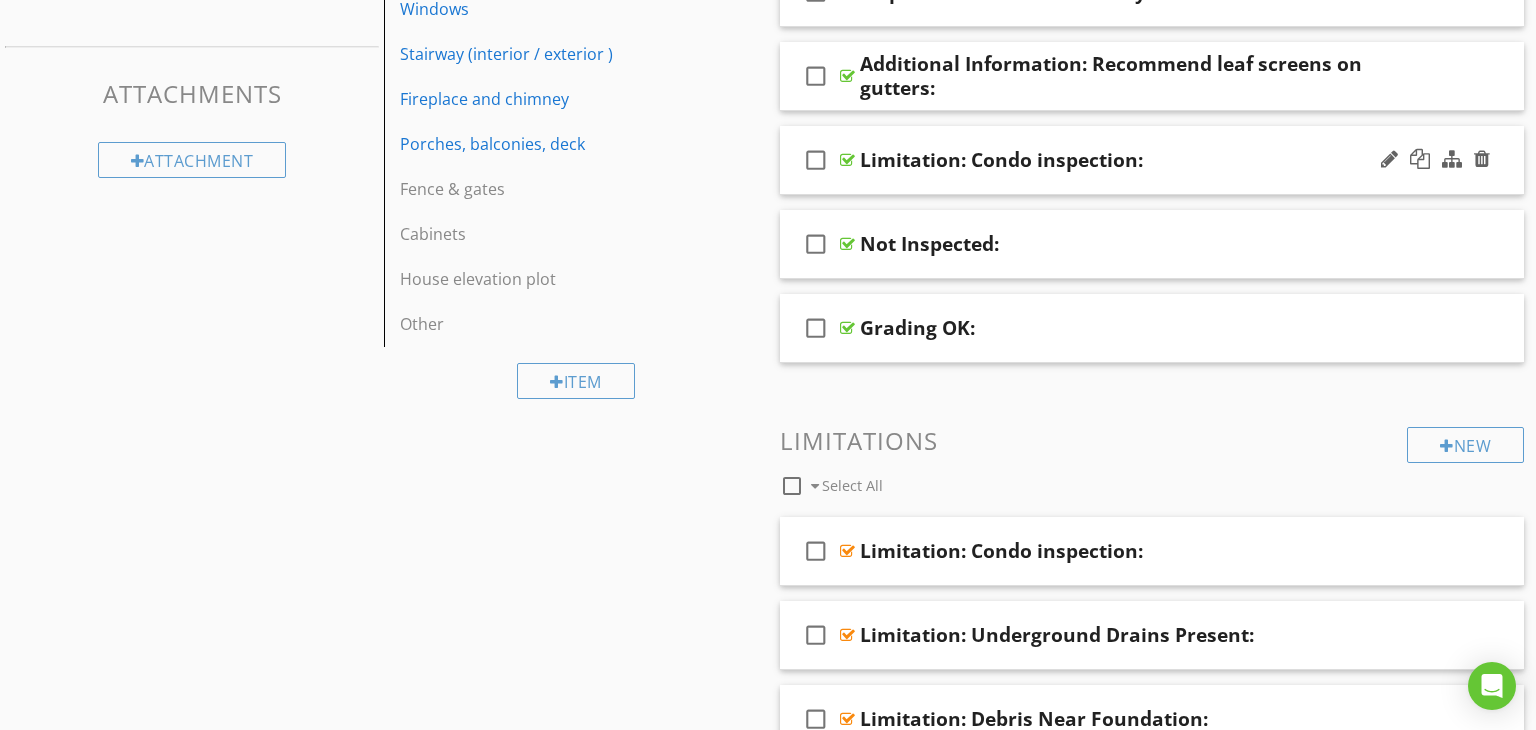 scroll, scrollTop: 635, scrollLeft: 0, axis: vertical 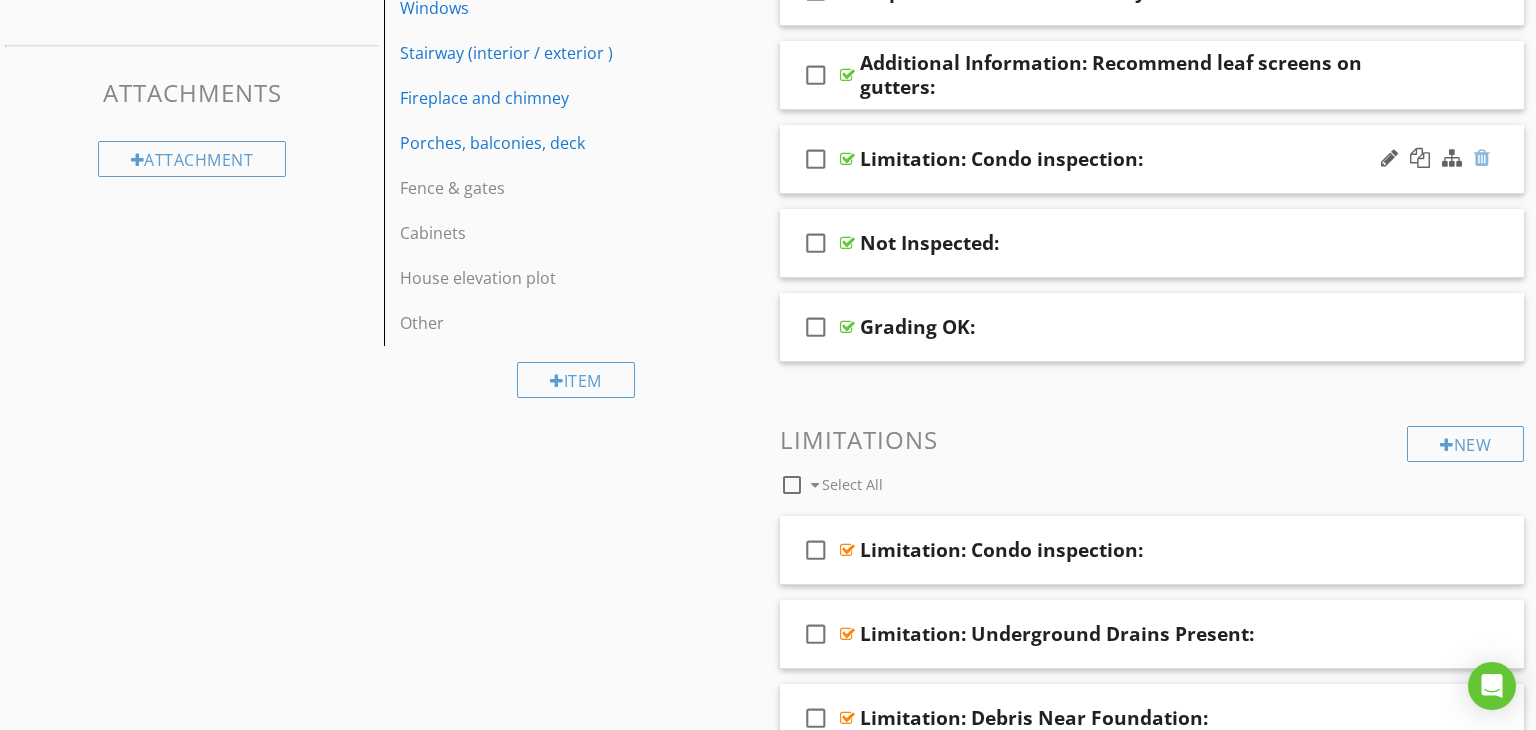 click at bounding box center [1482, 158] 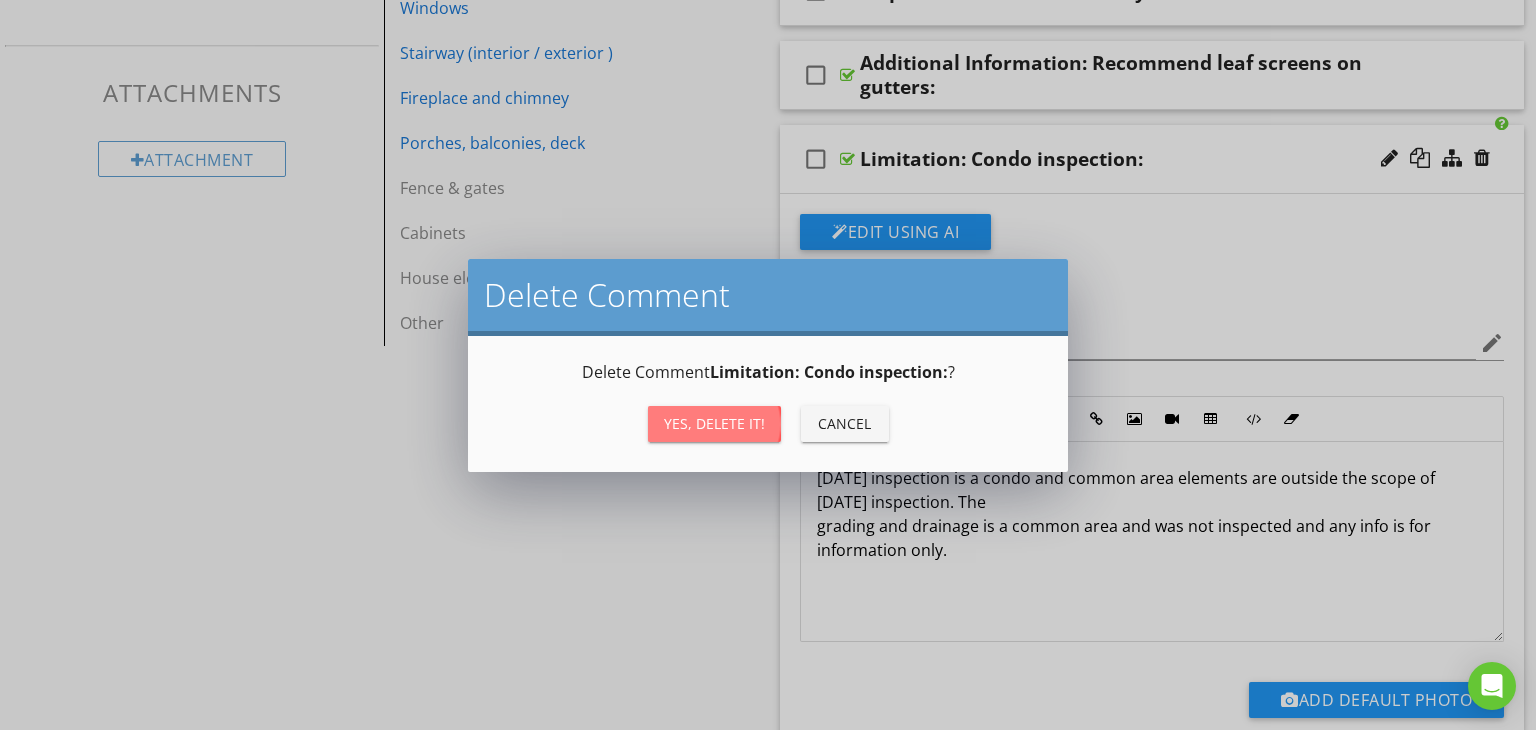 click on "Yes, Delete it!" at bounding box center [714, 424] 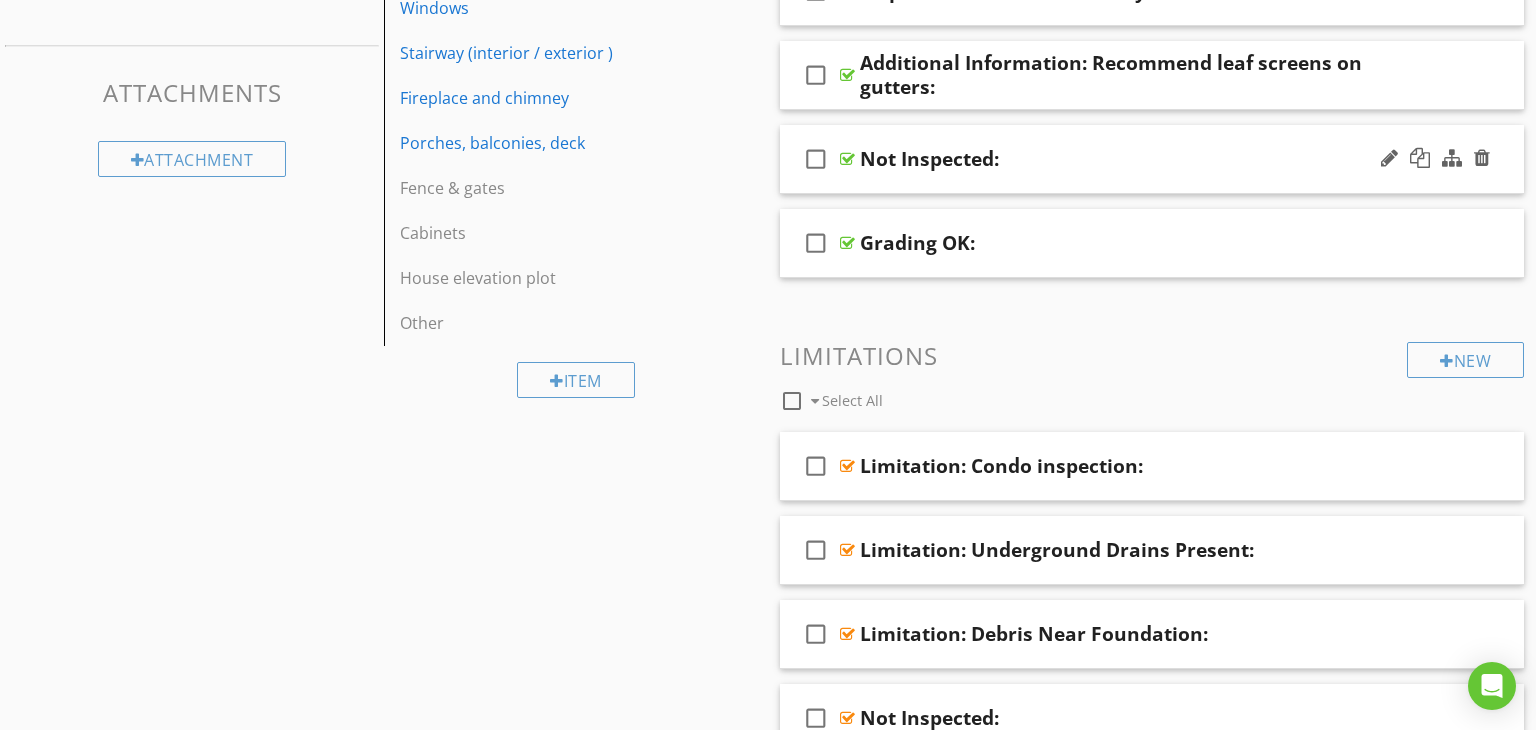 click at bounding box center (1435, 159) 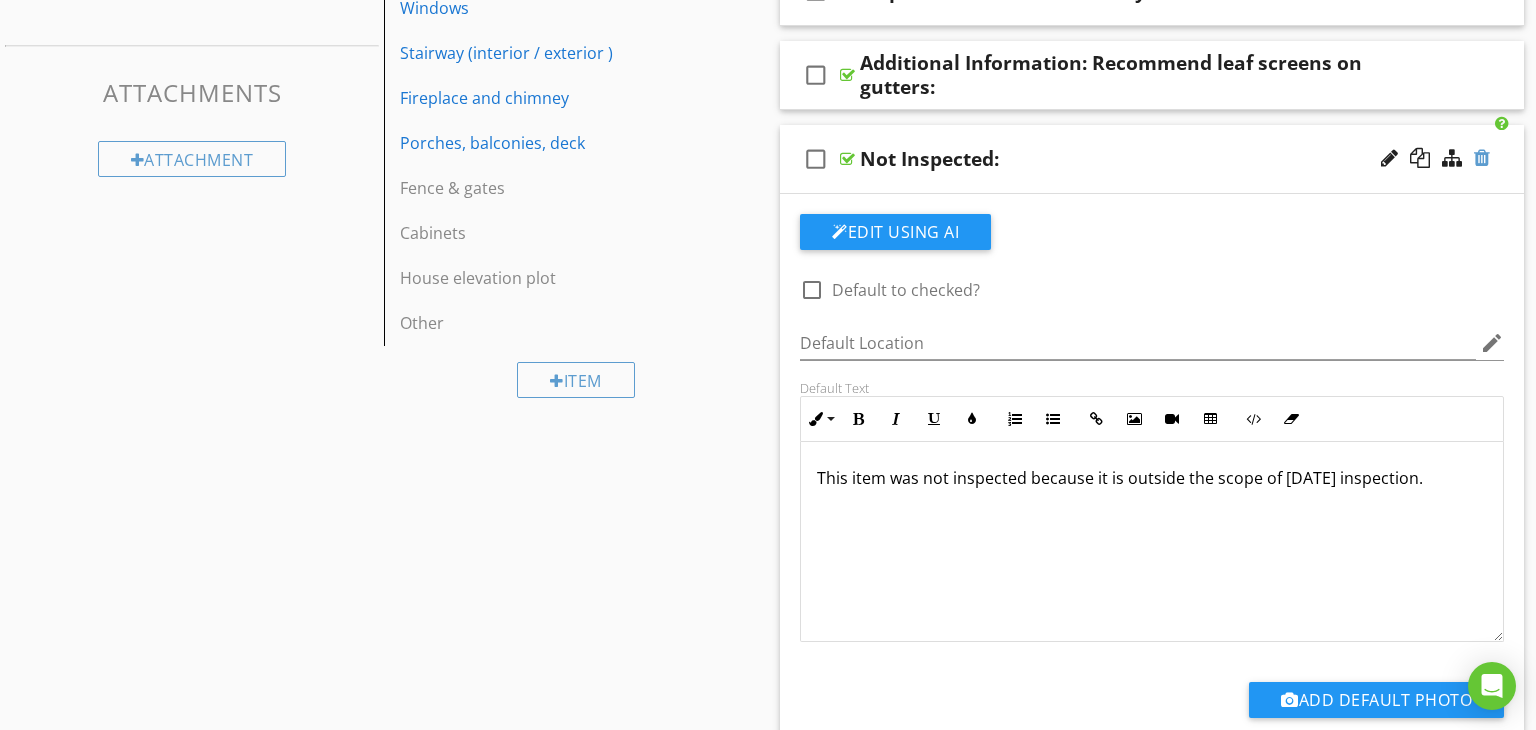 click at bounding box center [1482, 158] 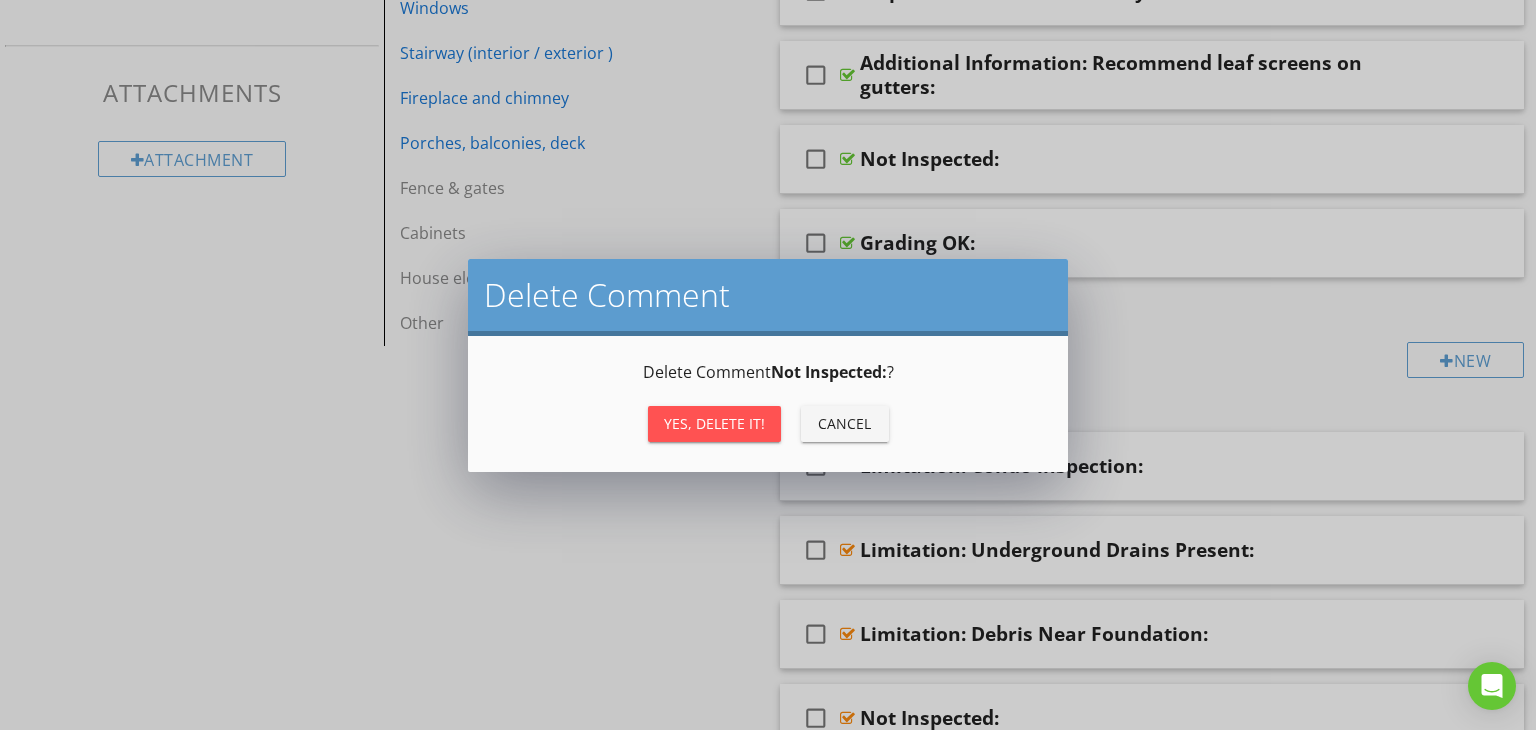 click on "Yes, Delete it!" at bounding box center (714, 423) 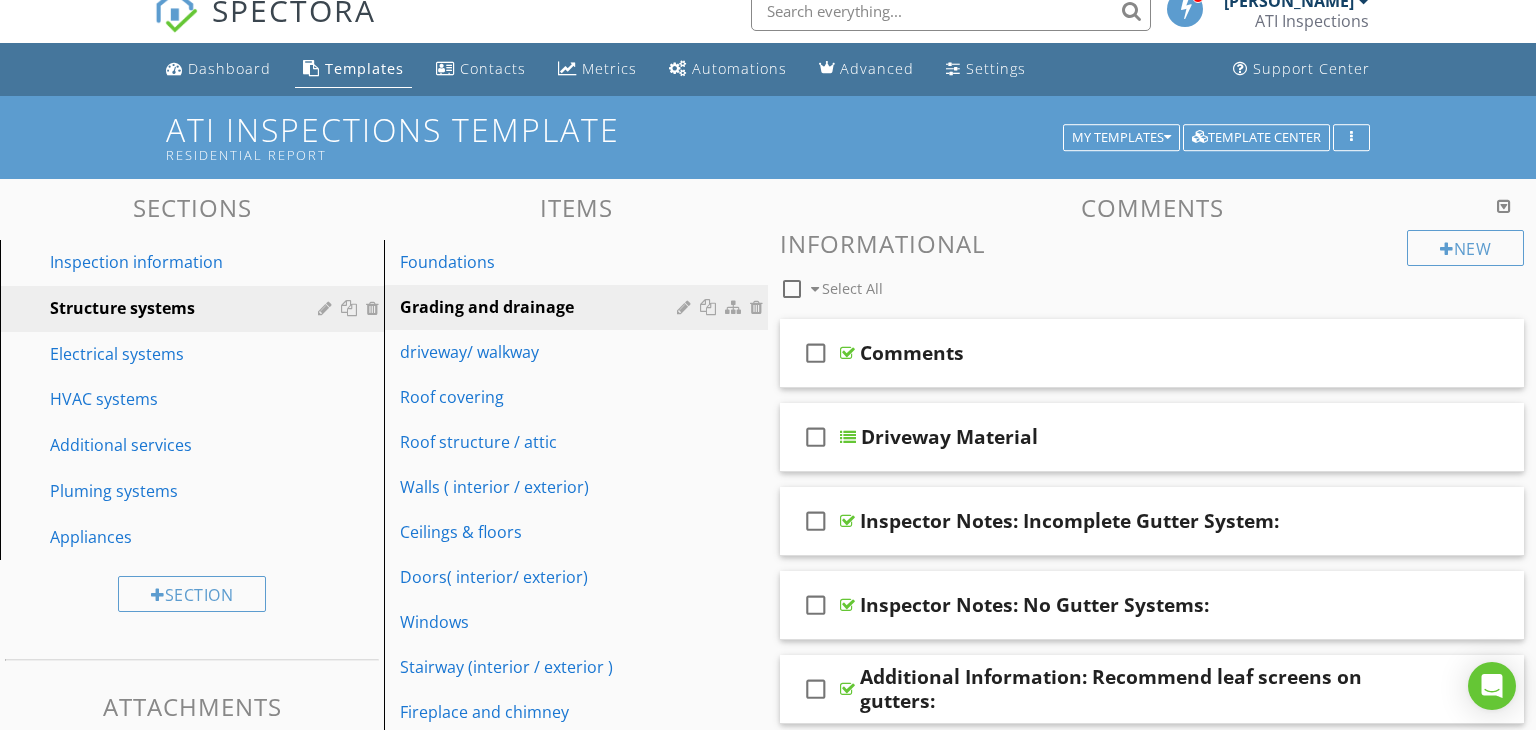 scroll, scrollTop: 11, scrollLeft: 0, axis: vertical 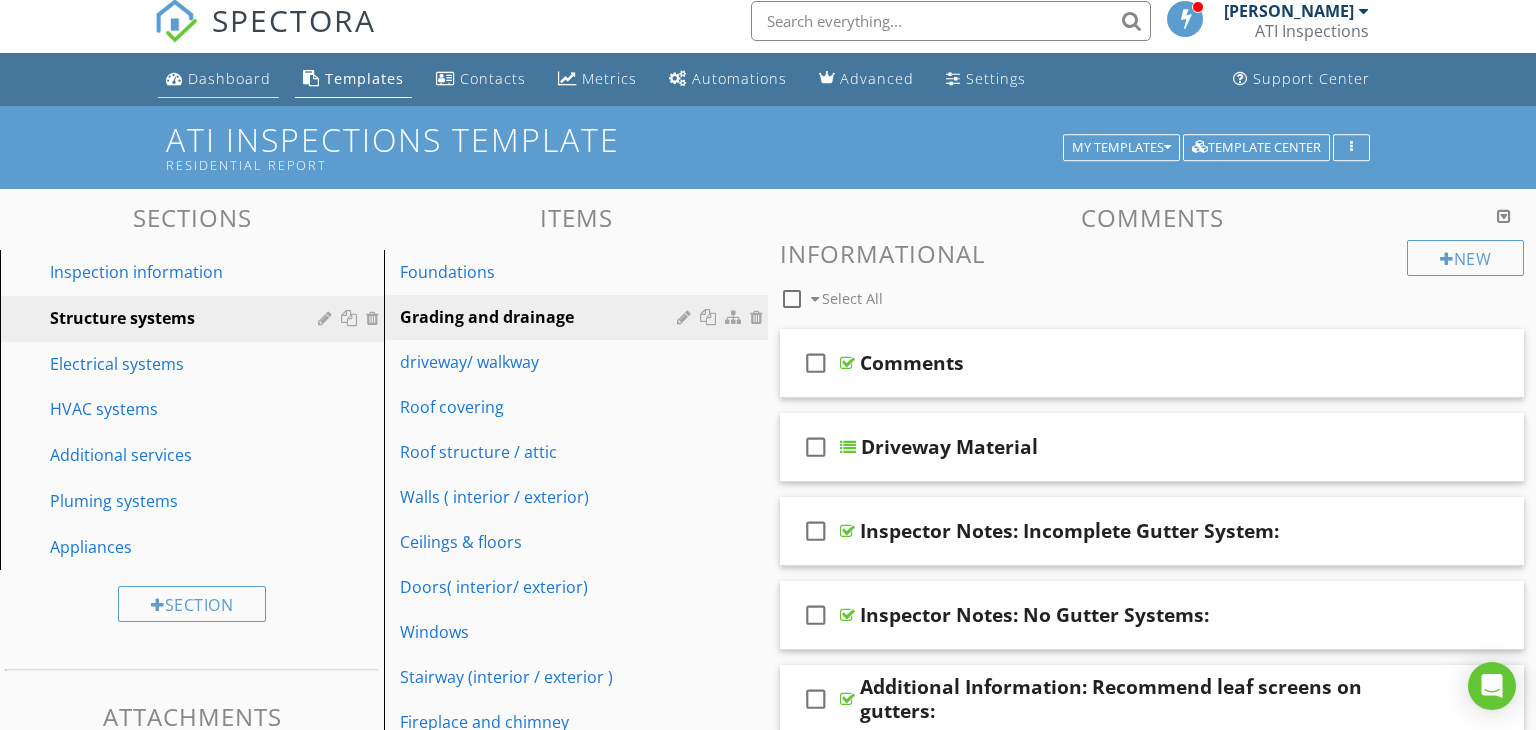 click on "Dashboard" at bounding box center [229, 78] 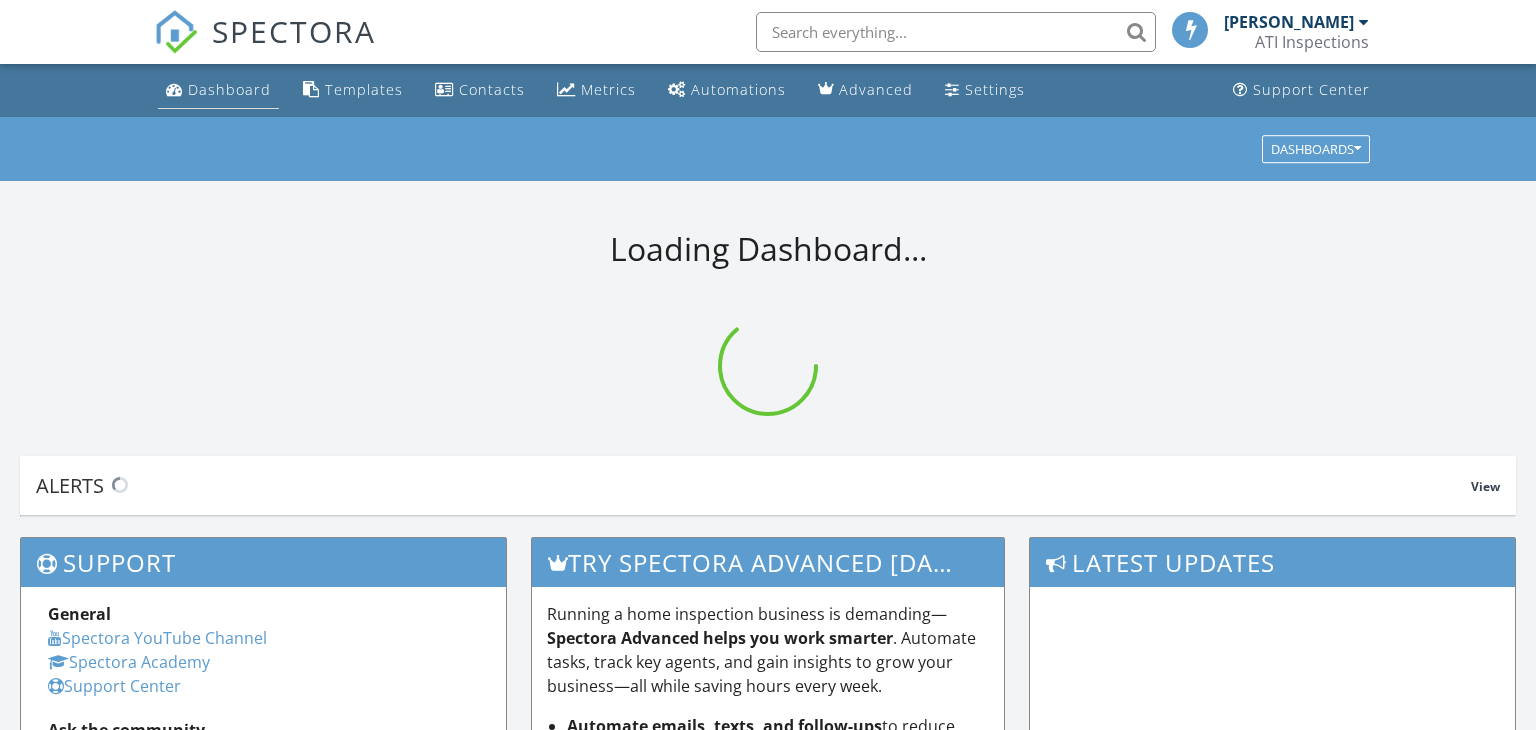 scroll, scrollTop: 0, scrollLeft: 0, axis: both 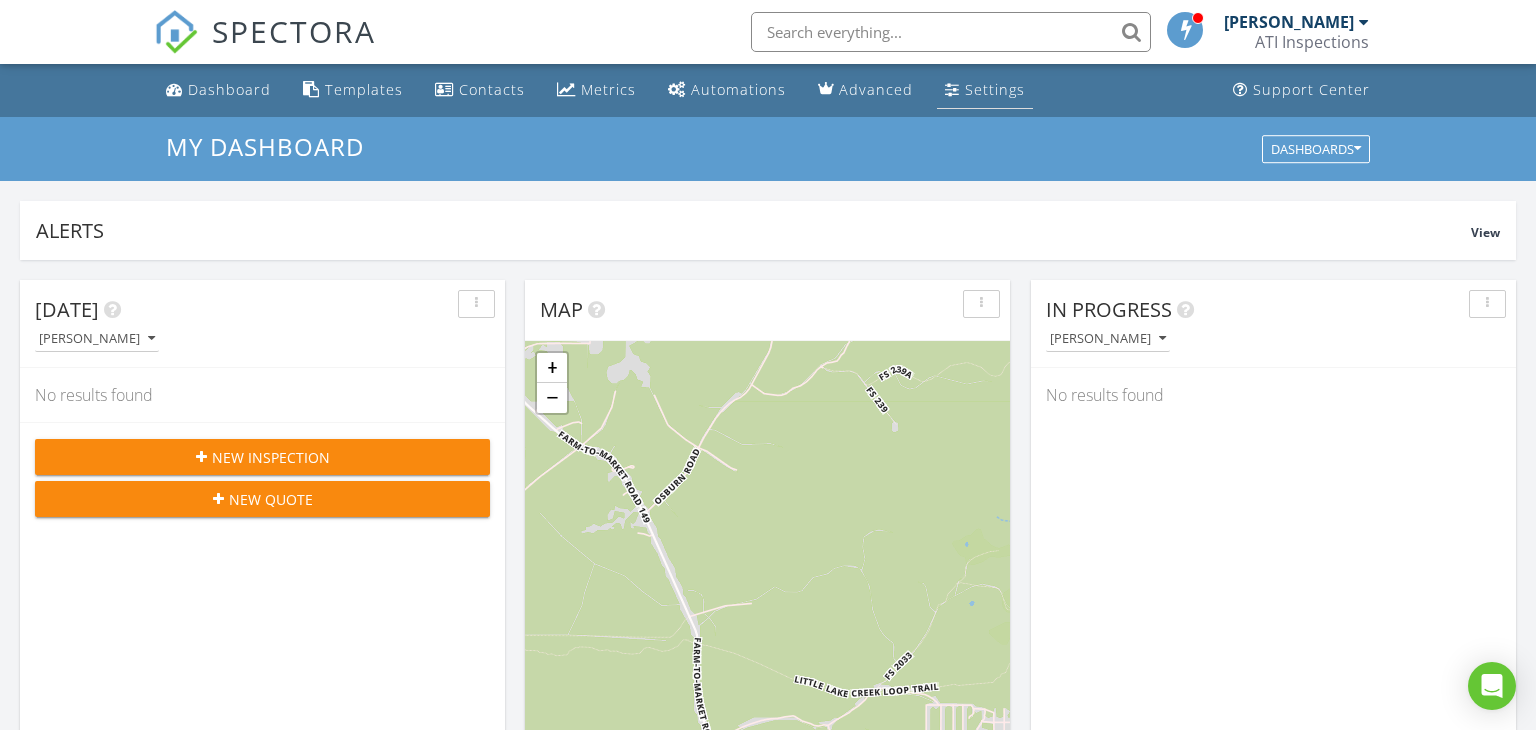 click on "Settings" at bounding box center (995, 89) 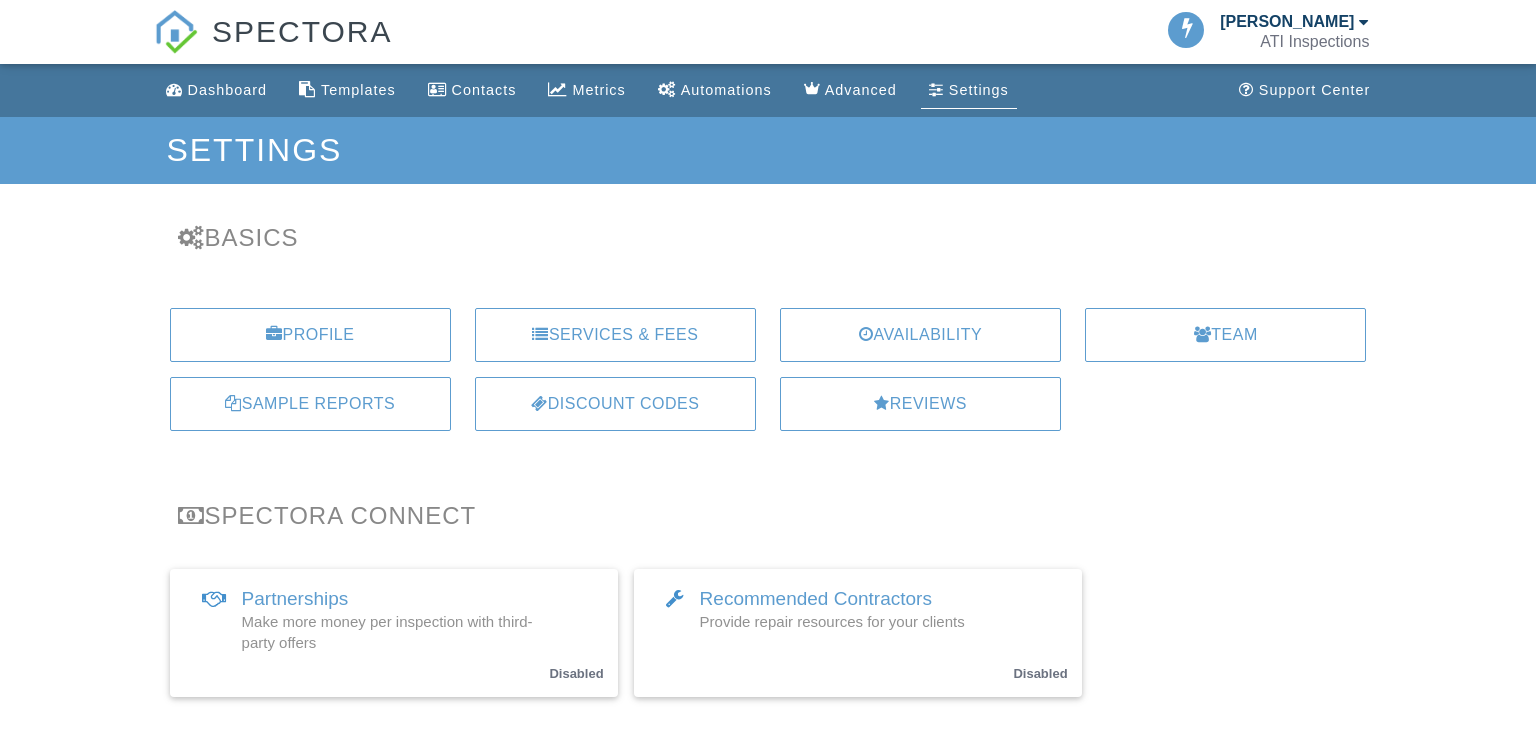 scroll, scrollTop: 0, scrollLeft: 0, axis: both 